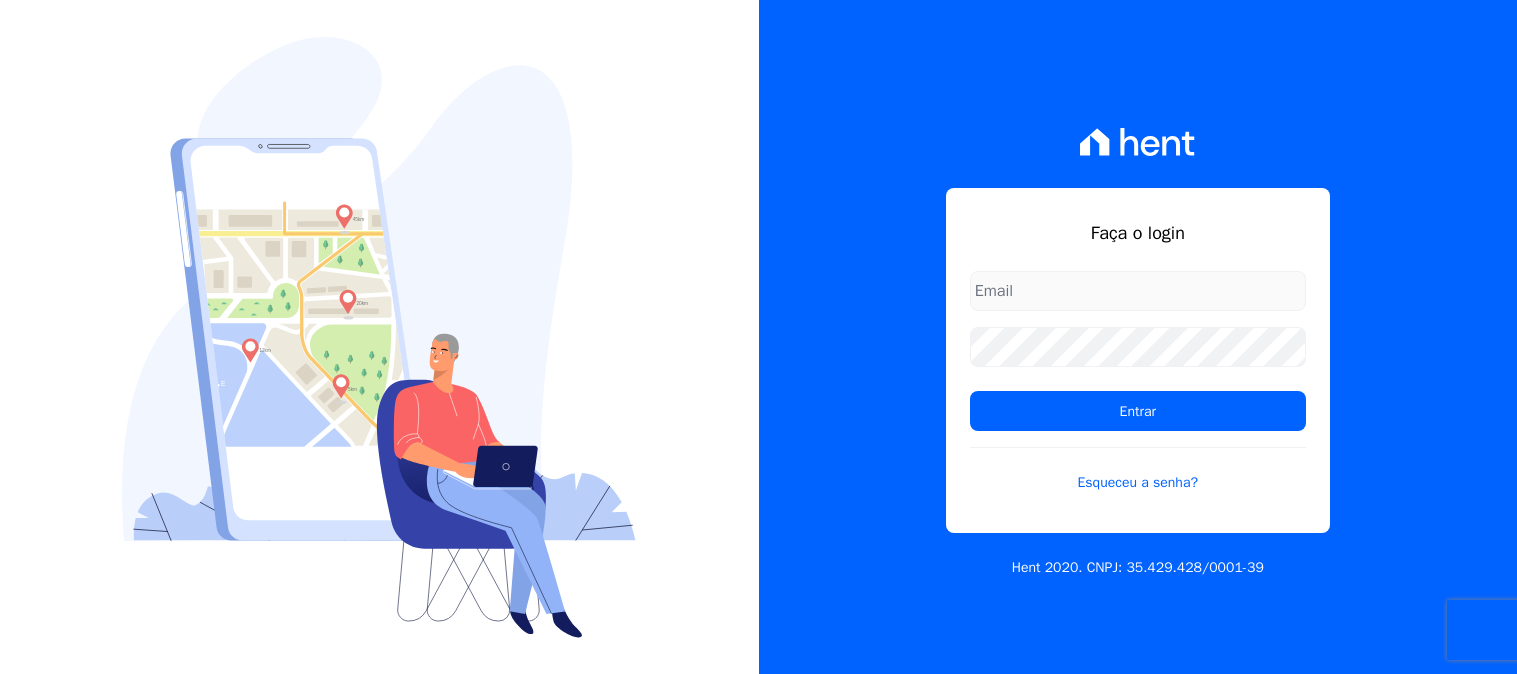 scroll, scrollTop: 0, scrollLeft: 0, axis: both 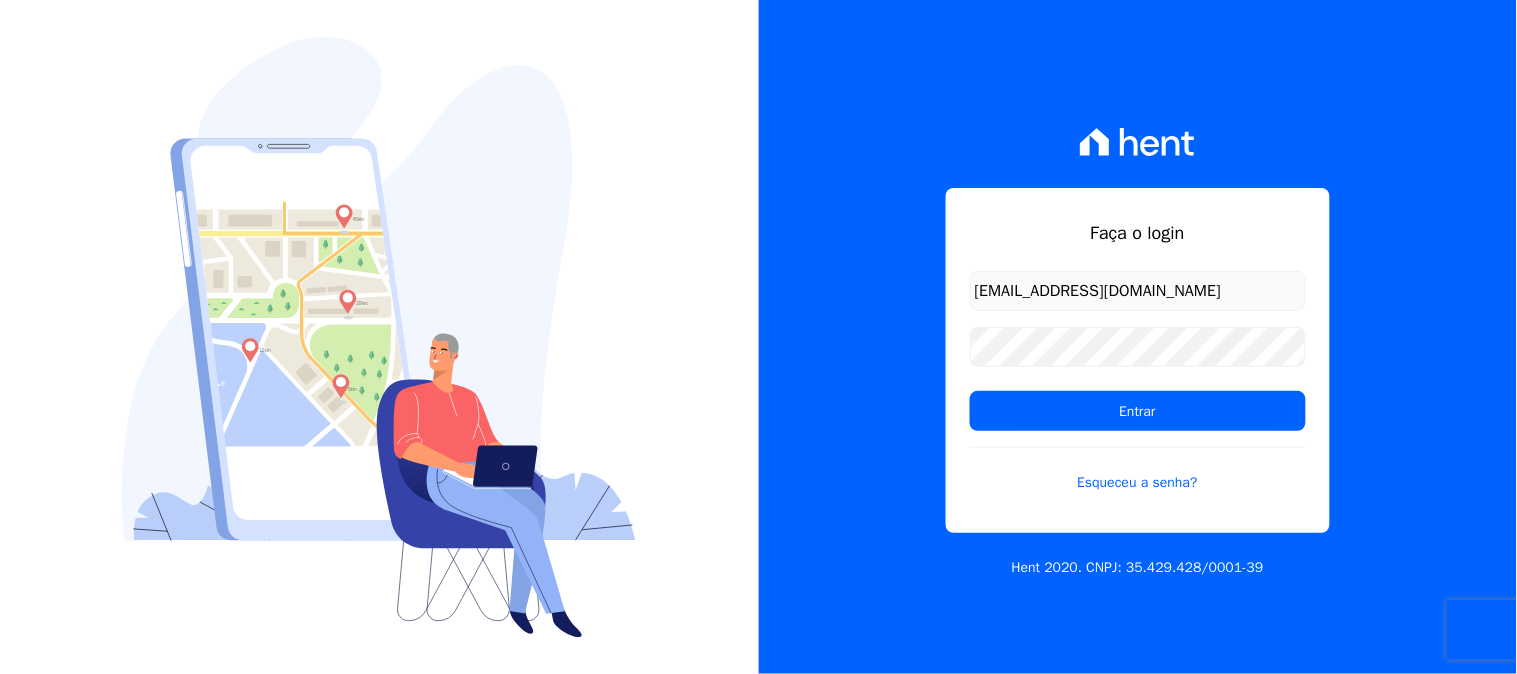 type on "[EMAIL_ADDRESS][DOMAIN_NAME]" 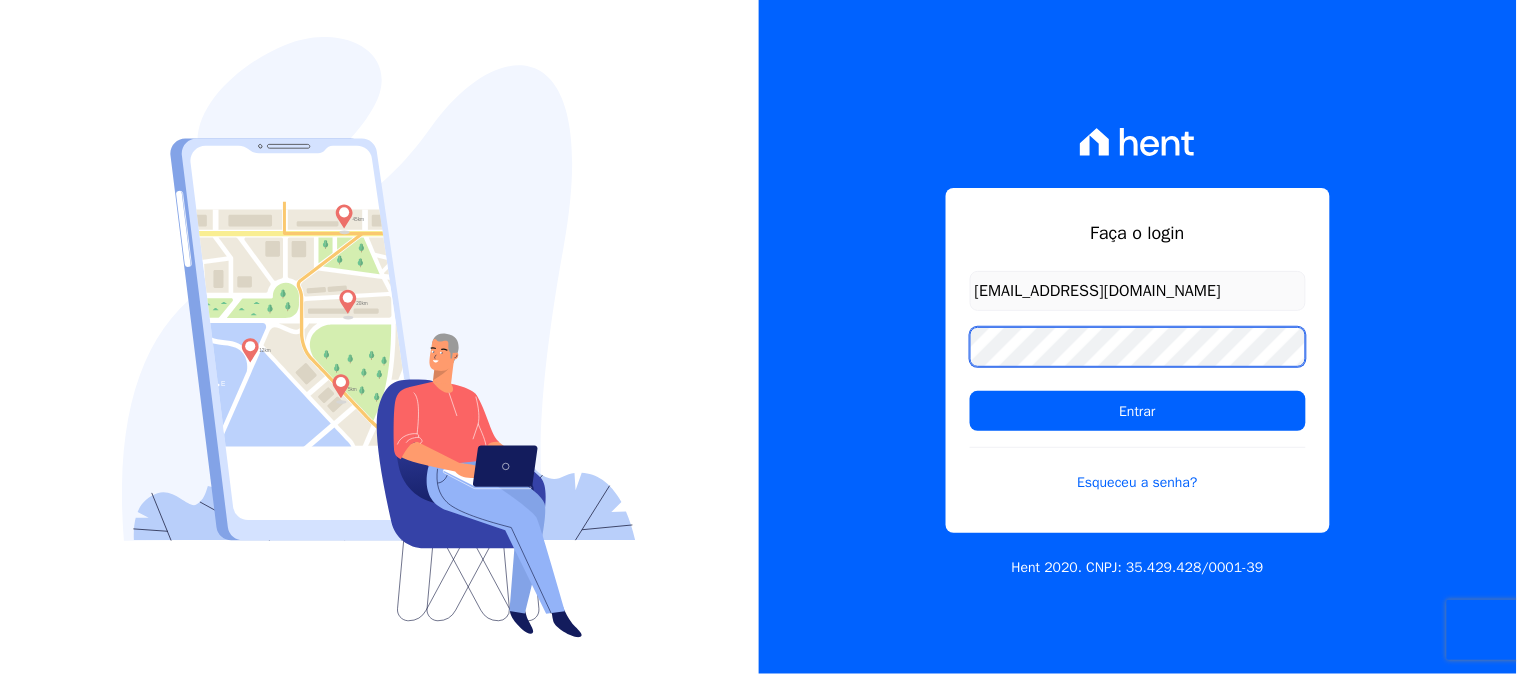 click on "Entrar" at bounding box center (1138, 411) 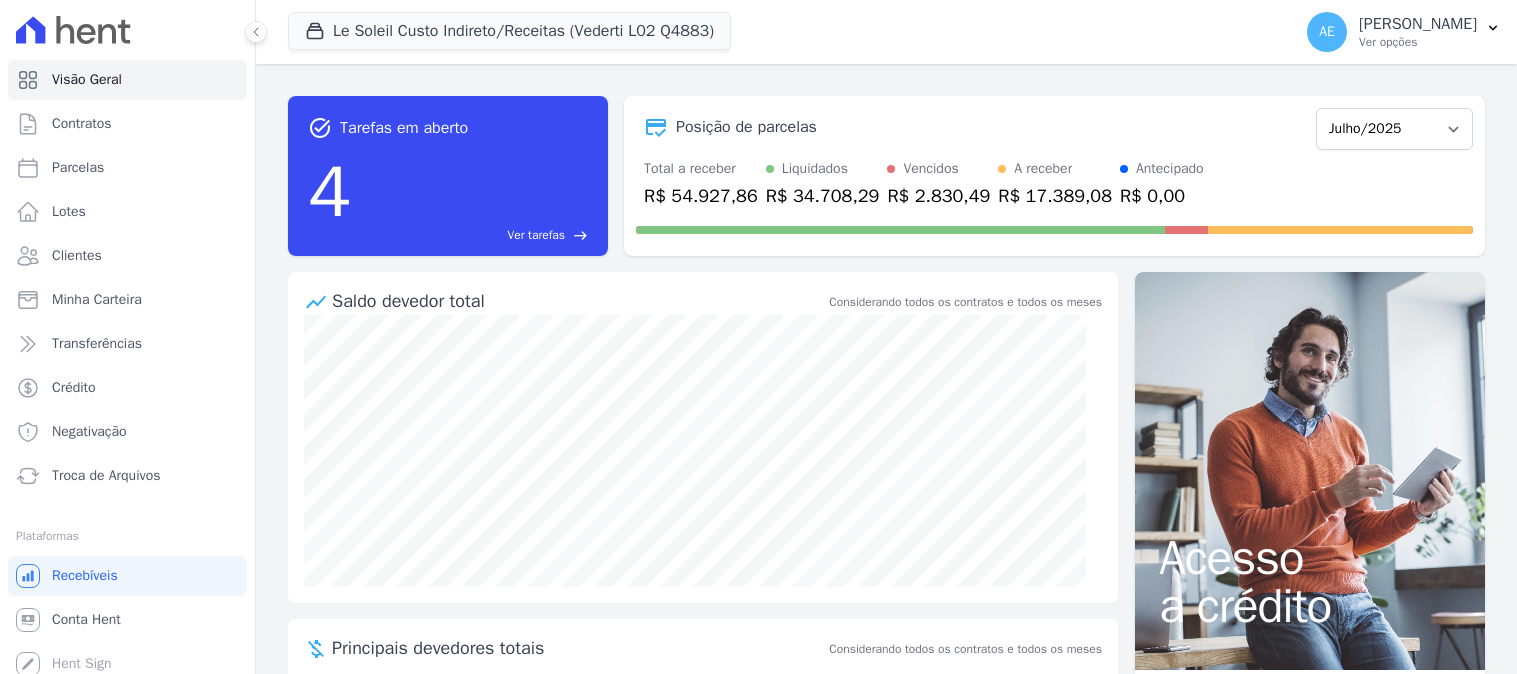 scroll, scrollTop: 0, scrollLeft: 0, axis: both 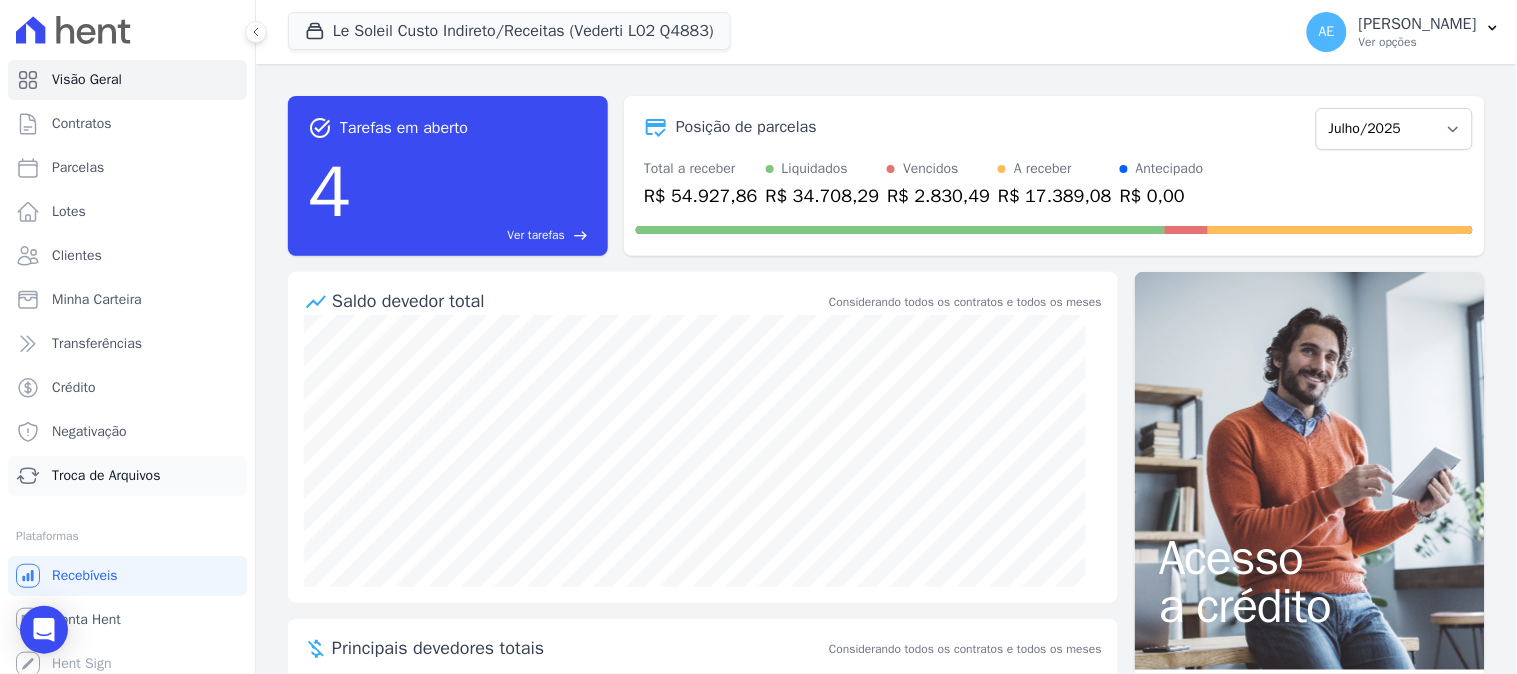 click on "Troca de Arquivos" at bounding box center [106, 476] 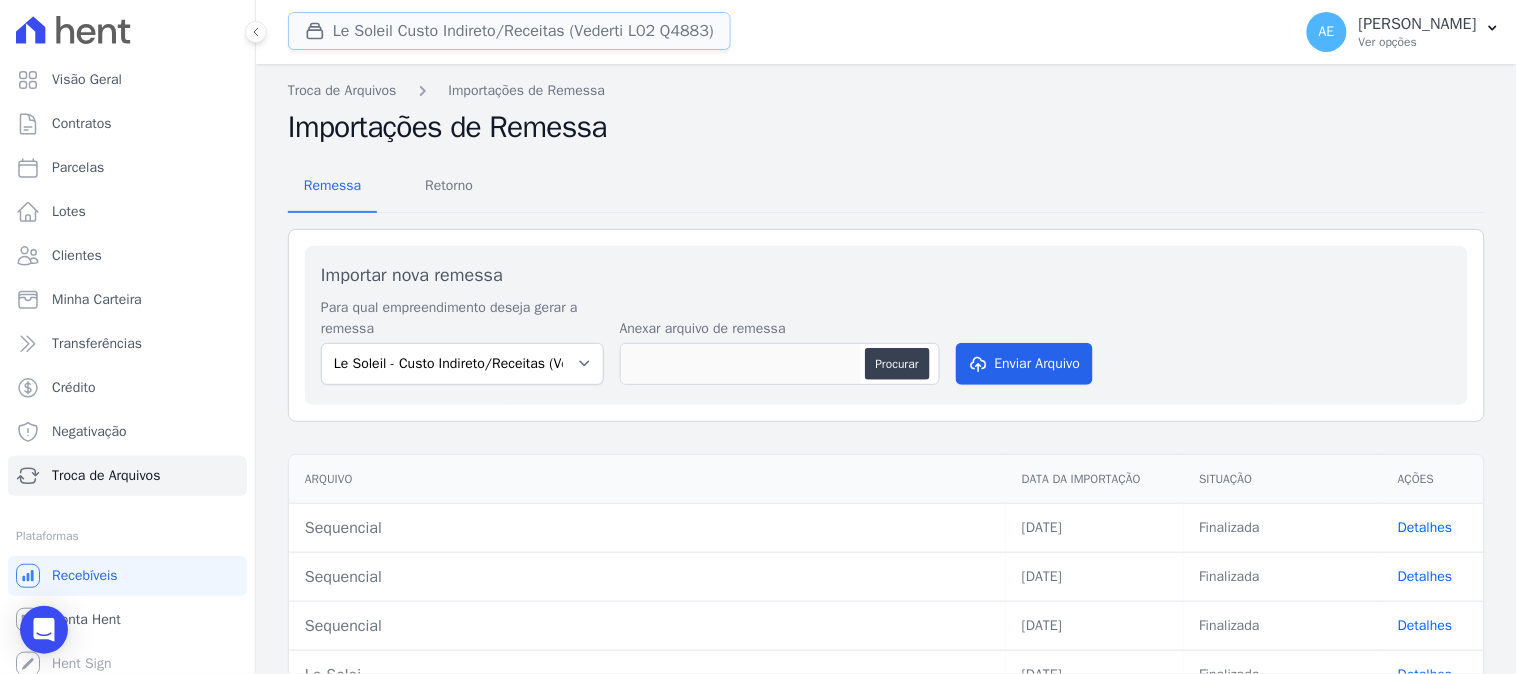 click on "Le Soleil   Custo Indireto/Receitas (Vederti   L02   Q4883)" at bounding box center (509, 31) 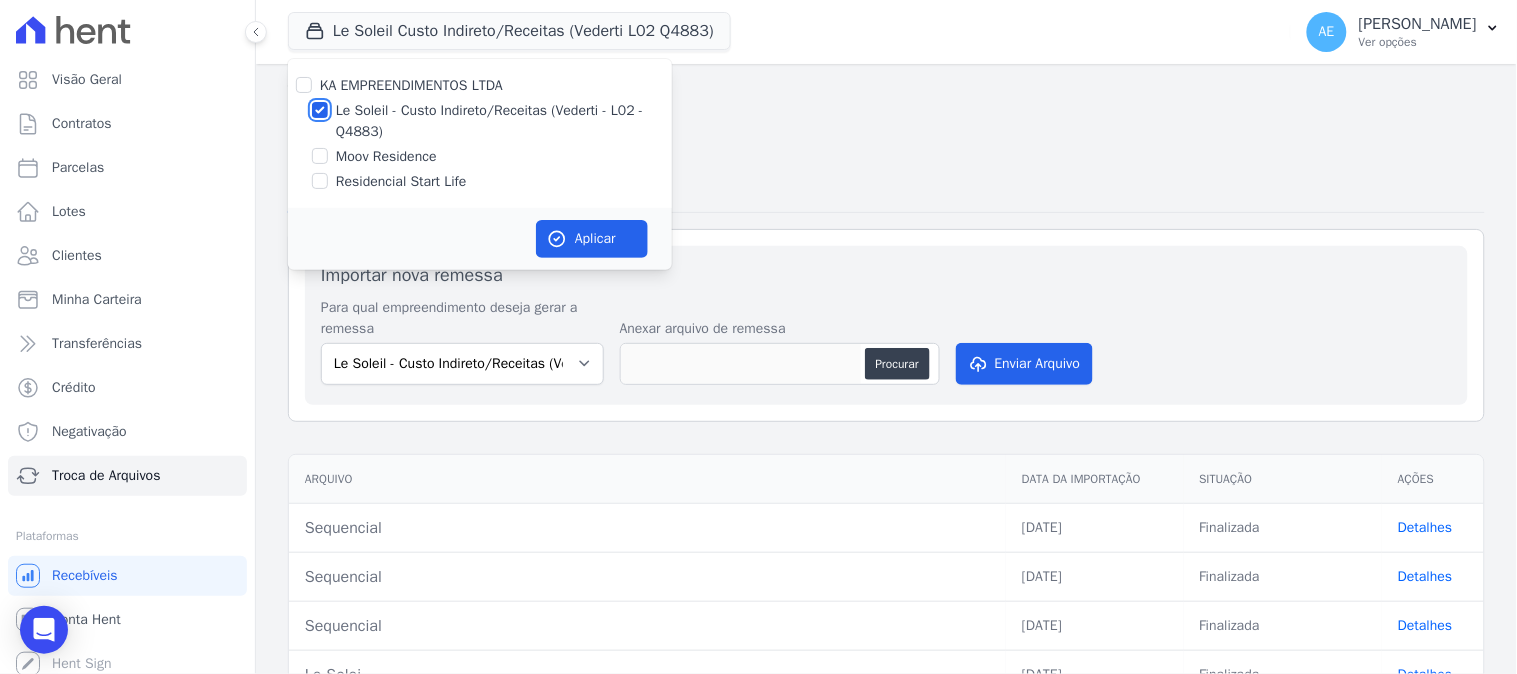 click on "Le Soleil - Custo Indireto/Receitas (Vederti - L02 - Q4883)" at bounding box center [320, 110] 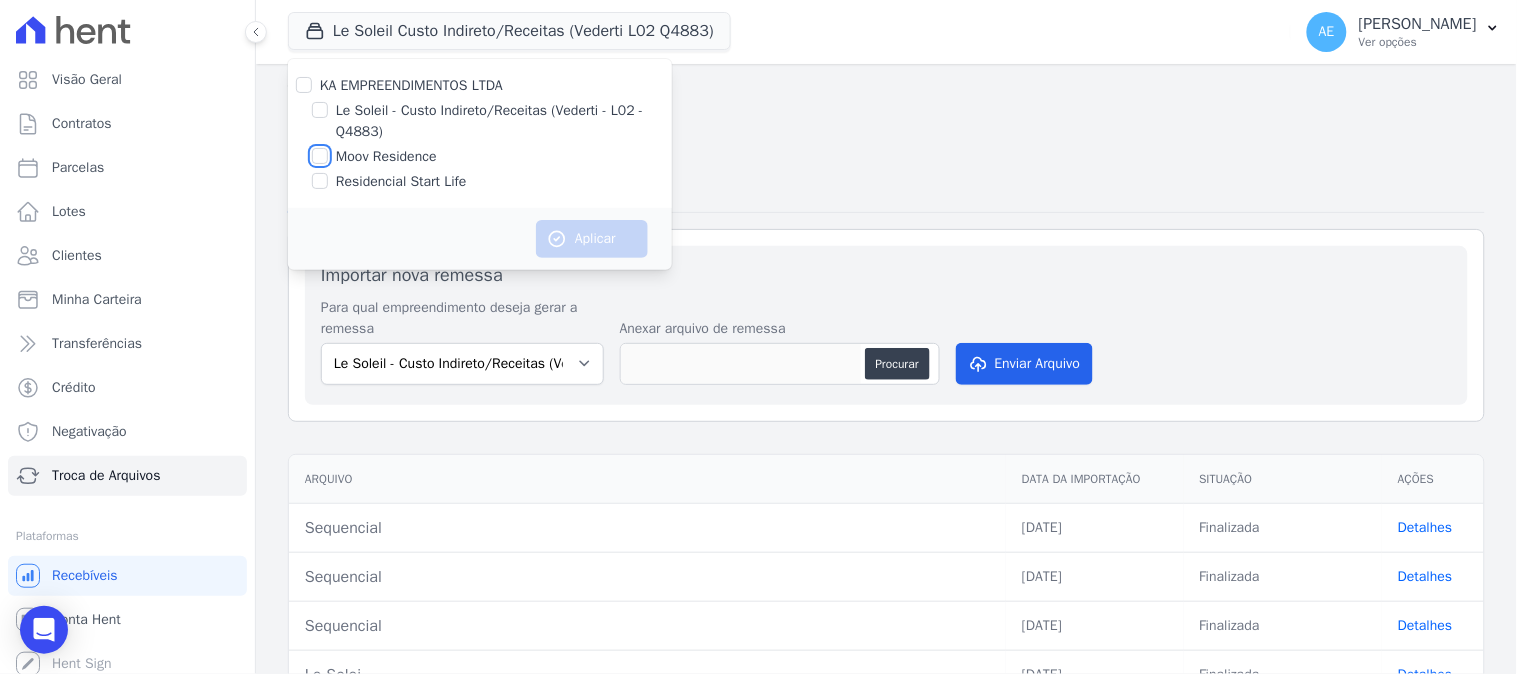 click on "Moov Residence" at bounding box center (320, 156) 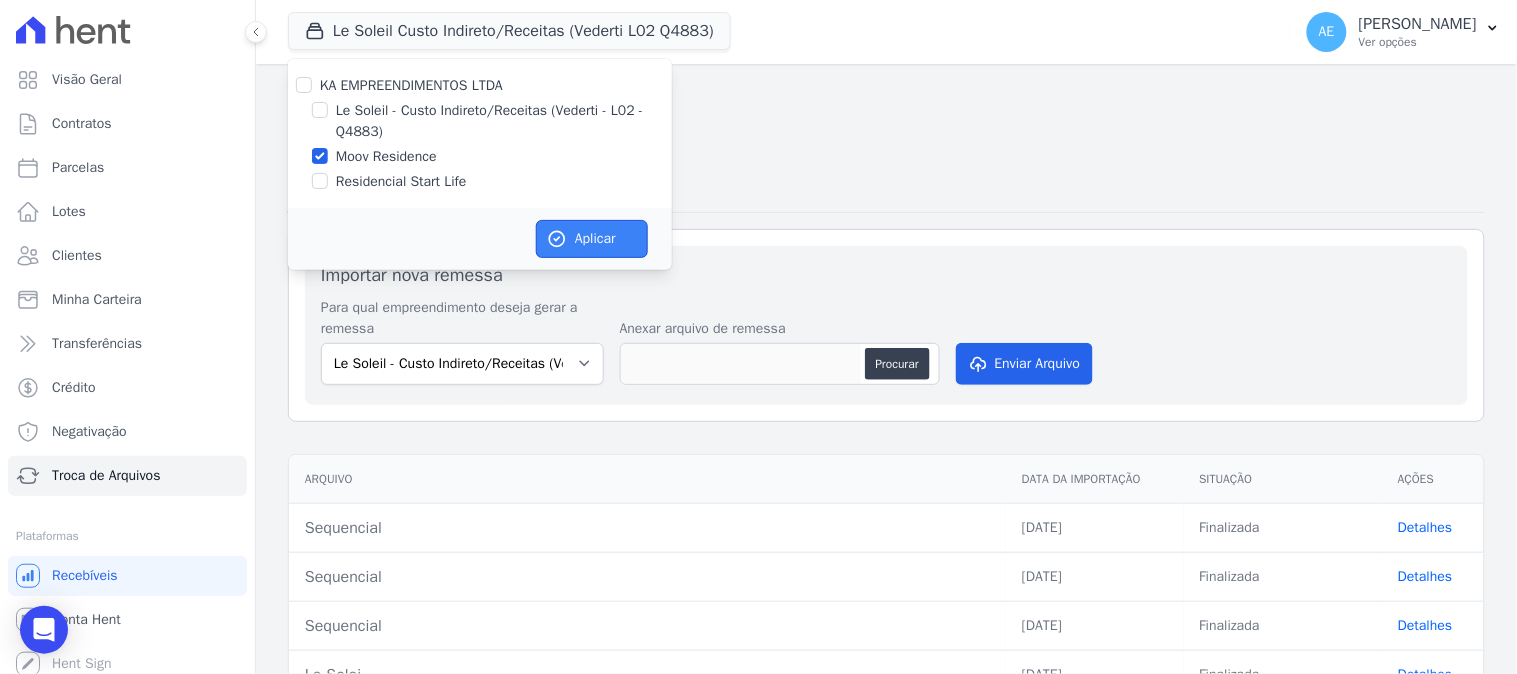 click on "Aplicar" at bounding box center [592, 239] 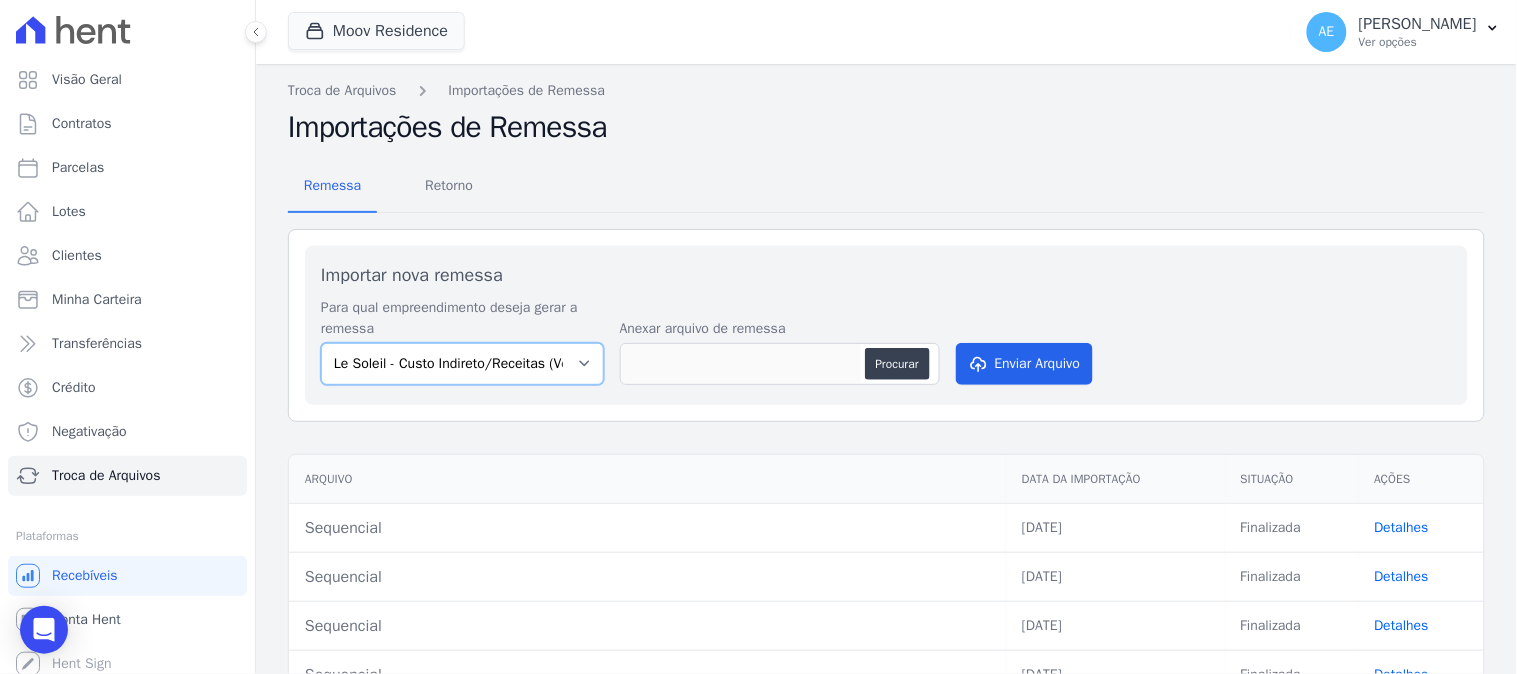 click on "Le Soleil - Custo Indireto/Receitas (Vederti - L02 - Q4883)
Moov Residence
Residencial Start Life" at bounding box center [462, 364] 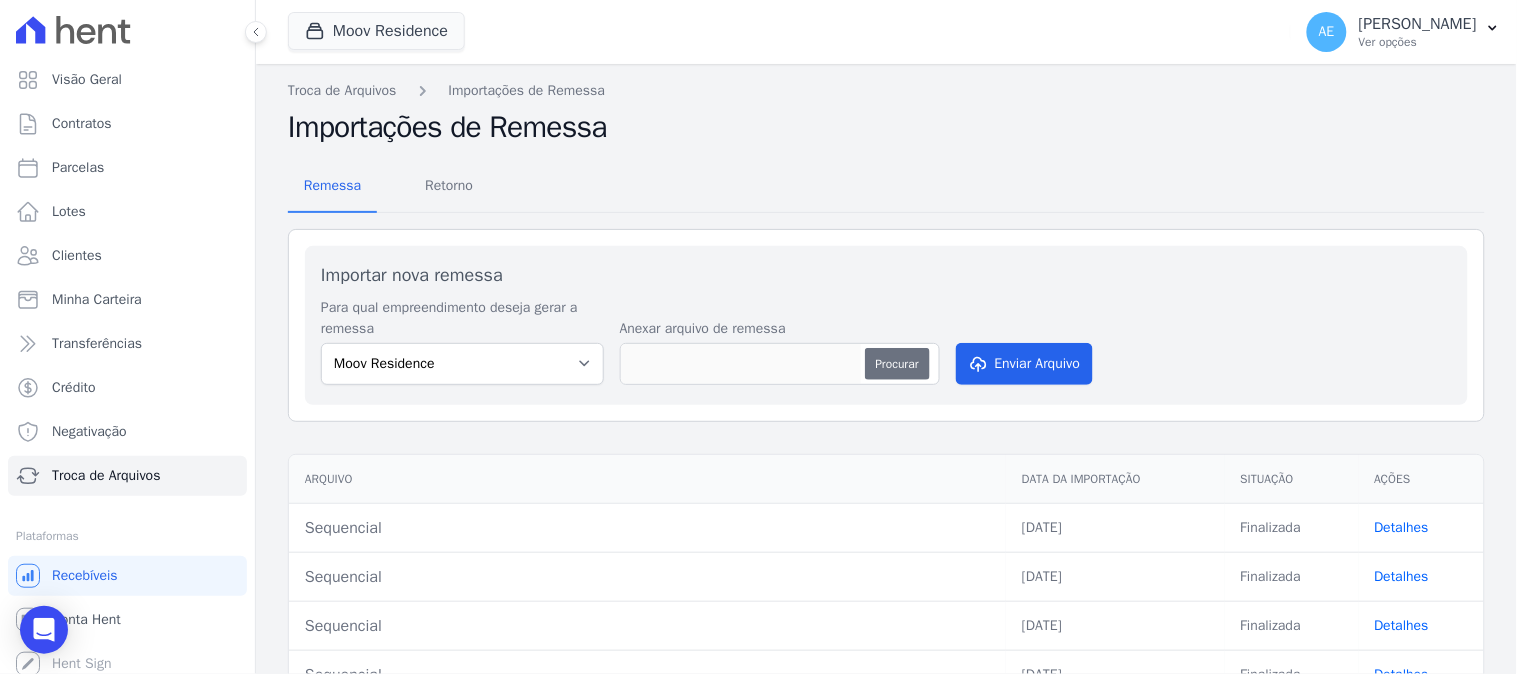 click on "Procurar" at bounding box center [897, 364] 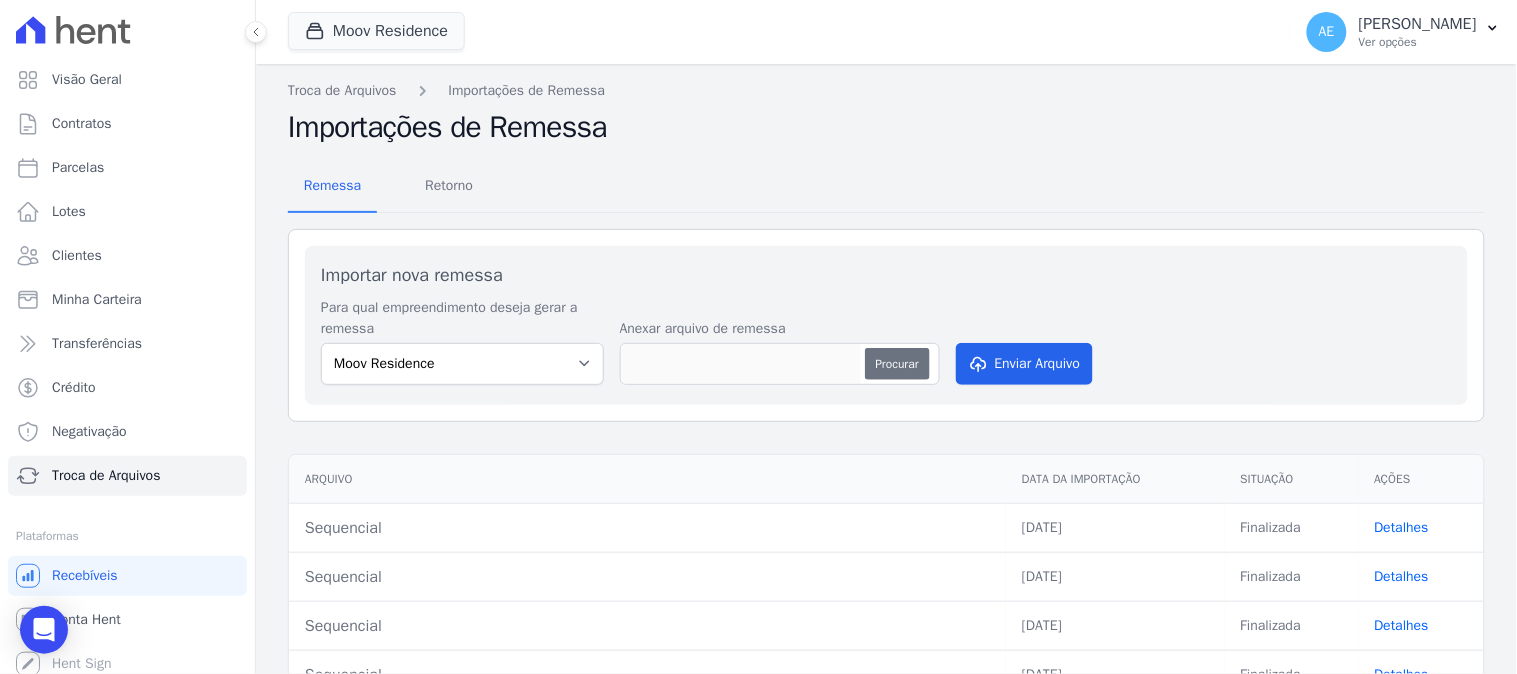 type on "Sequencial" 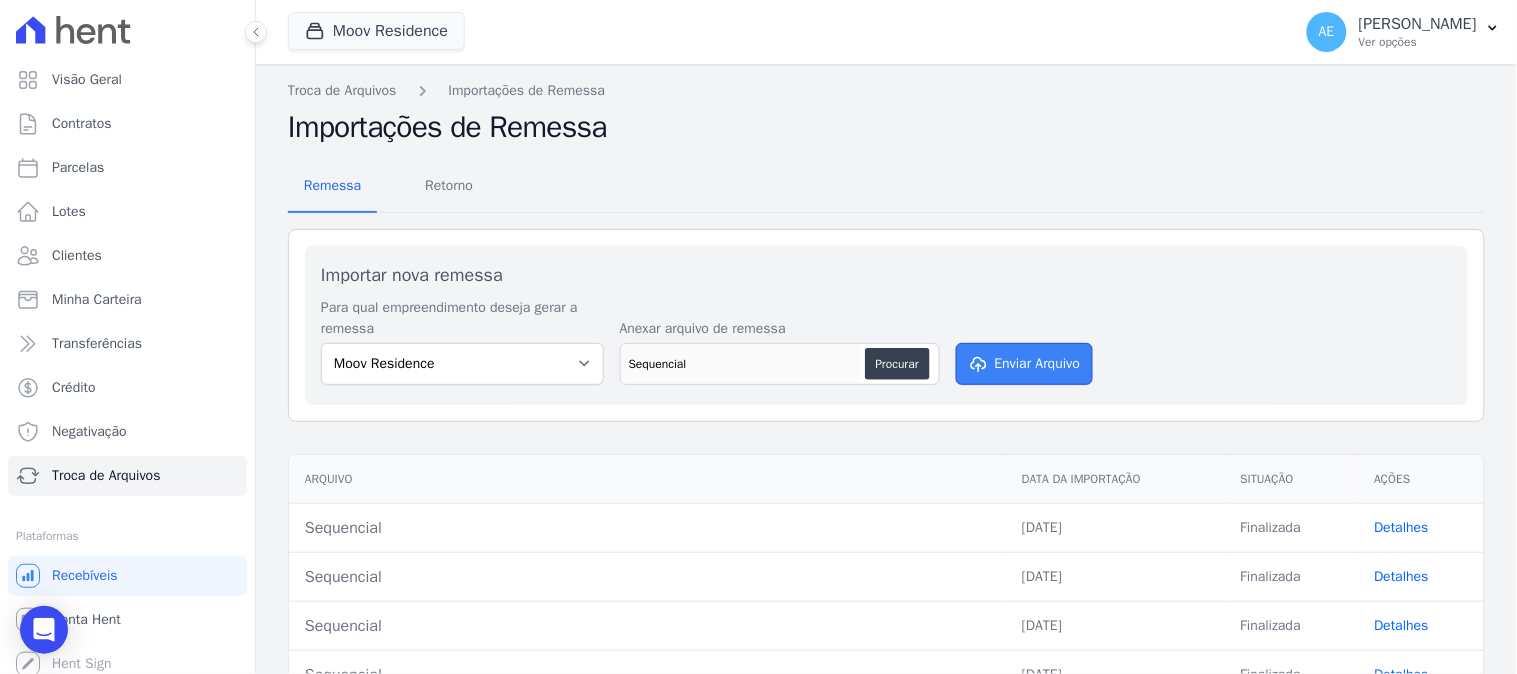 click on "Enviar Arquivo" at bounding box center (1025, 364) 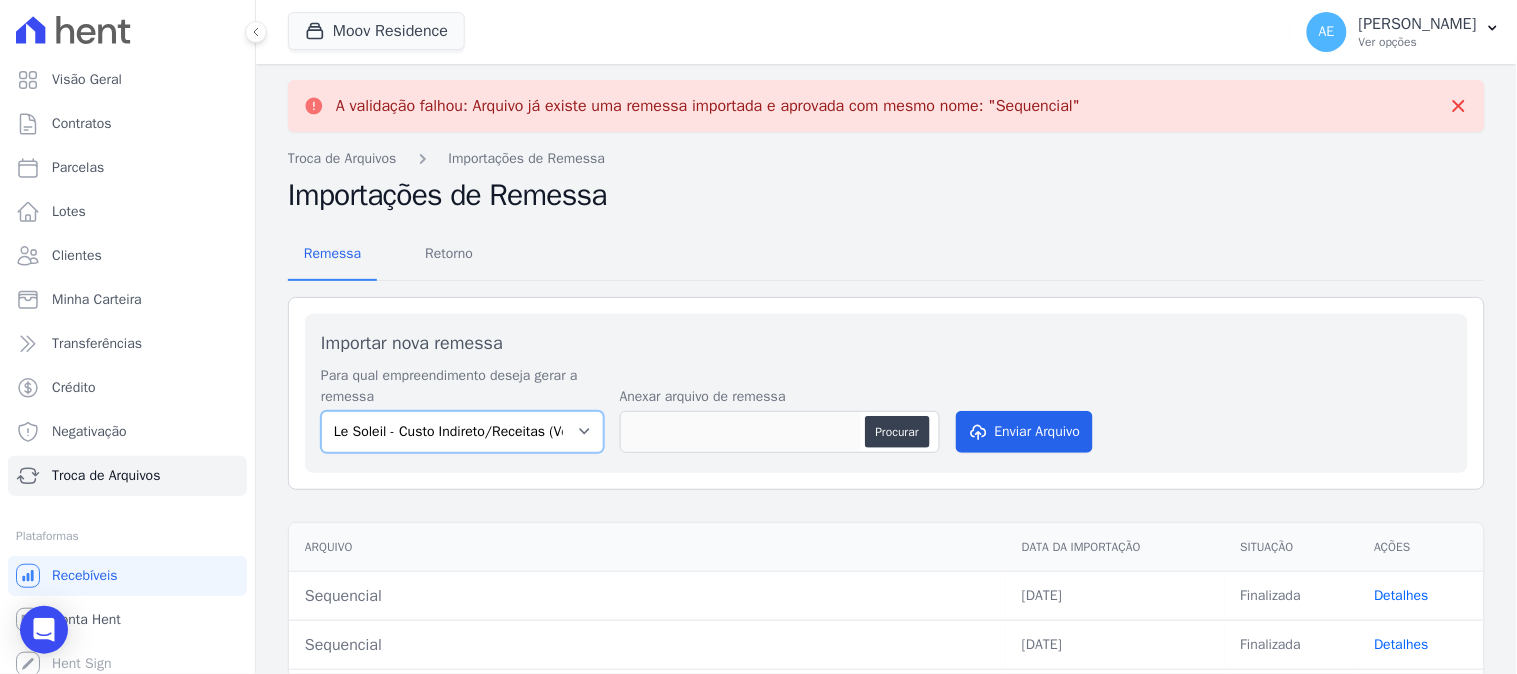 click on "Le Soleil - Custo Indireto/Receitas (Vederti - L02 - Q4883)
Moov Residence
Residencial Start Life" at bounding box center [462, 432] 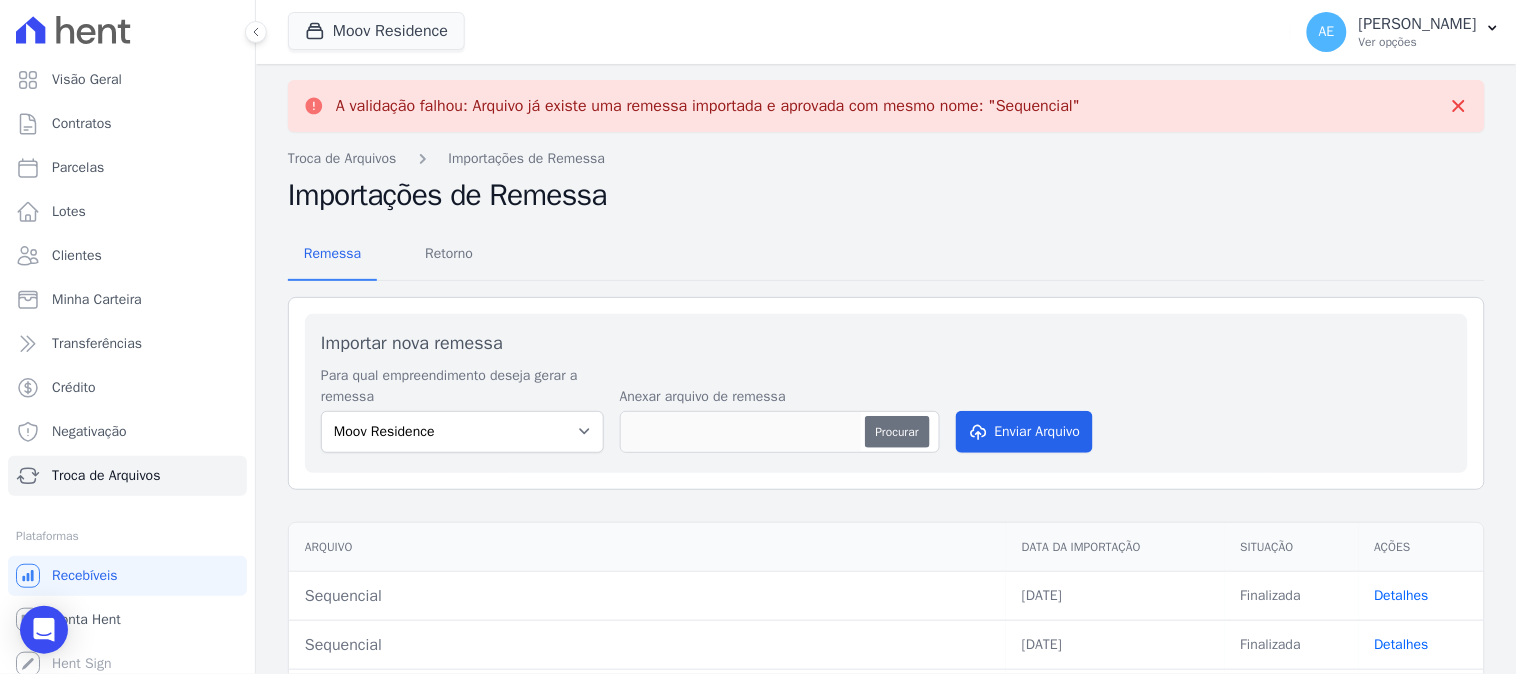 click on "Procurar" at bounding box center (897, 432) 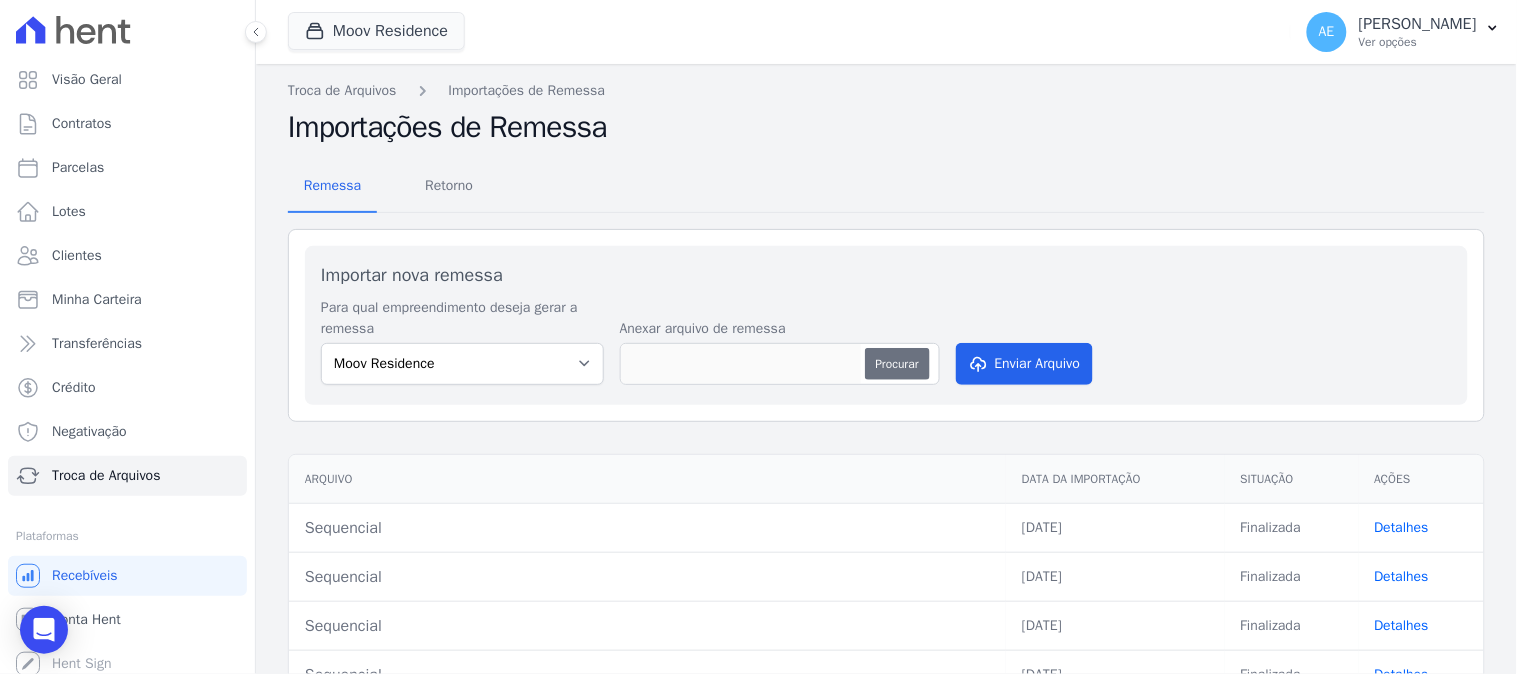 type on "Sequencial" 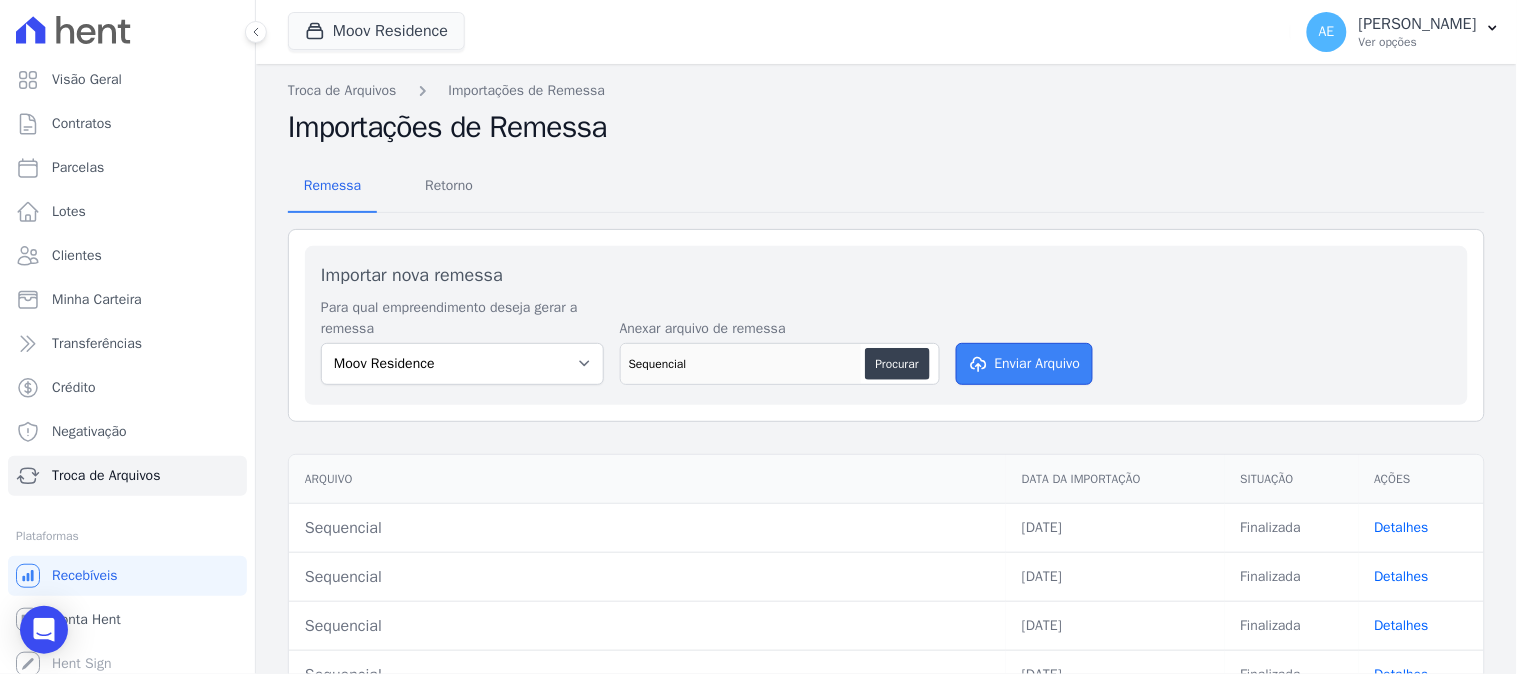 click on "Enviar Arquivo" at bounding box center [1025, 364] 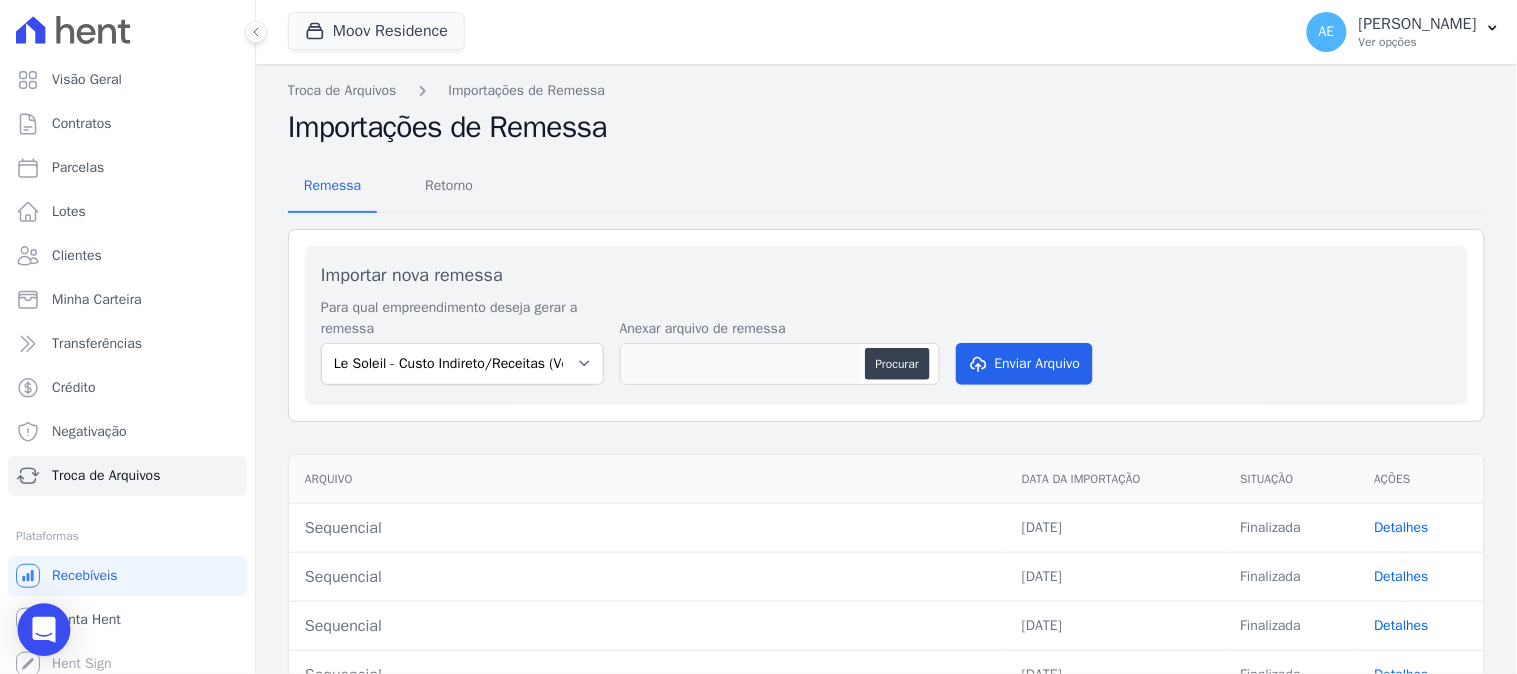 click at bounding box center [44, 630] 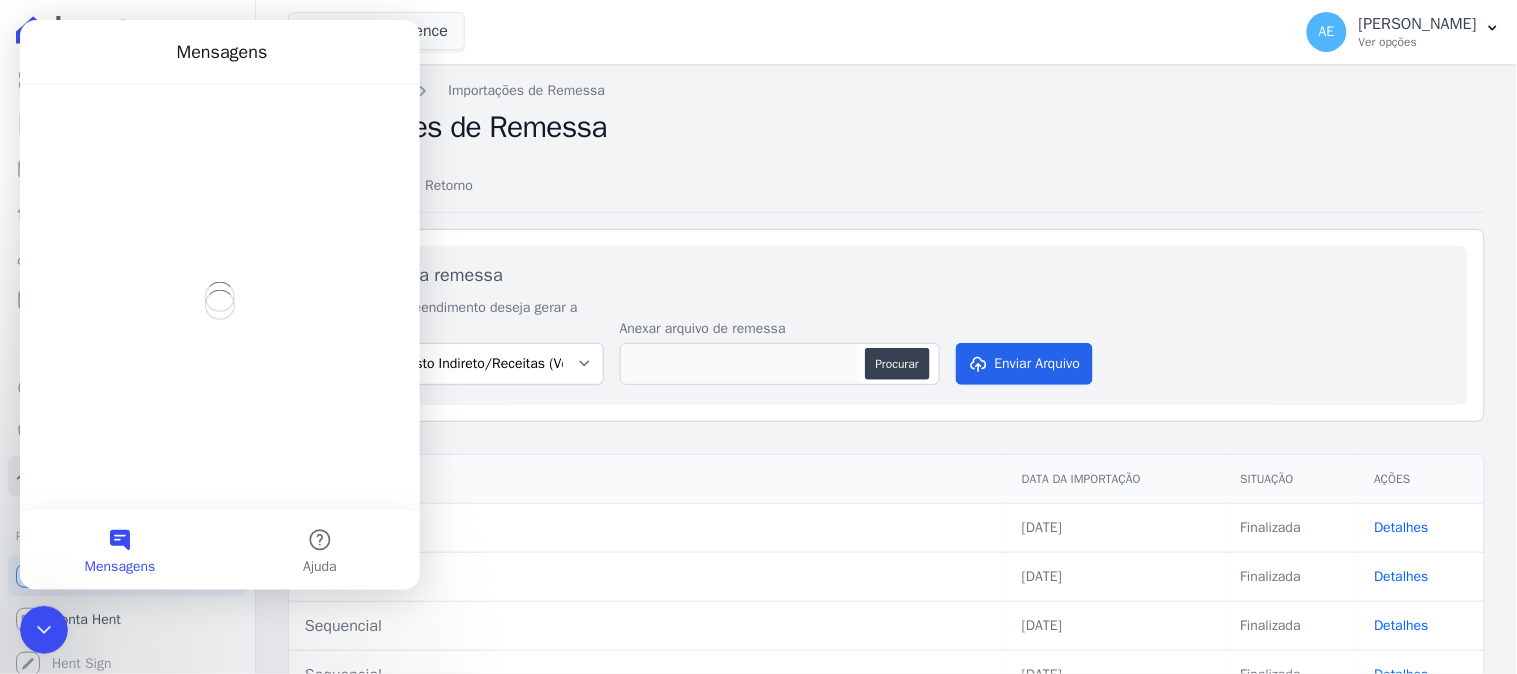 scroll, scrollTop: 0, scrollLeft: 0, axis: both 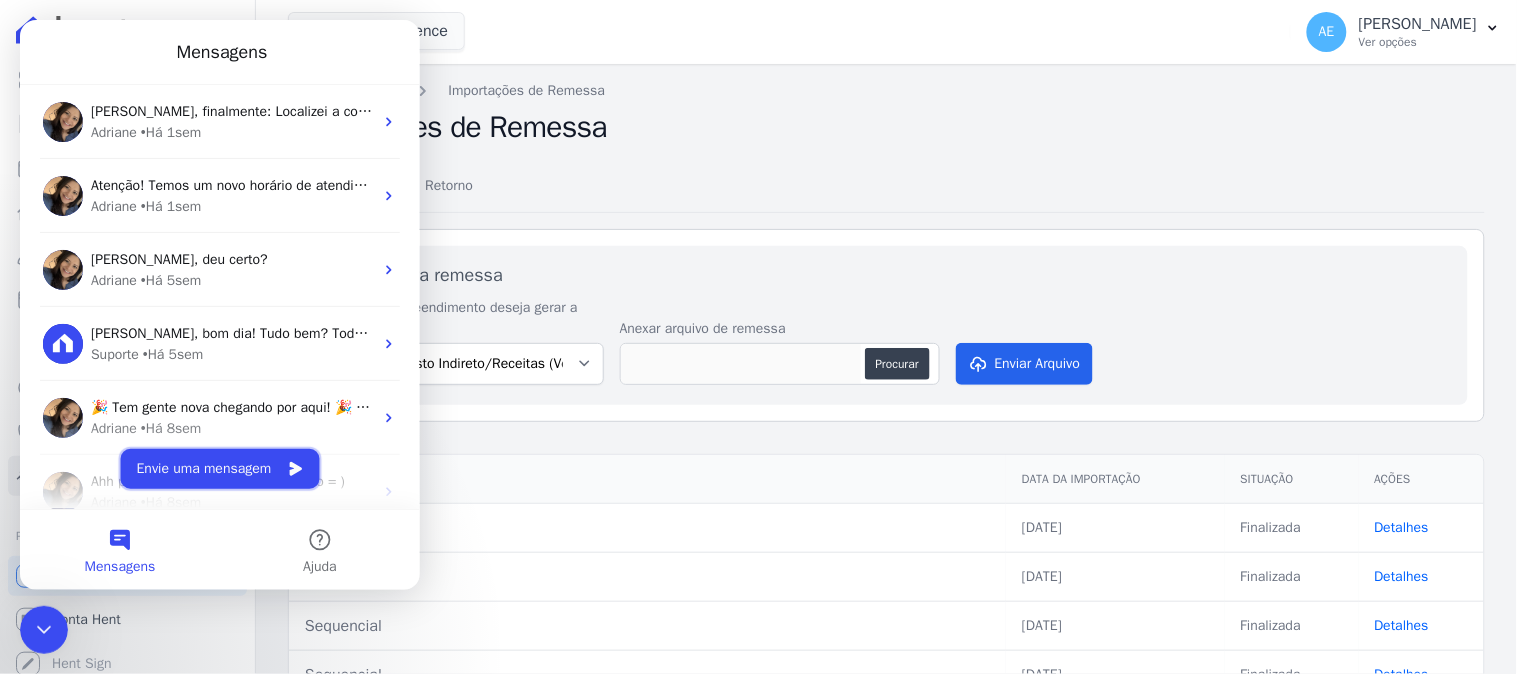 click on "Envie uma mensagem" at bounding box center (219, 468) 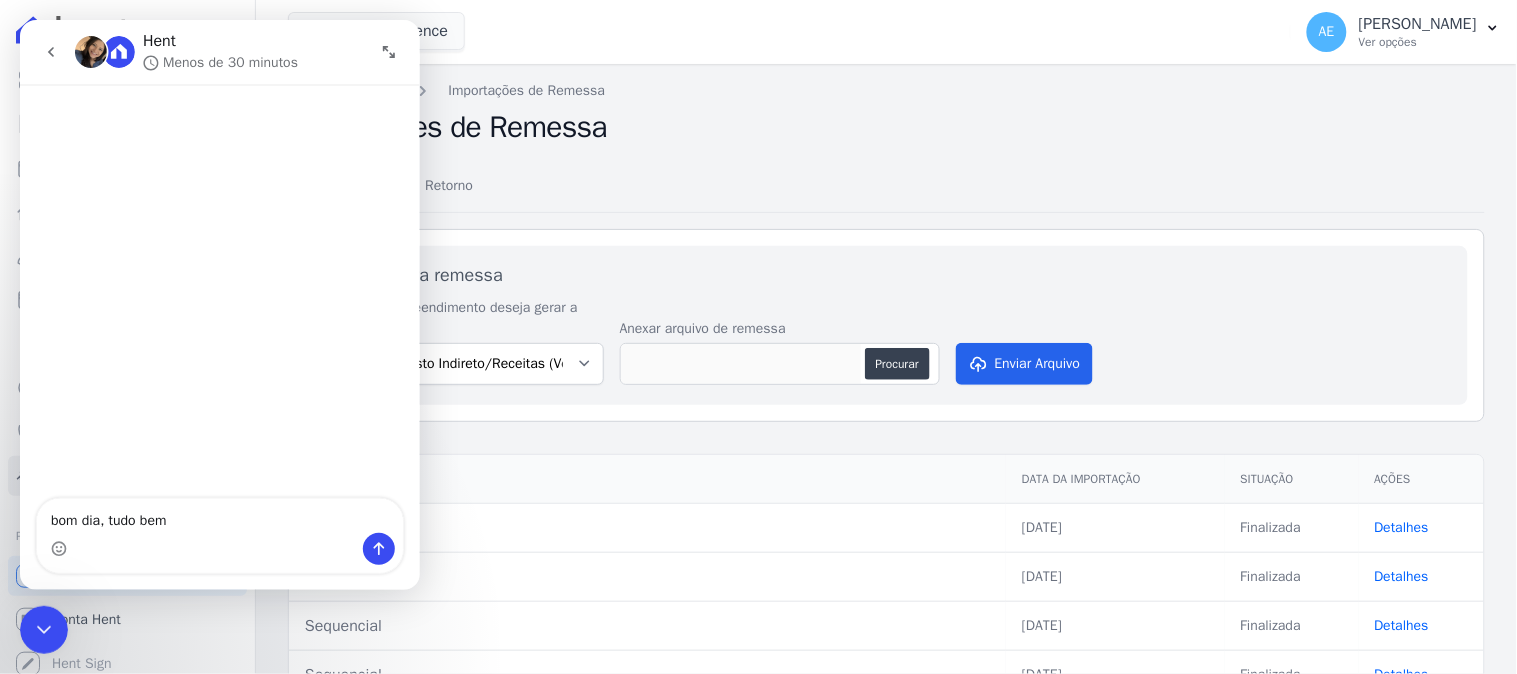 type on "bom dia, tudo bem?" 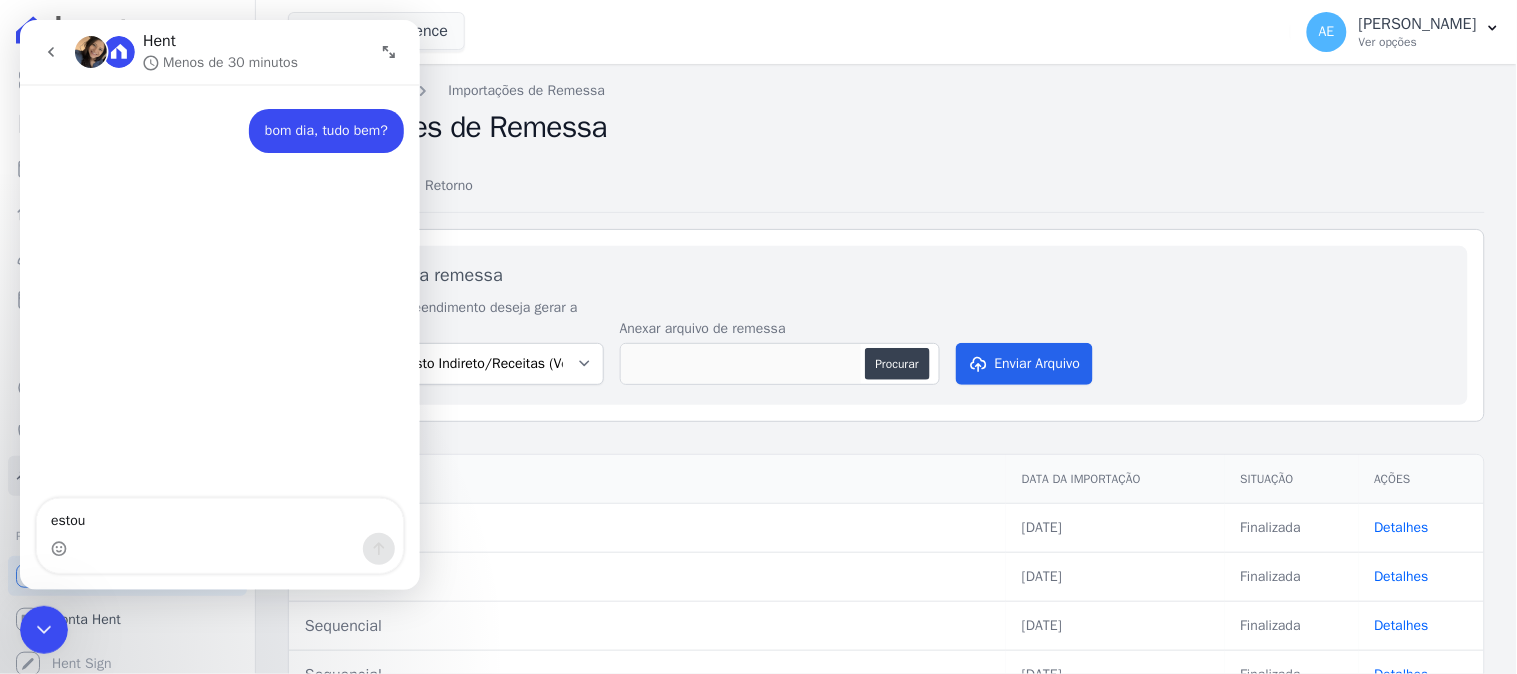 type on "estou" 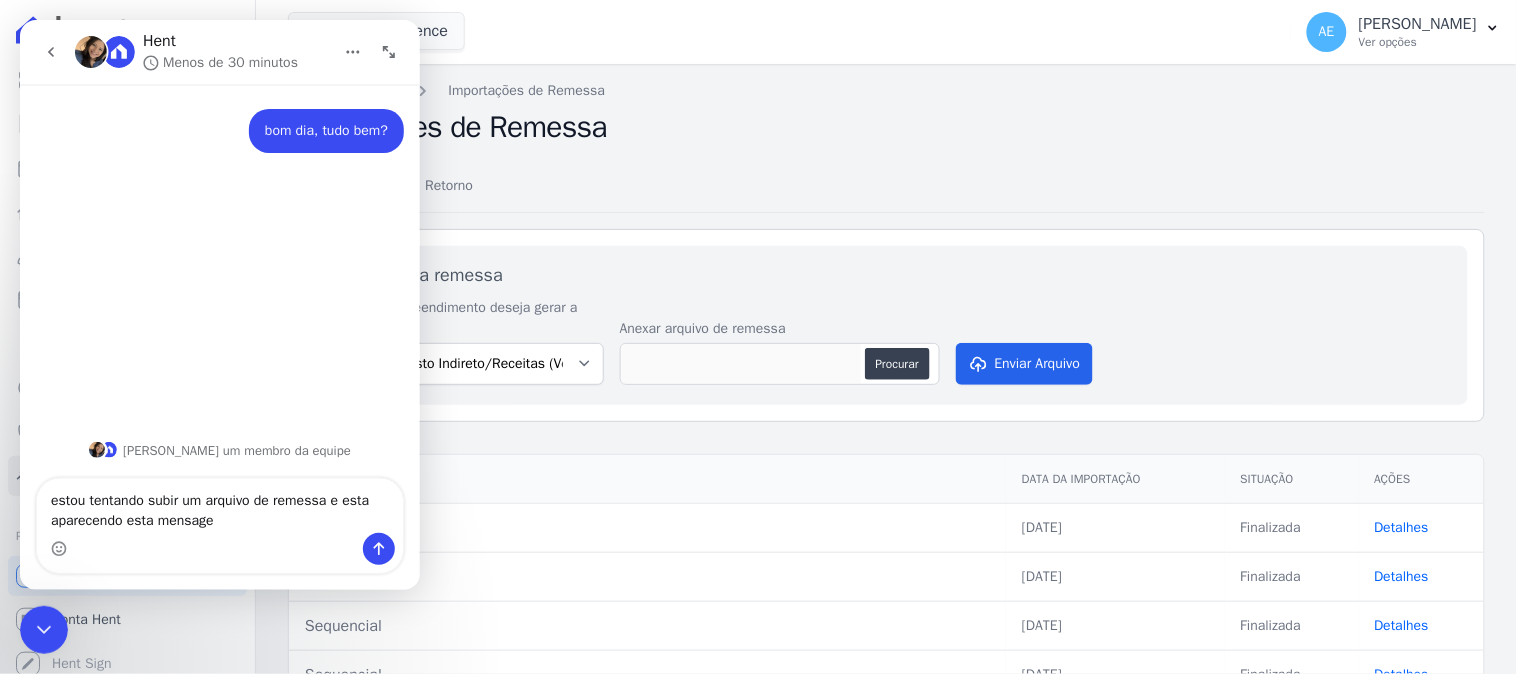 type on "estou tentando subir um arquivo de remessa e esta aparecendo esta mensagem" 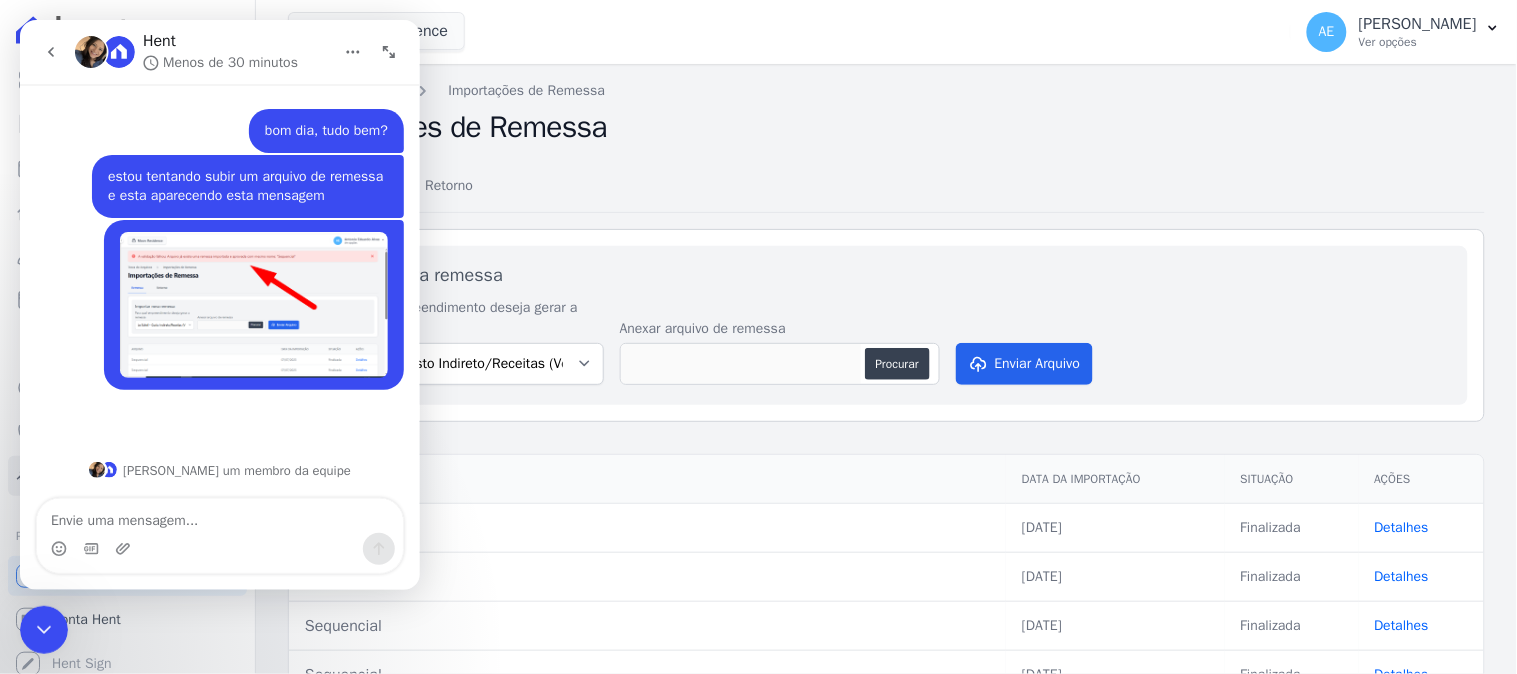 type 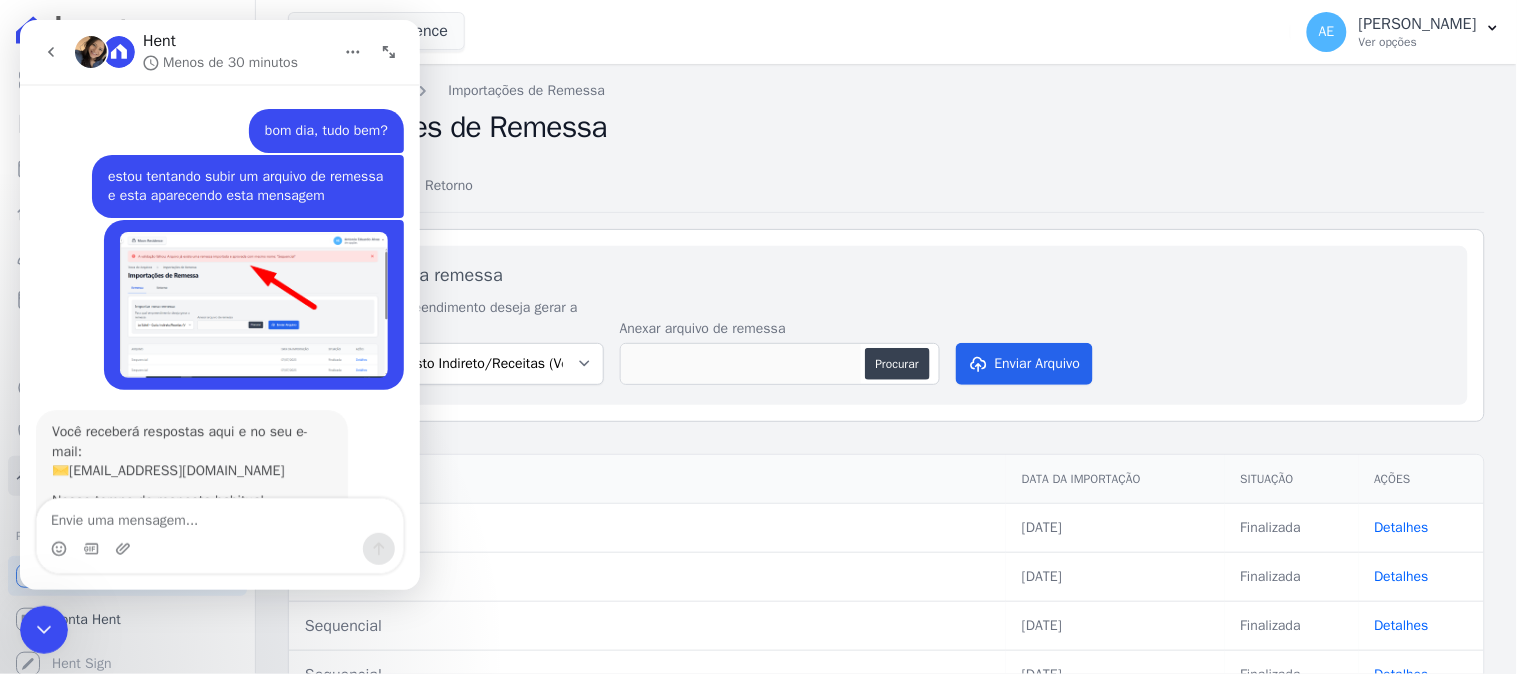 scroll, scrollTop: 137, scrollLeft: 0, axis: vertical 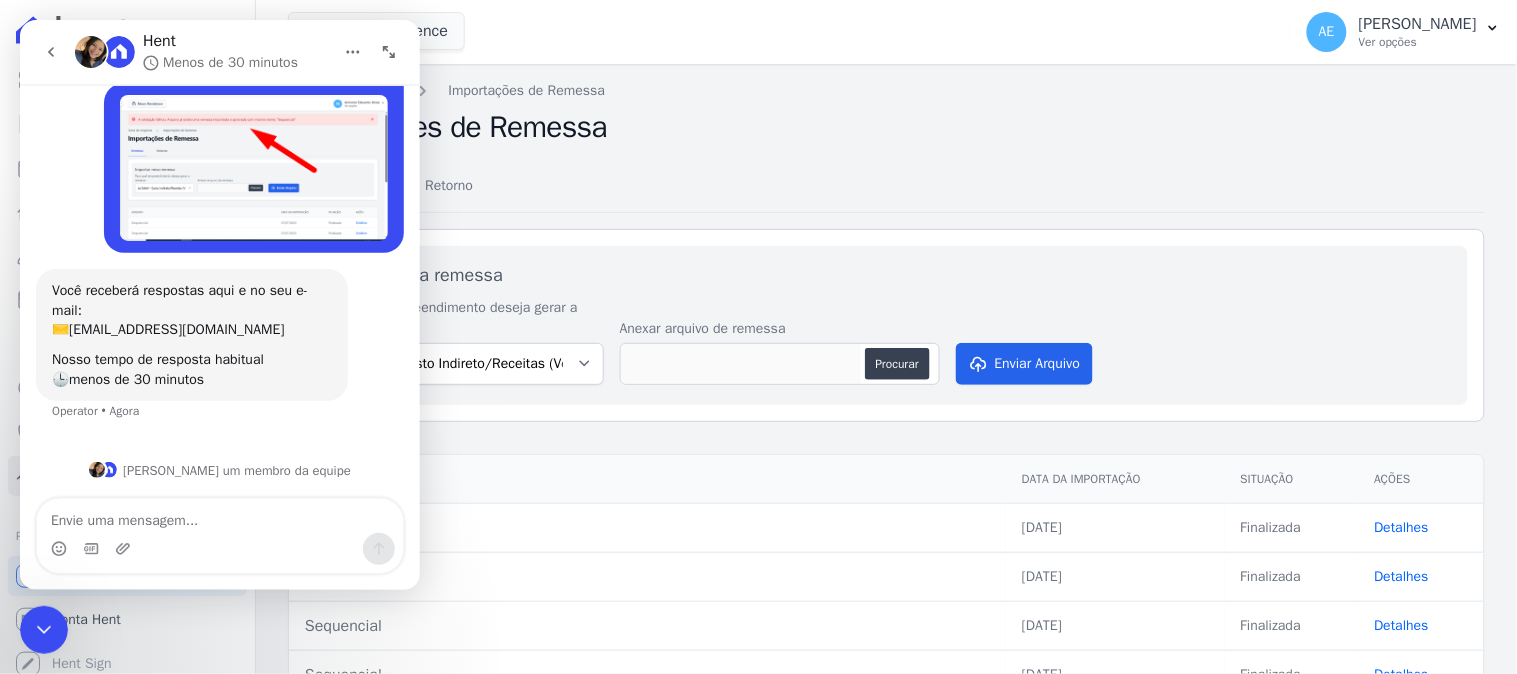 click 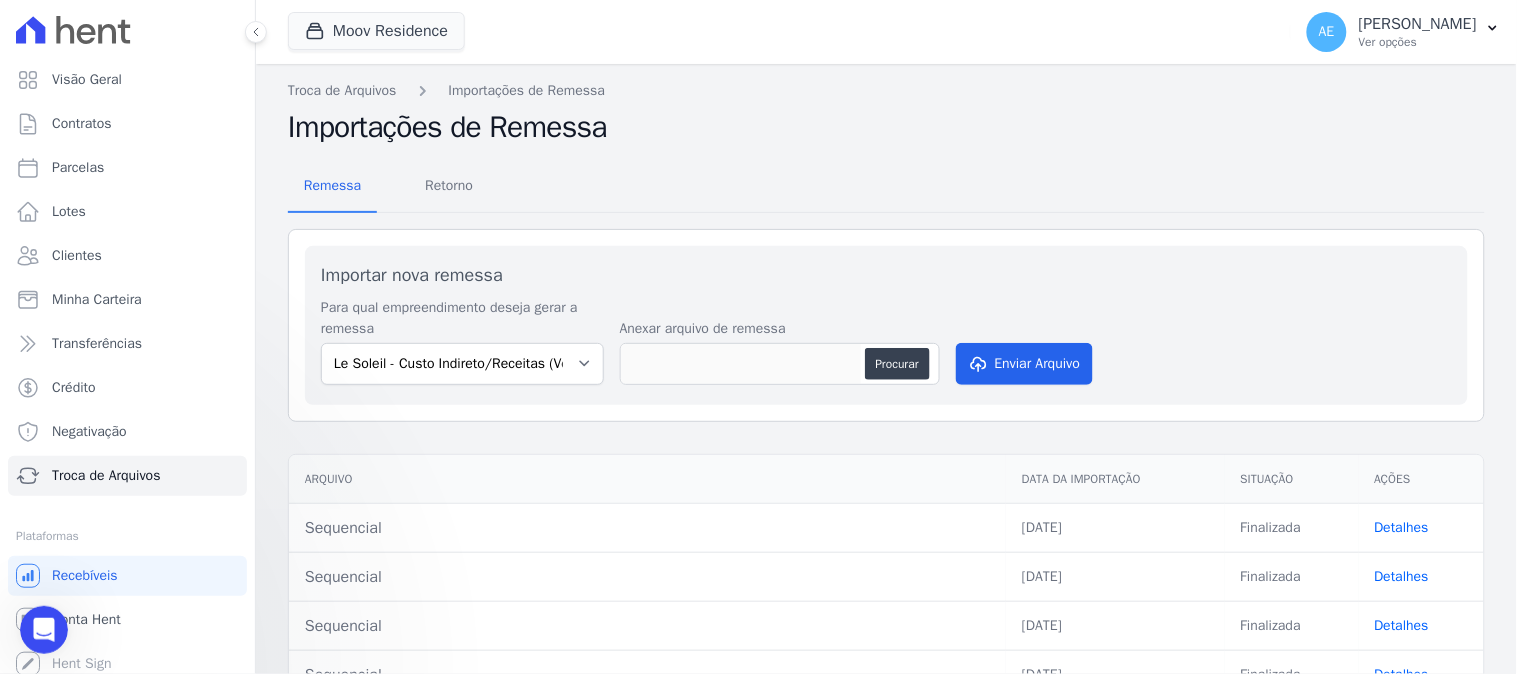 scroll, scrollTop: 0, scrollLeft: 0, axis: both 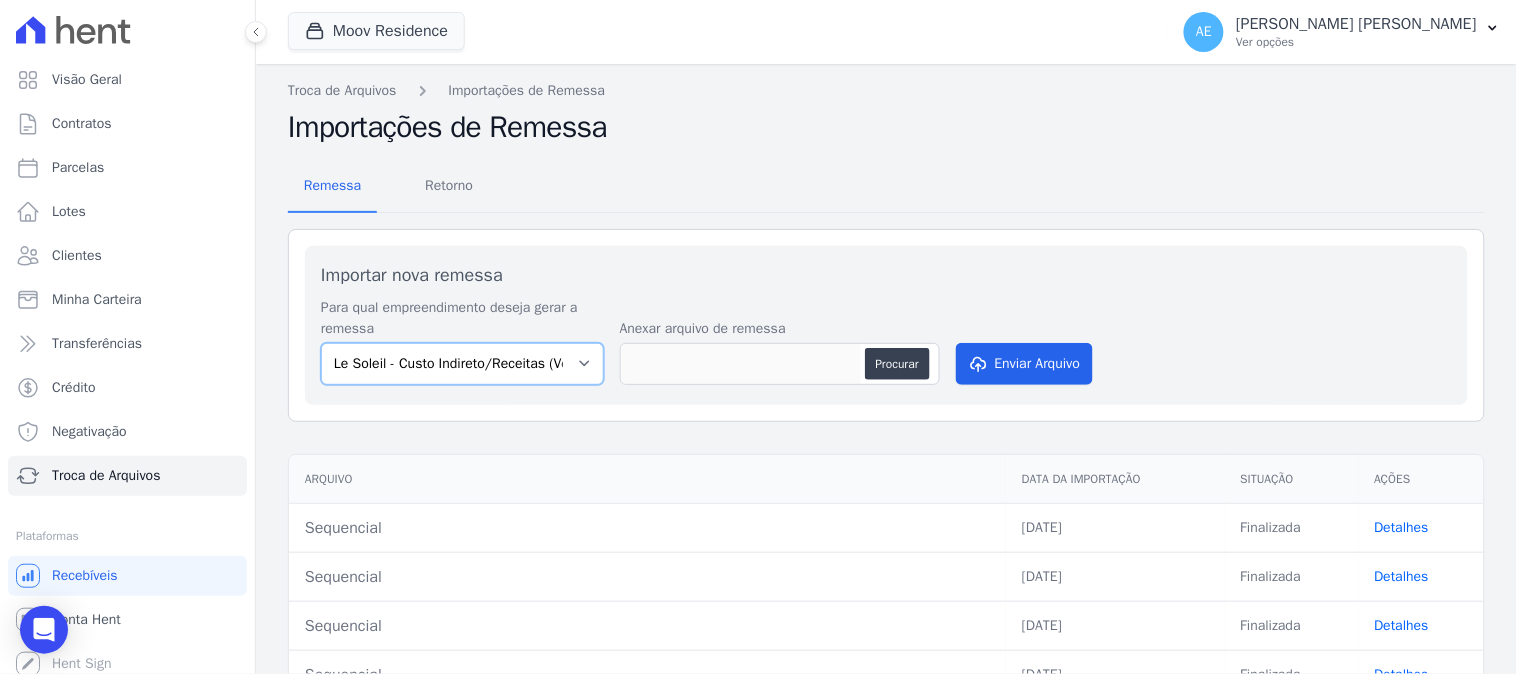 click on "Le Soleil - Custo Indireto/Receitas (Vederti - L02 - Q4883)
Moov Residence
Residencial Start Life" at bounding box center (462, 364) 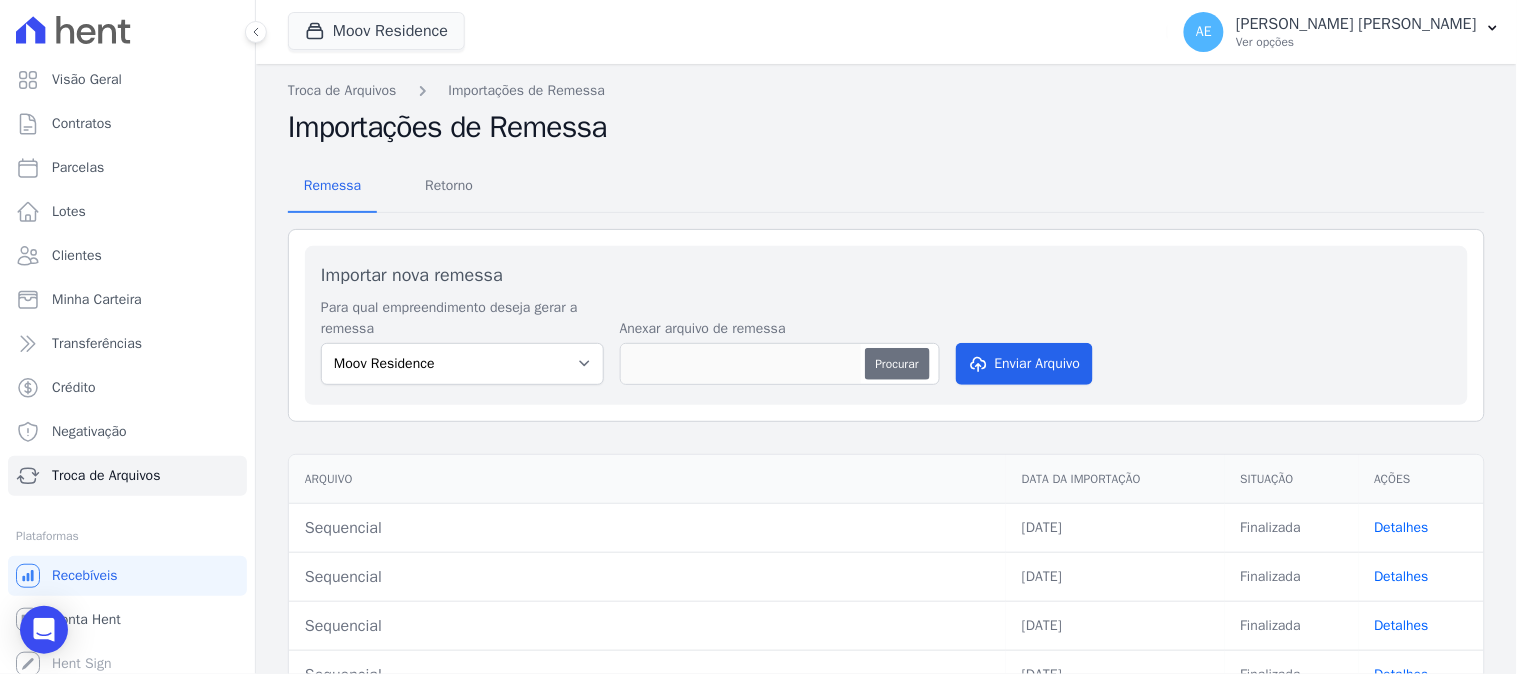 click on "Procurar" at bounding box center (897, 364) 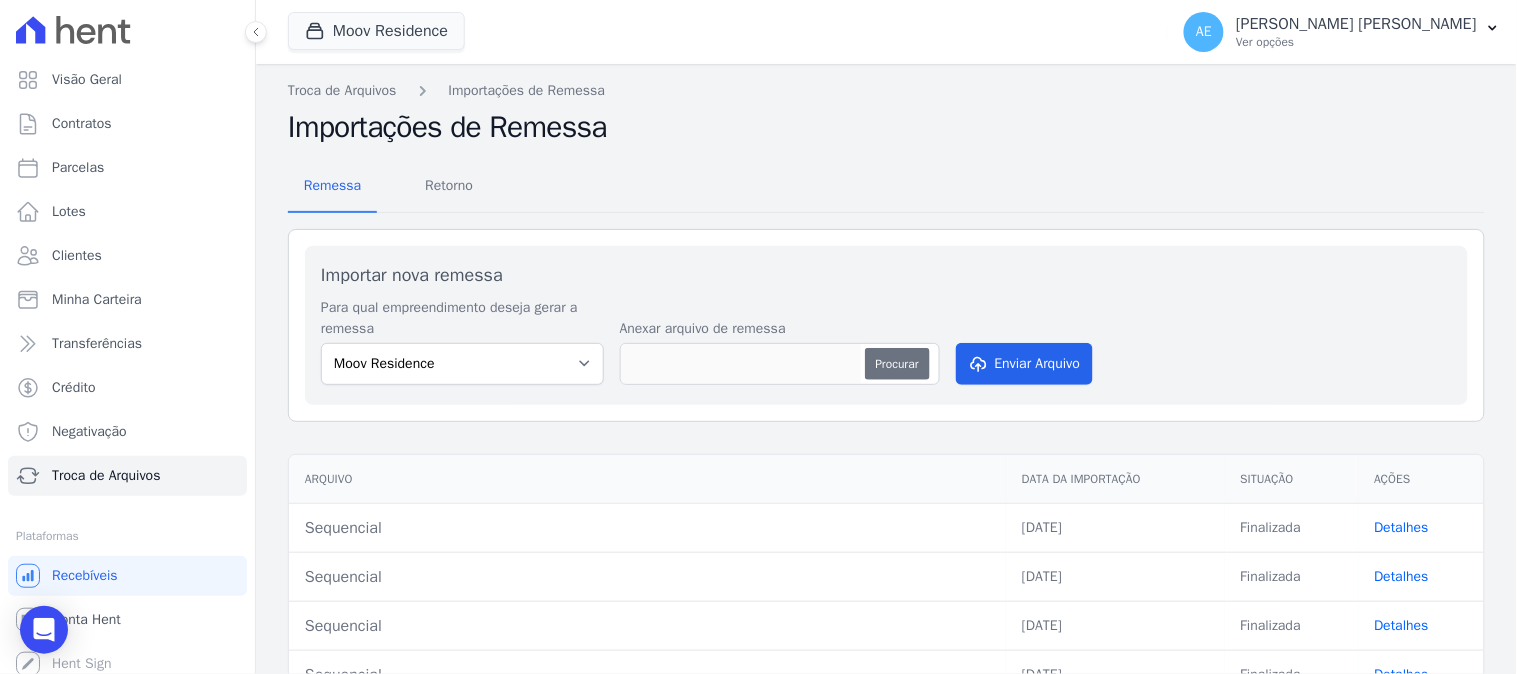 type on "Sequencial" 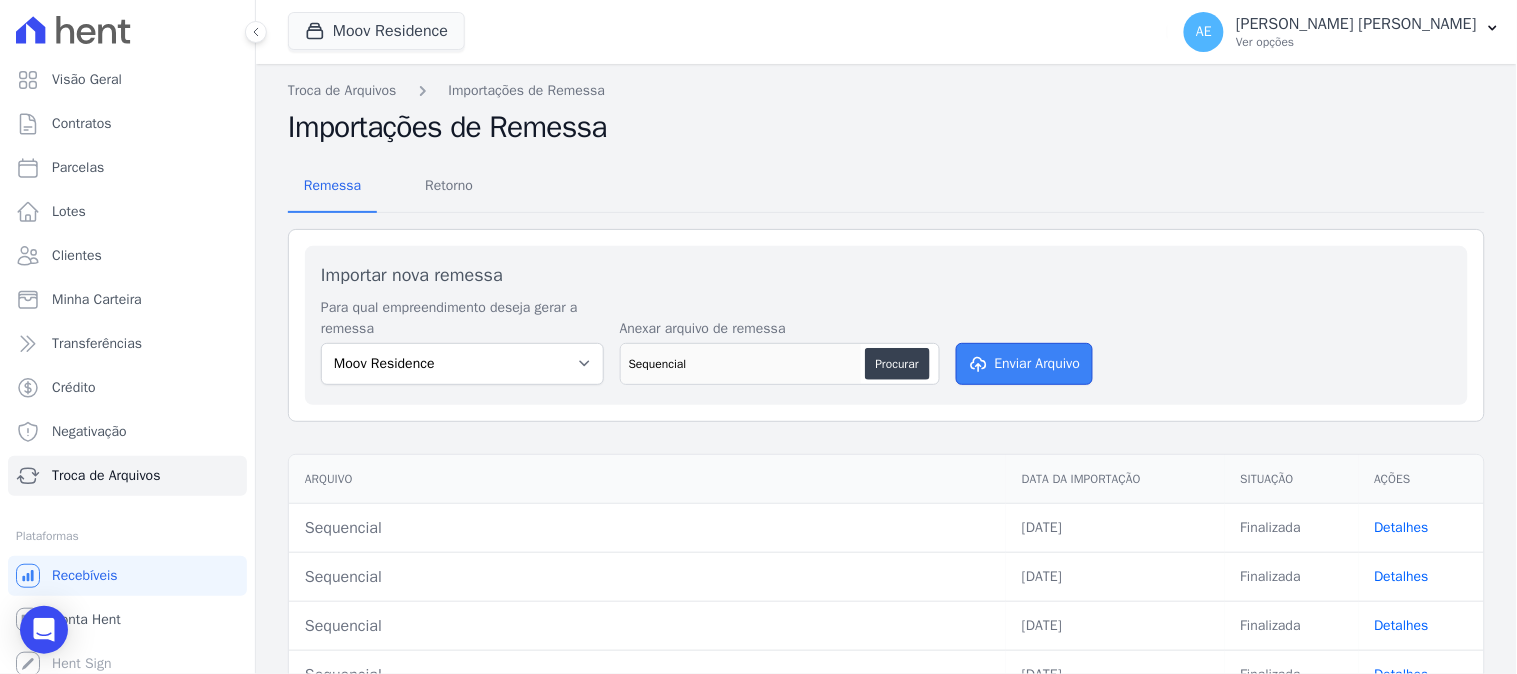 click on "Enviar Arquivo" at bounding box center [1025, 364] 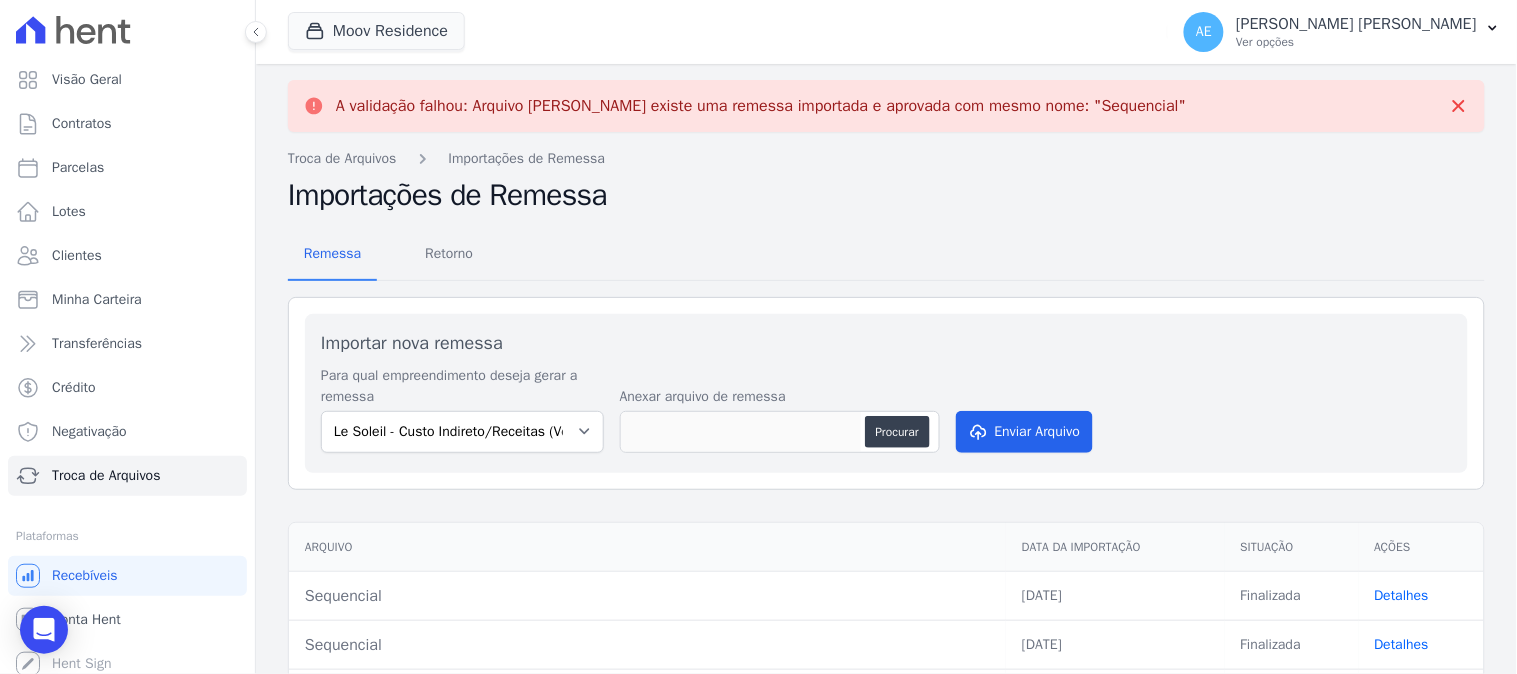 click 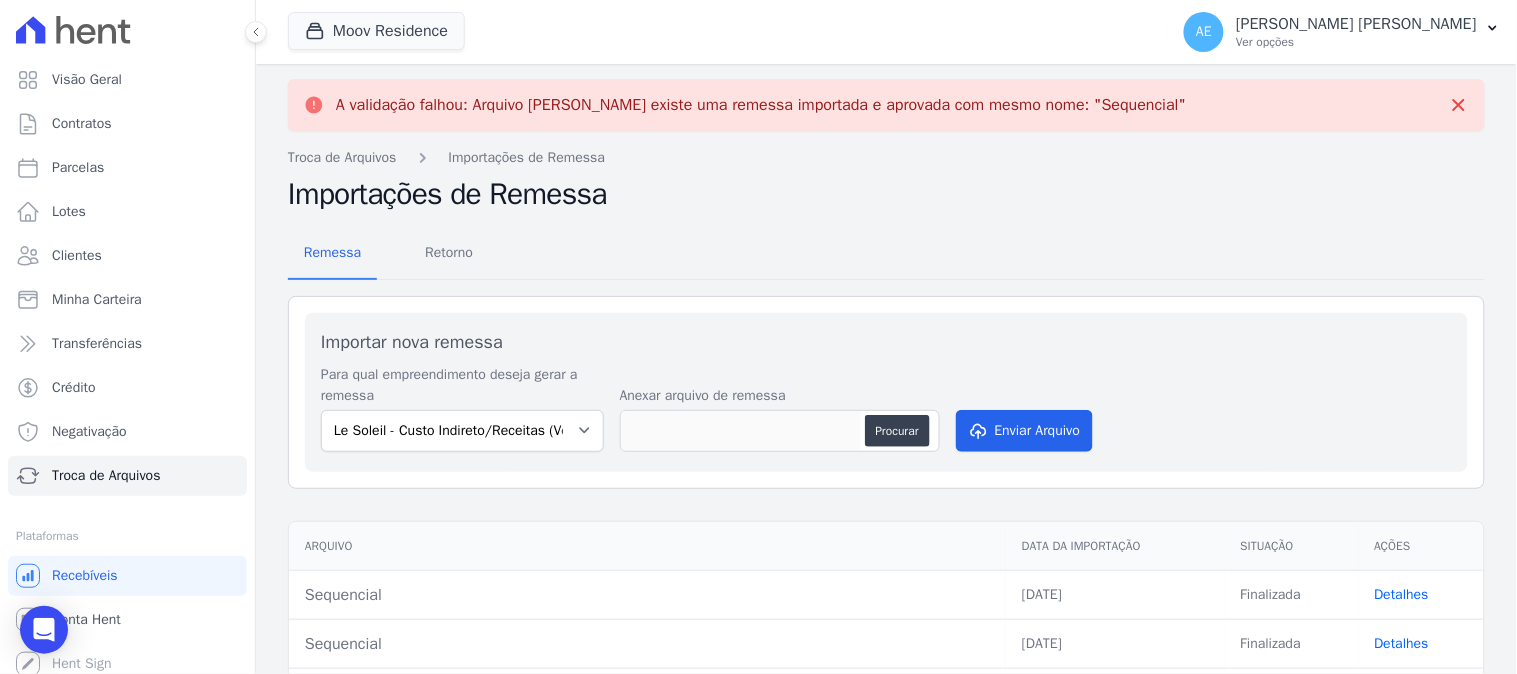 scroll, scrollTop: 0, scrollLeft: 0, axis: both 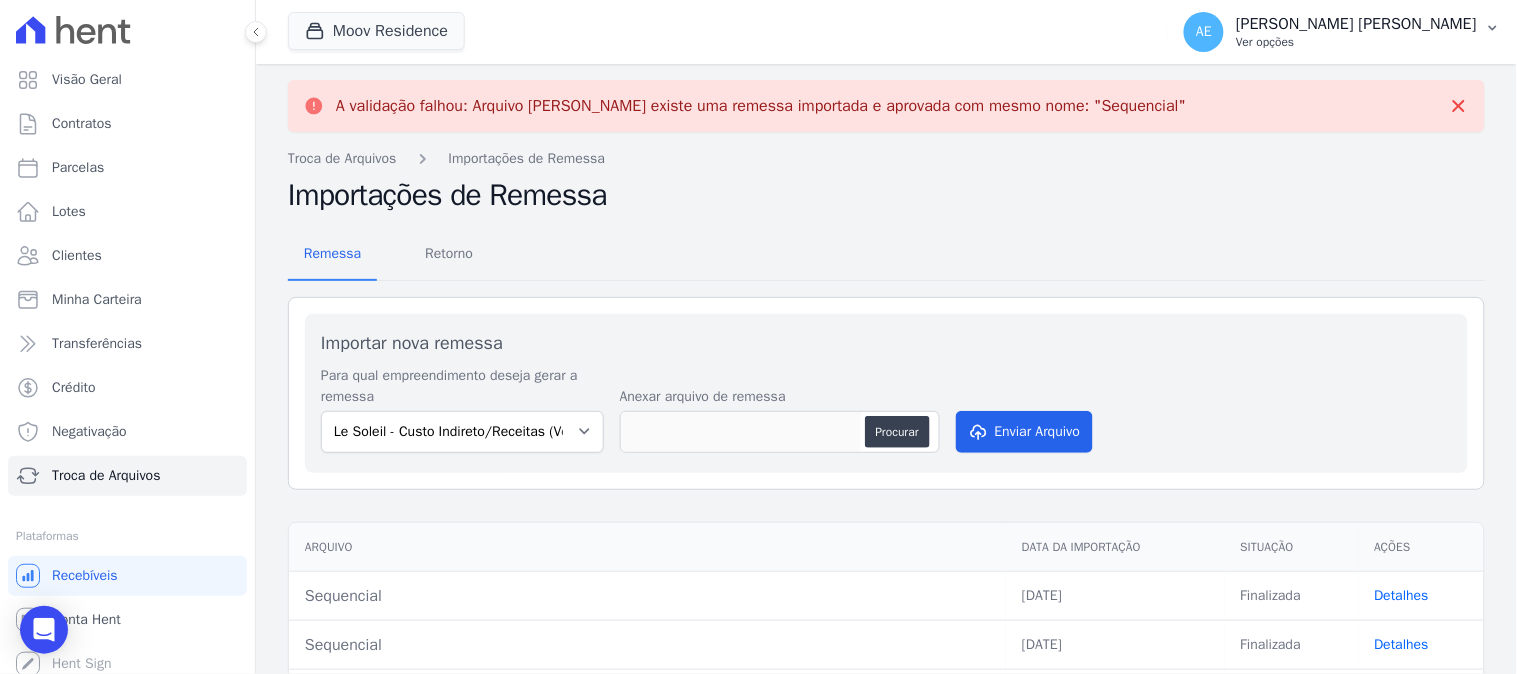 click on "Ver opções" at bounding box center [1356, 42] 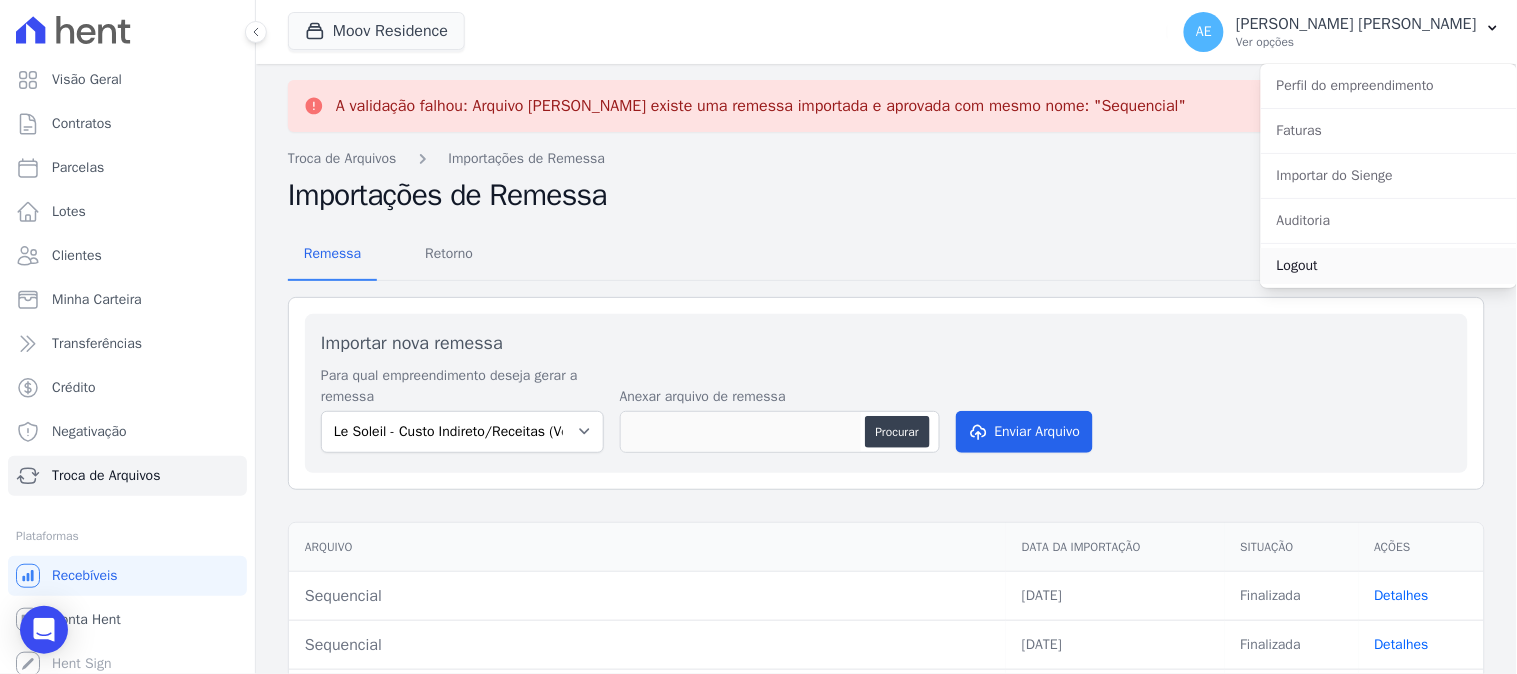 click on "Logout" at bounding box center [1389, 266] 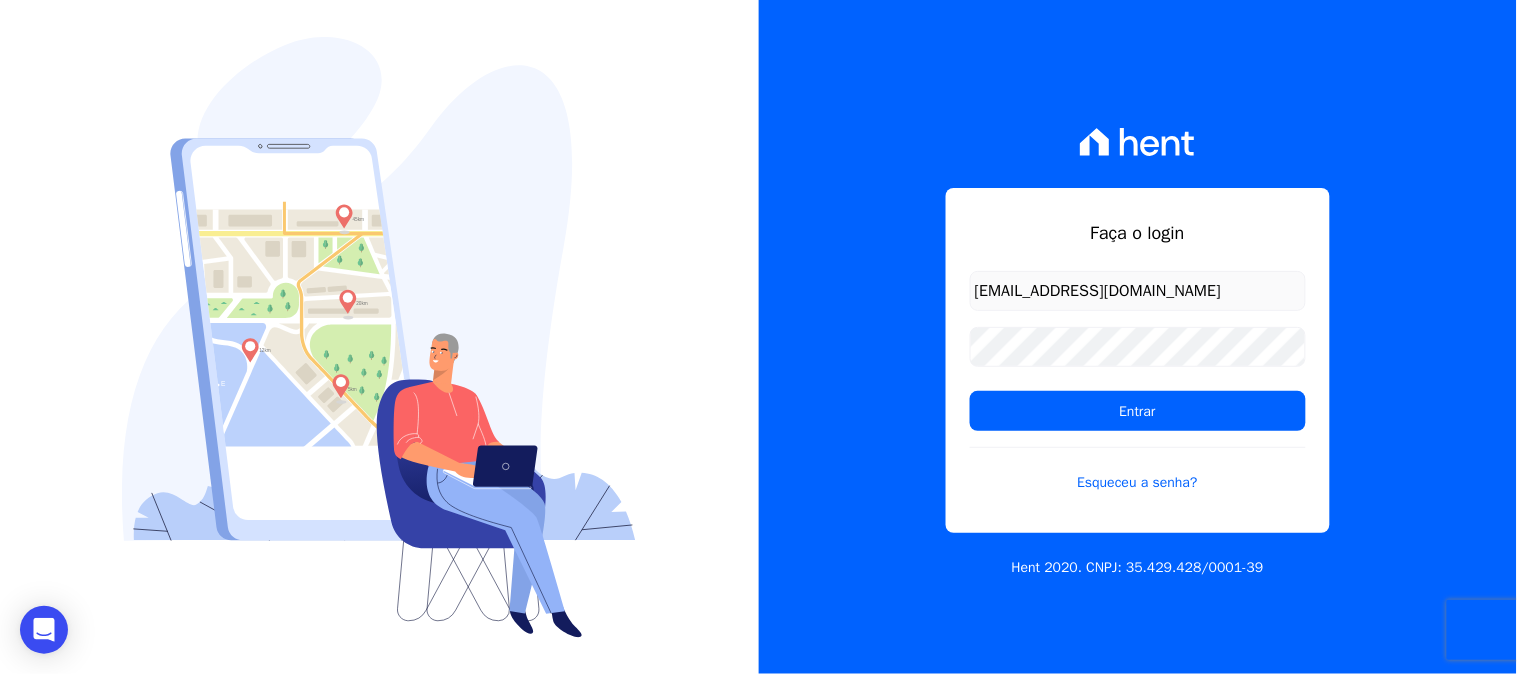 type on "contasareceber@ka.com.br" 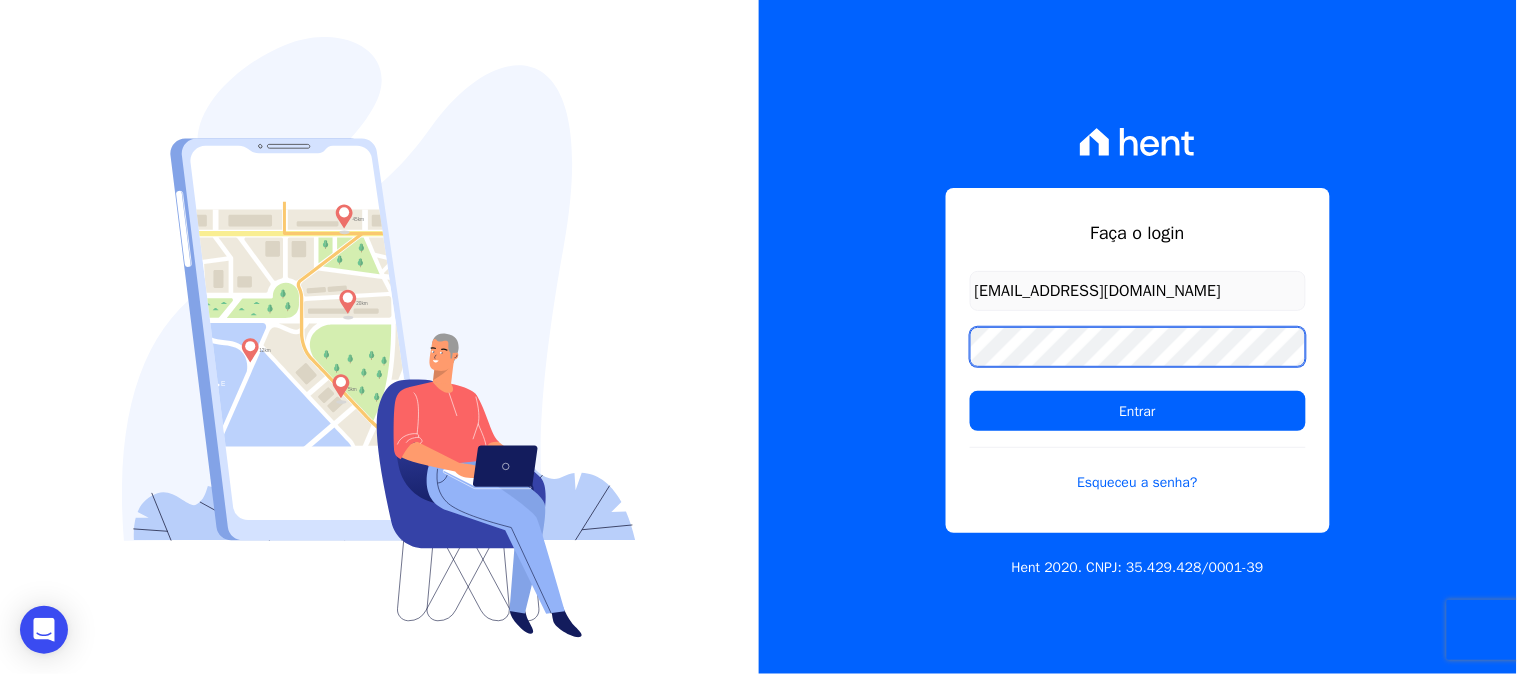 click on "Entrar" at bounding box center [1138, 411] 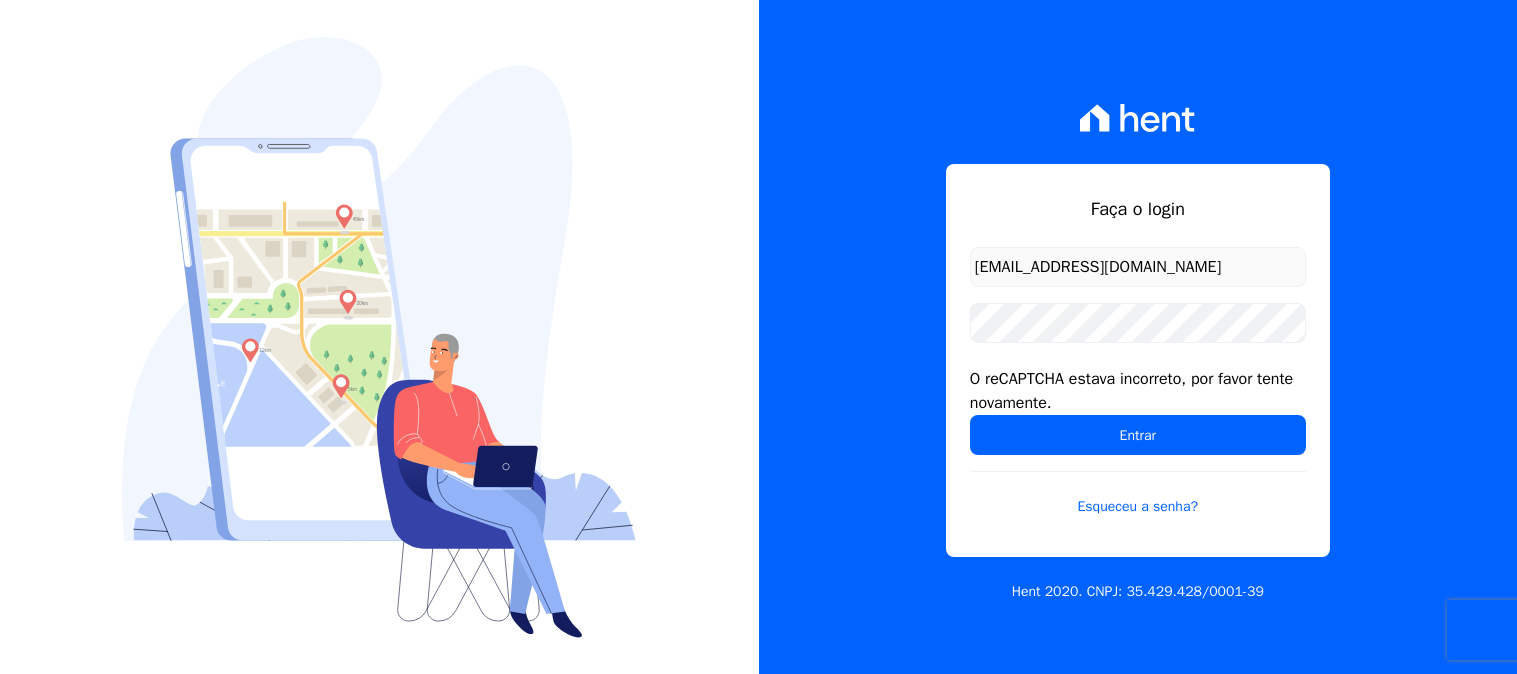 scroll, scrollTop: 0, scrollLeft: 0, axis: both 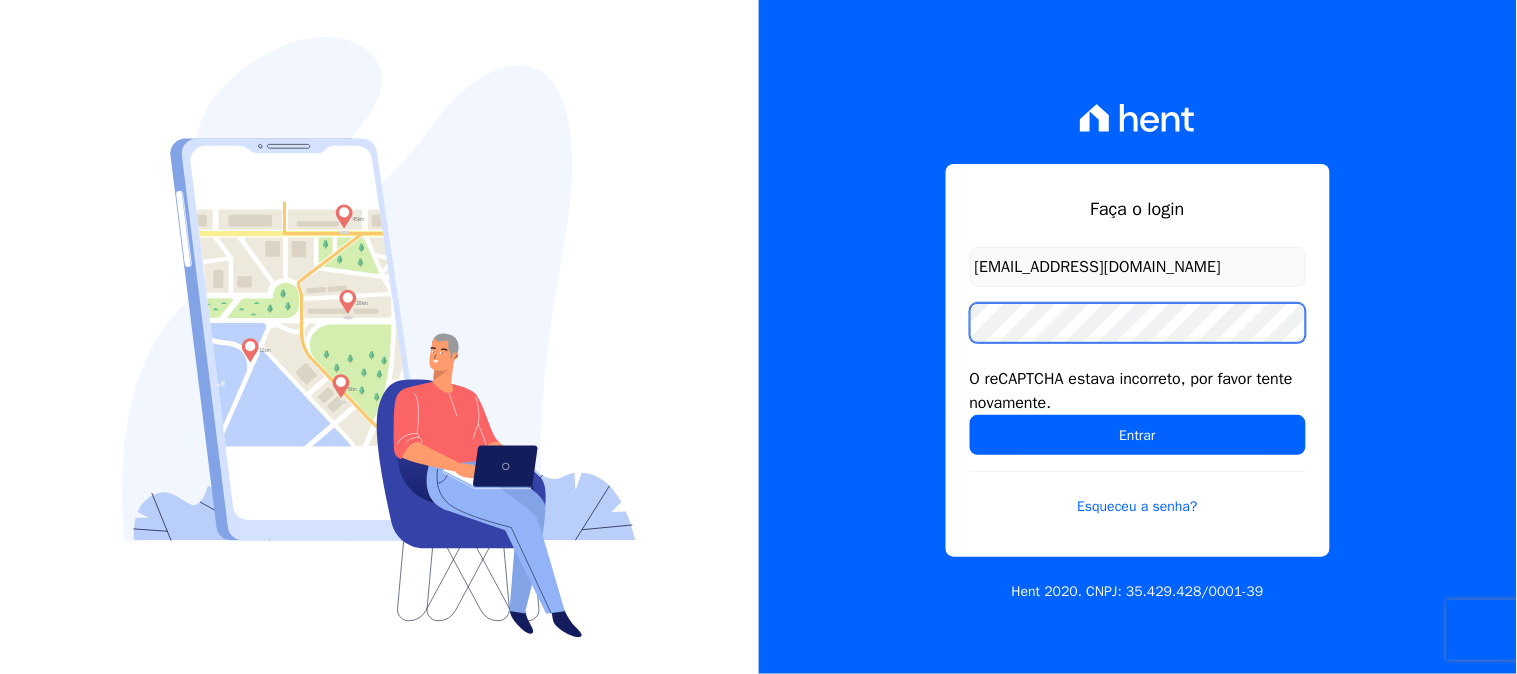 click on "Entrar" at bounding box center (1138, 435) 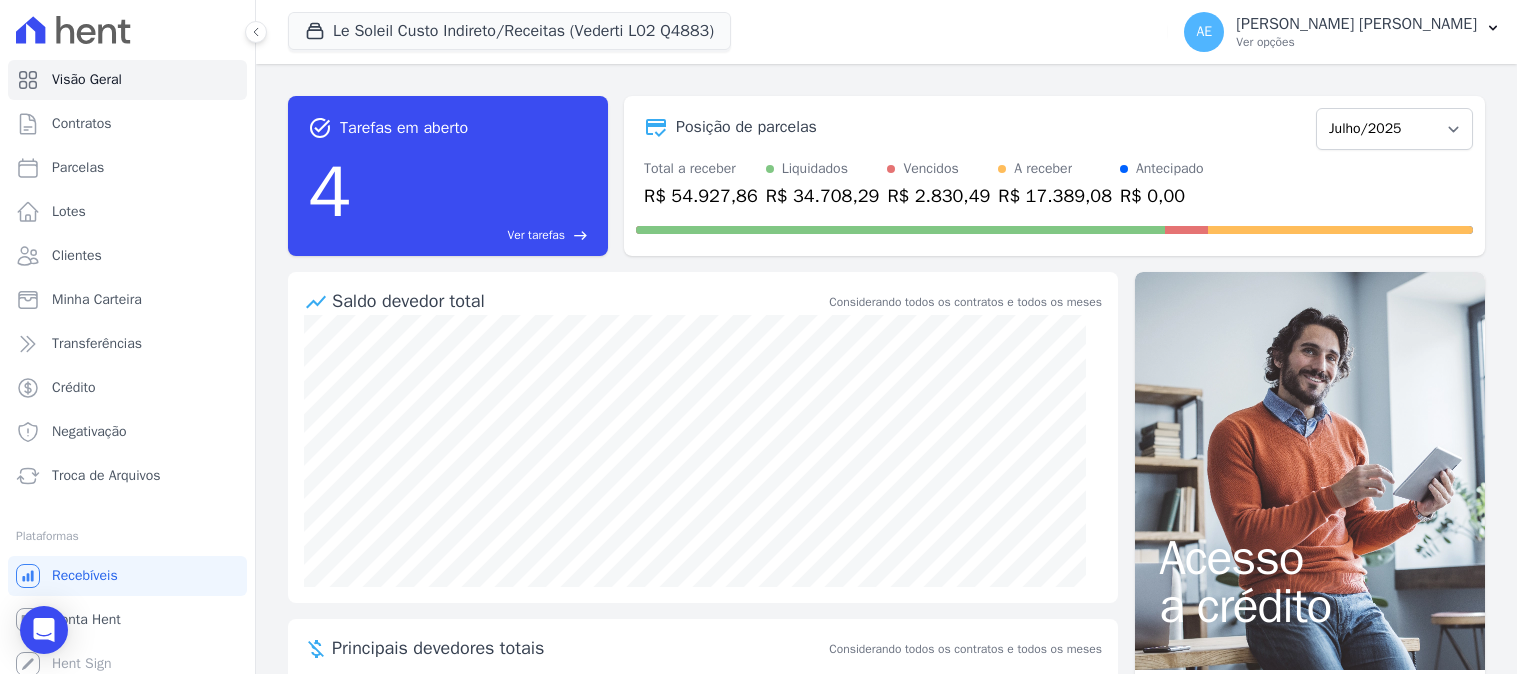 scroll, scrollTop: 0, scrollLeft: 0, axis: both 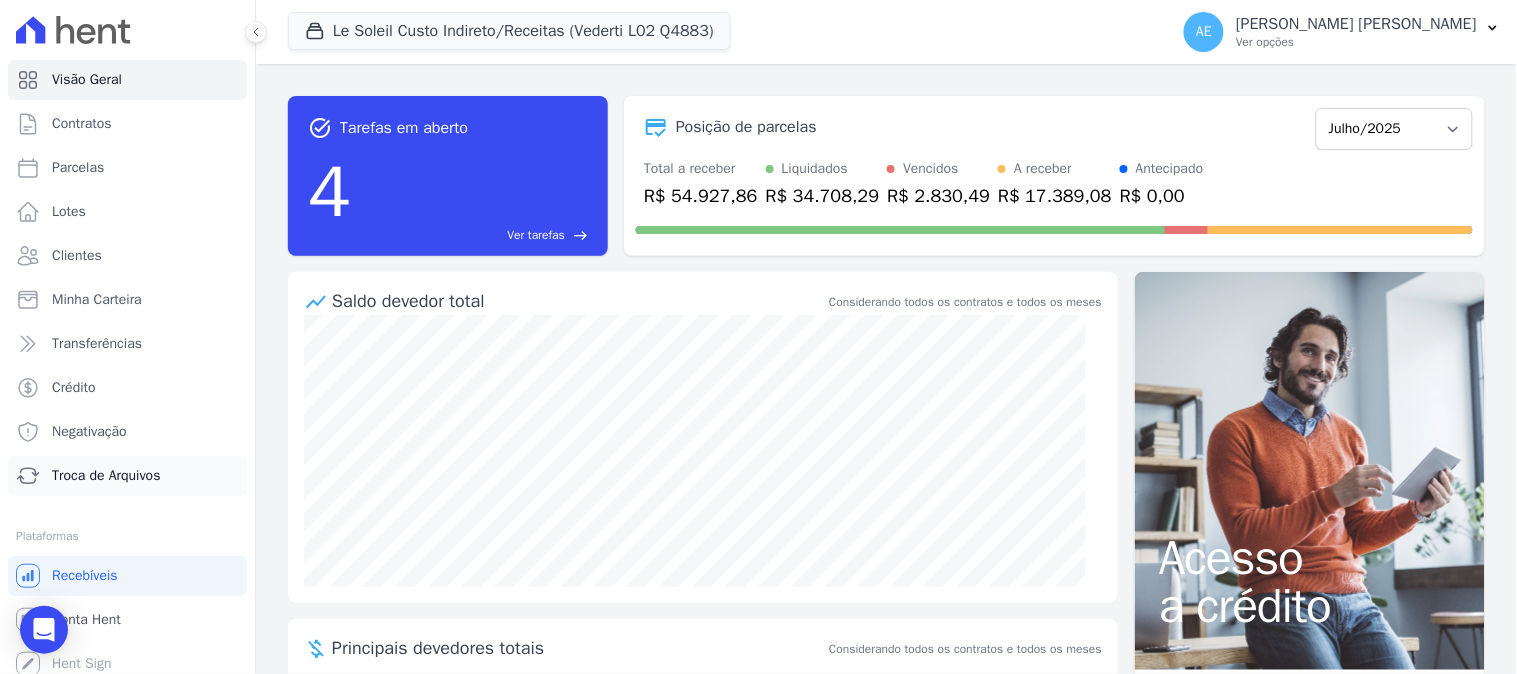 click on "Troca de Arquivos" at bounding box center [106, 476] 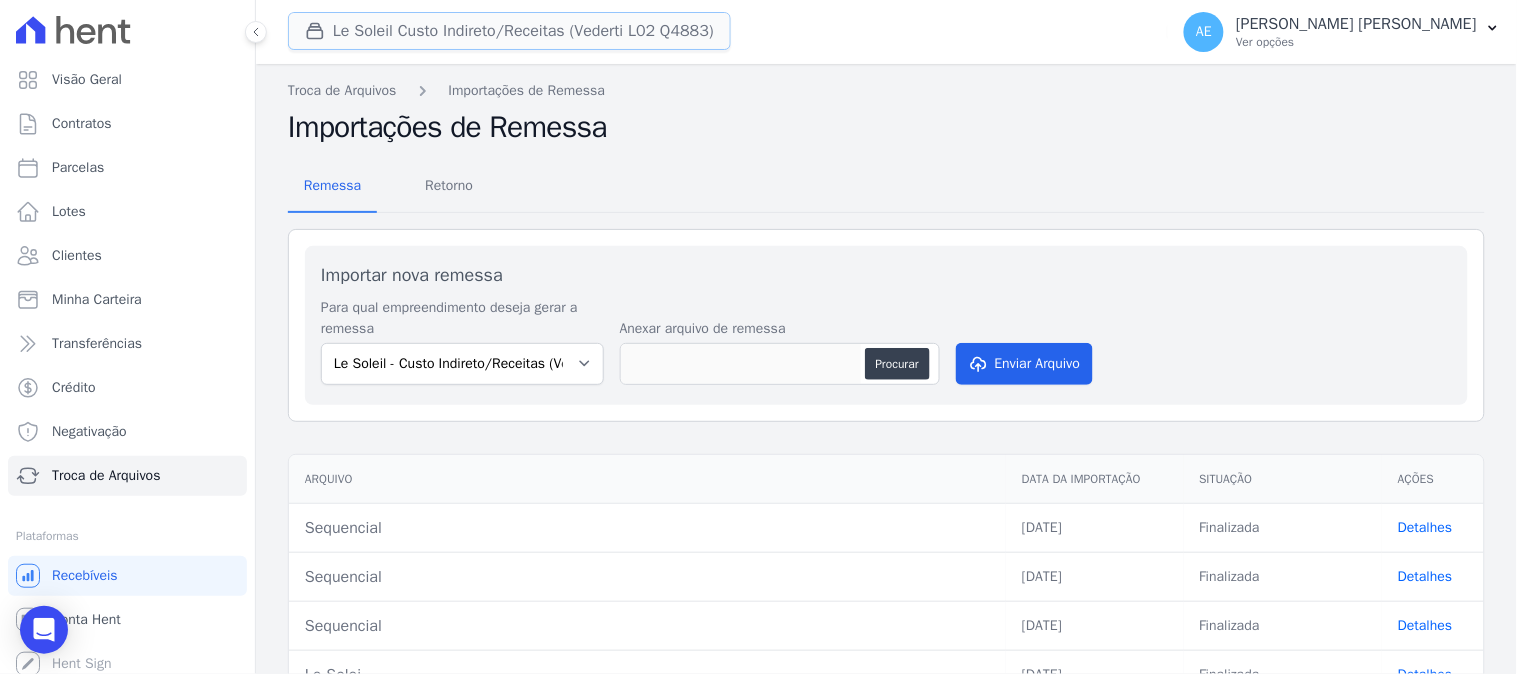 click on "Le Soleil   Custo Indireto/Receitas (Vederti   L02   Q4883)" at bounding box center [509, 31] 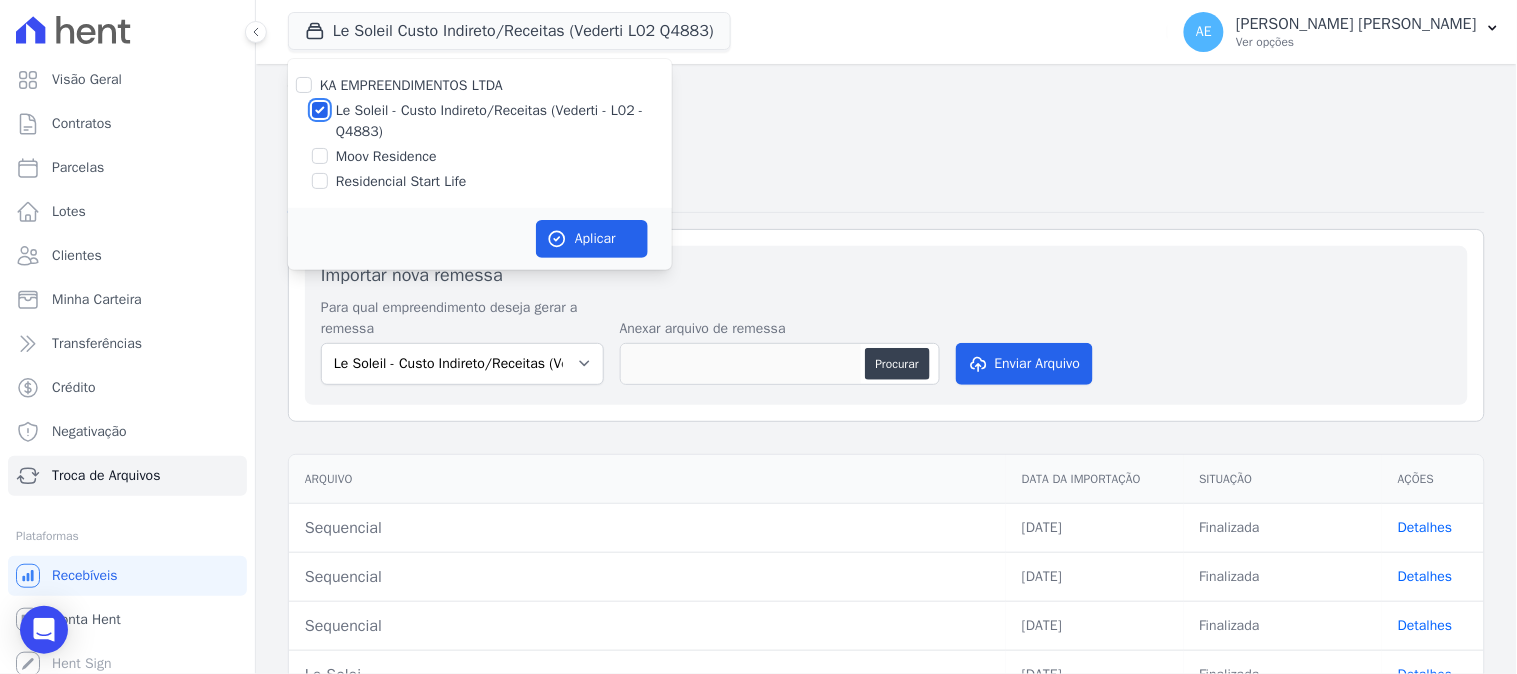 click on "Le Soleil - Custo Indireto/Receitas (Vederti - L02 - Q4883)" at bounding box center [320, 110] 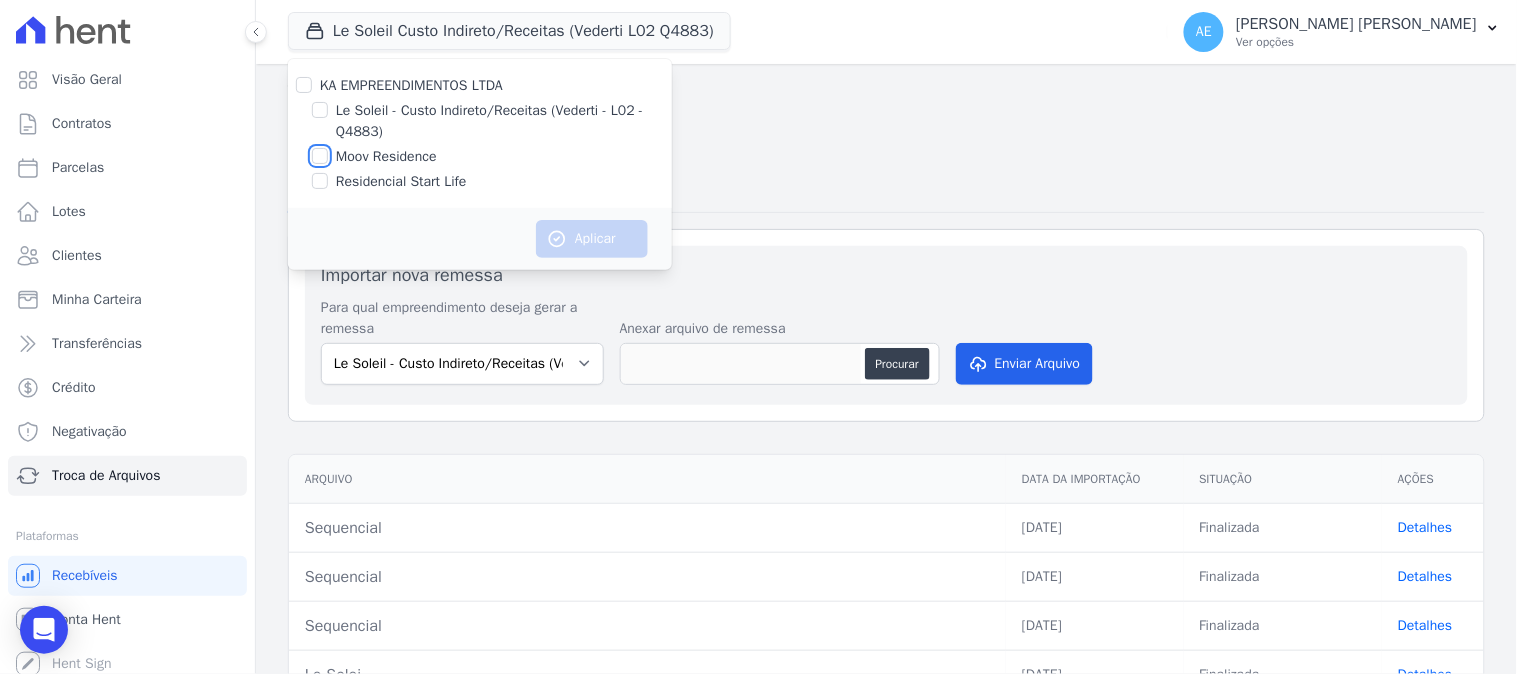 click on "Moov Residence" at bounding box center [320, 156] 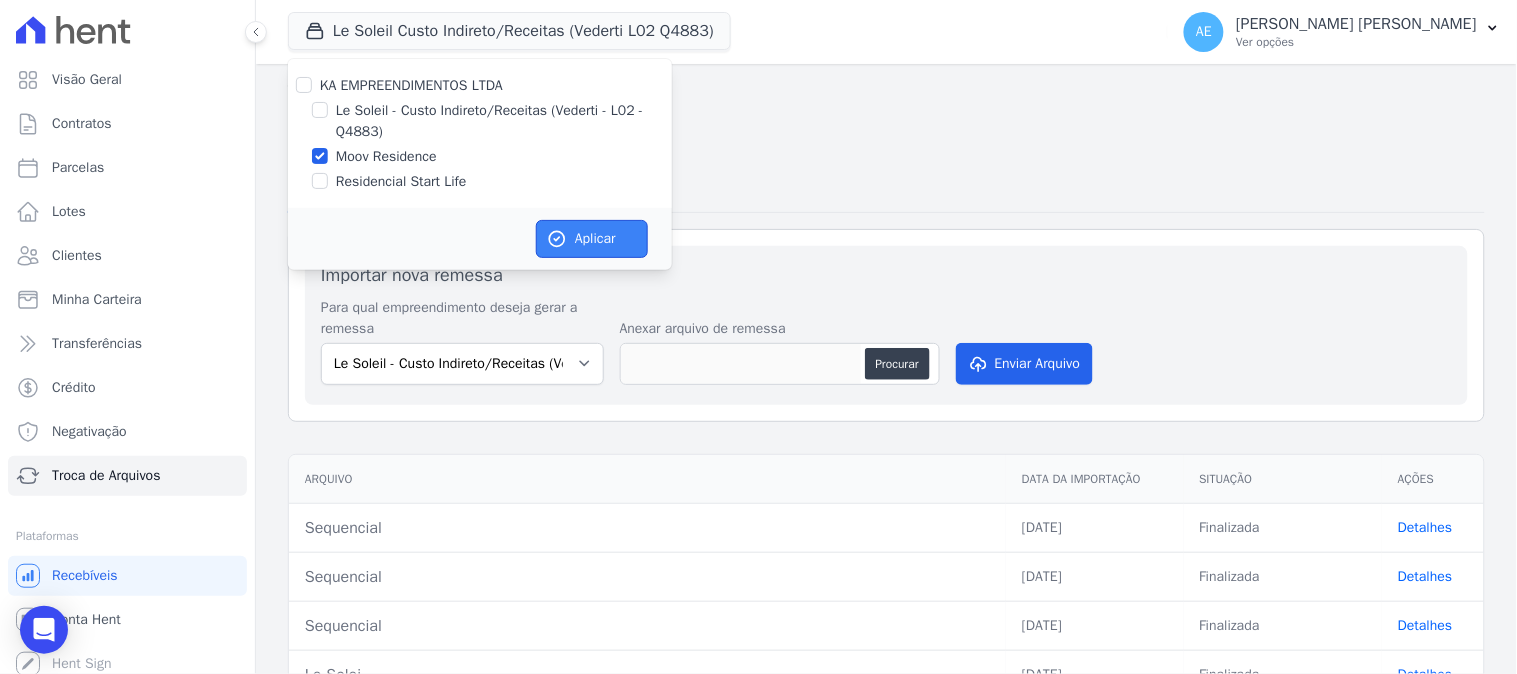 click on "Aplicar" at bounding box center (592, 239) 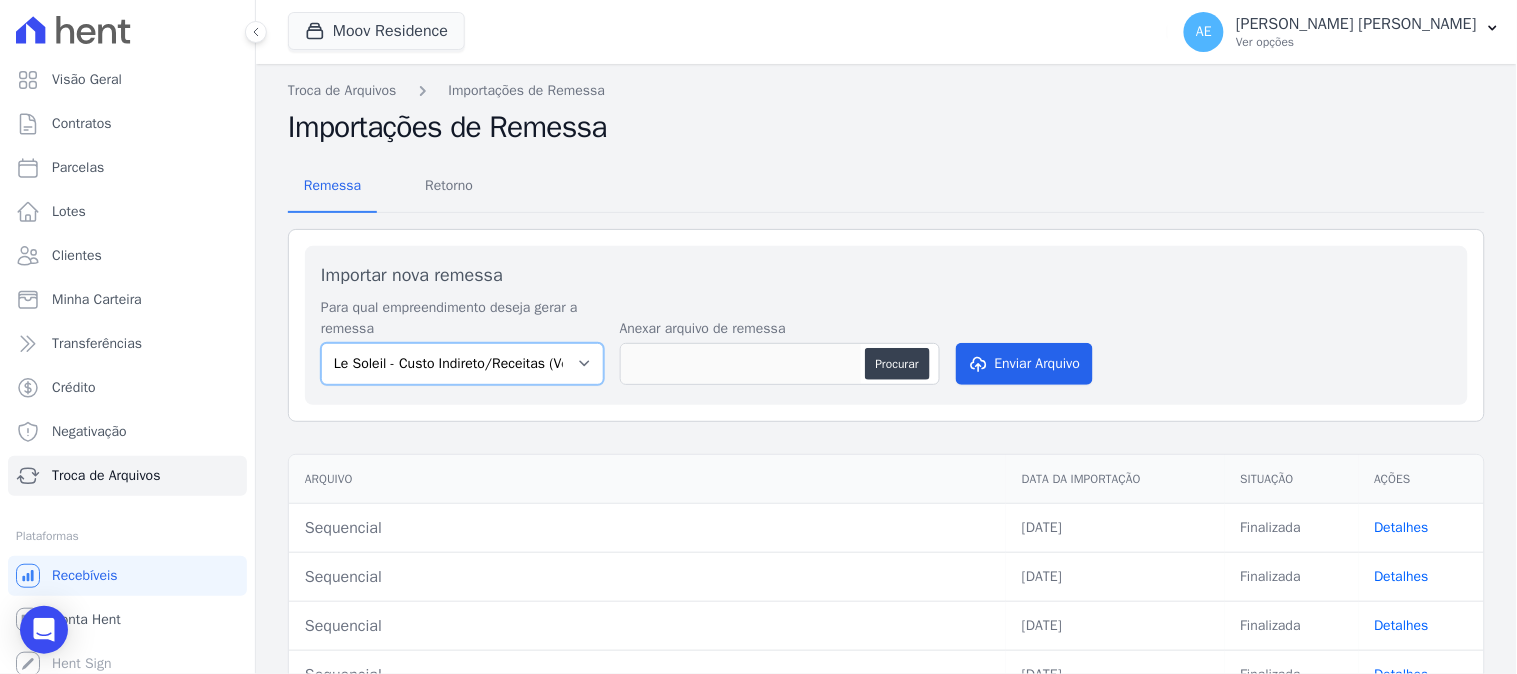 click on "Le Soleil - Custo Indireto/Receitas (Vederti - L02 - Q4883)
Moov Residence
Residencial Start Life" at bounding box center [462, 364] 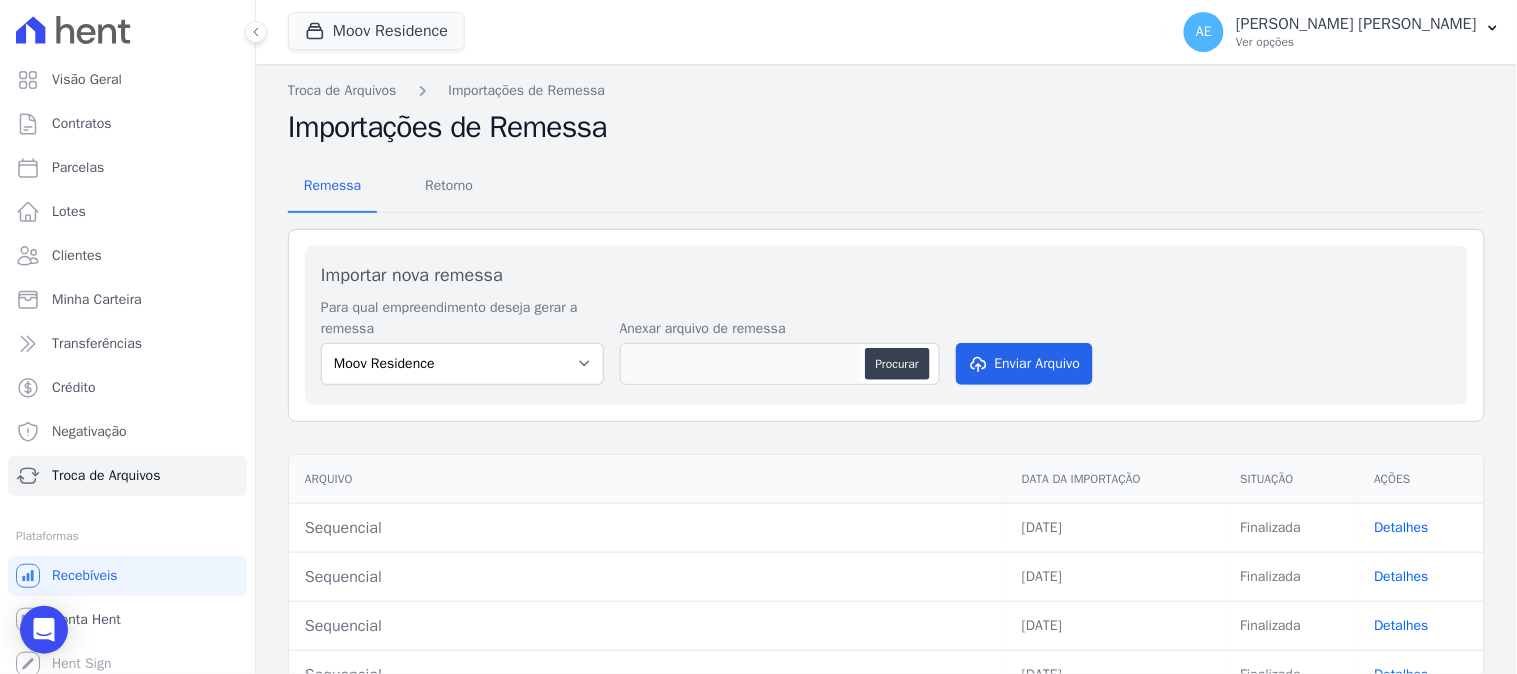 click on "Remessa
Retorno" at bounding box center (886, 187) 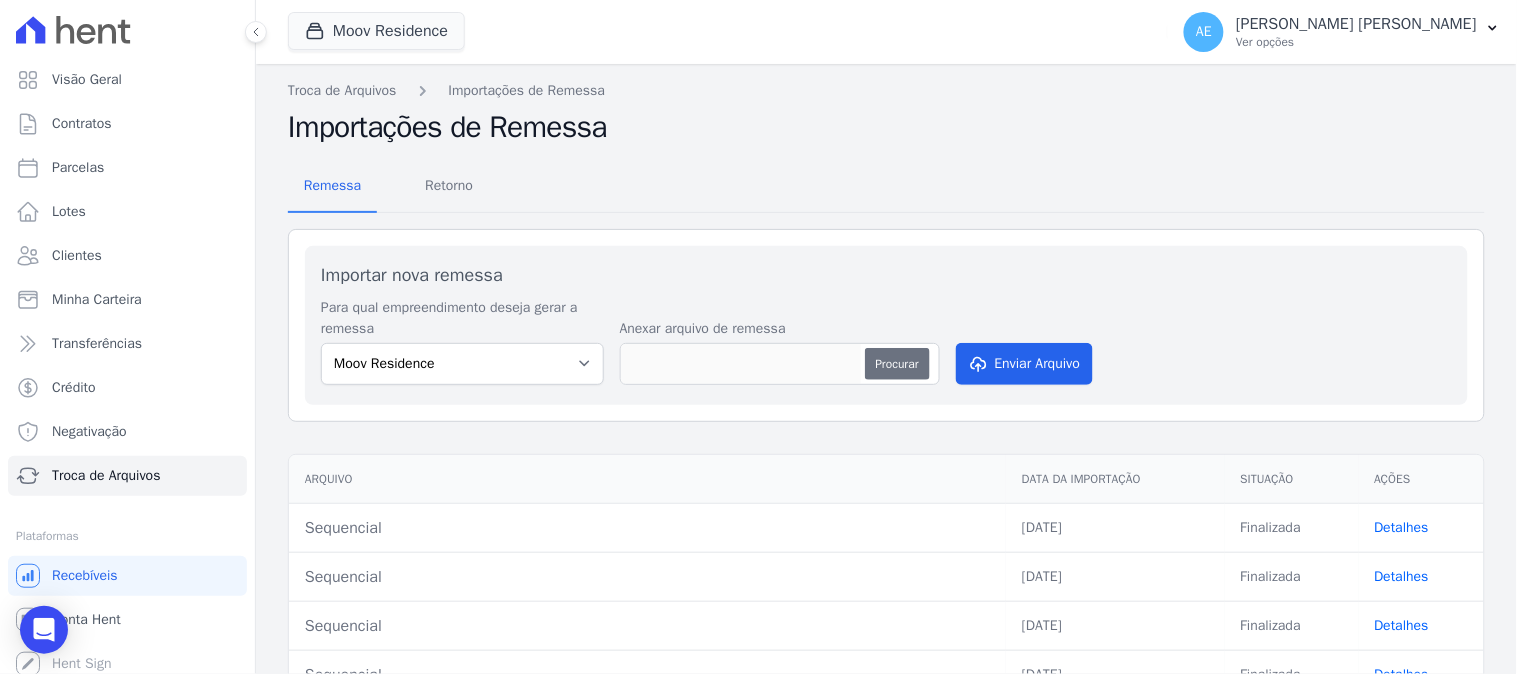 click on "Procurar" at bounding box center [897, 364] 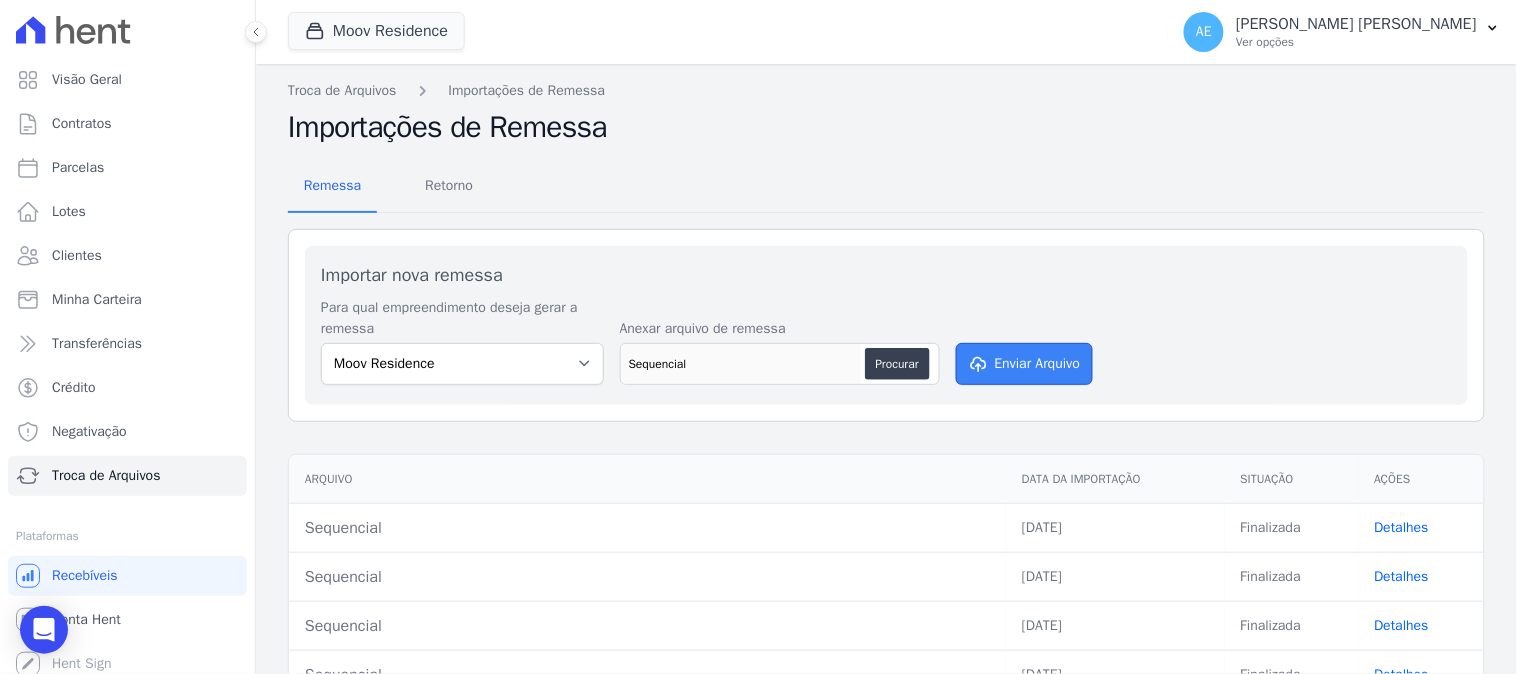 click on "Enviar Arquivo" at bounding box center [1025, 364] 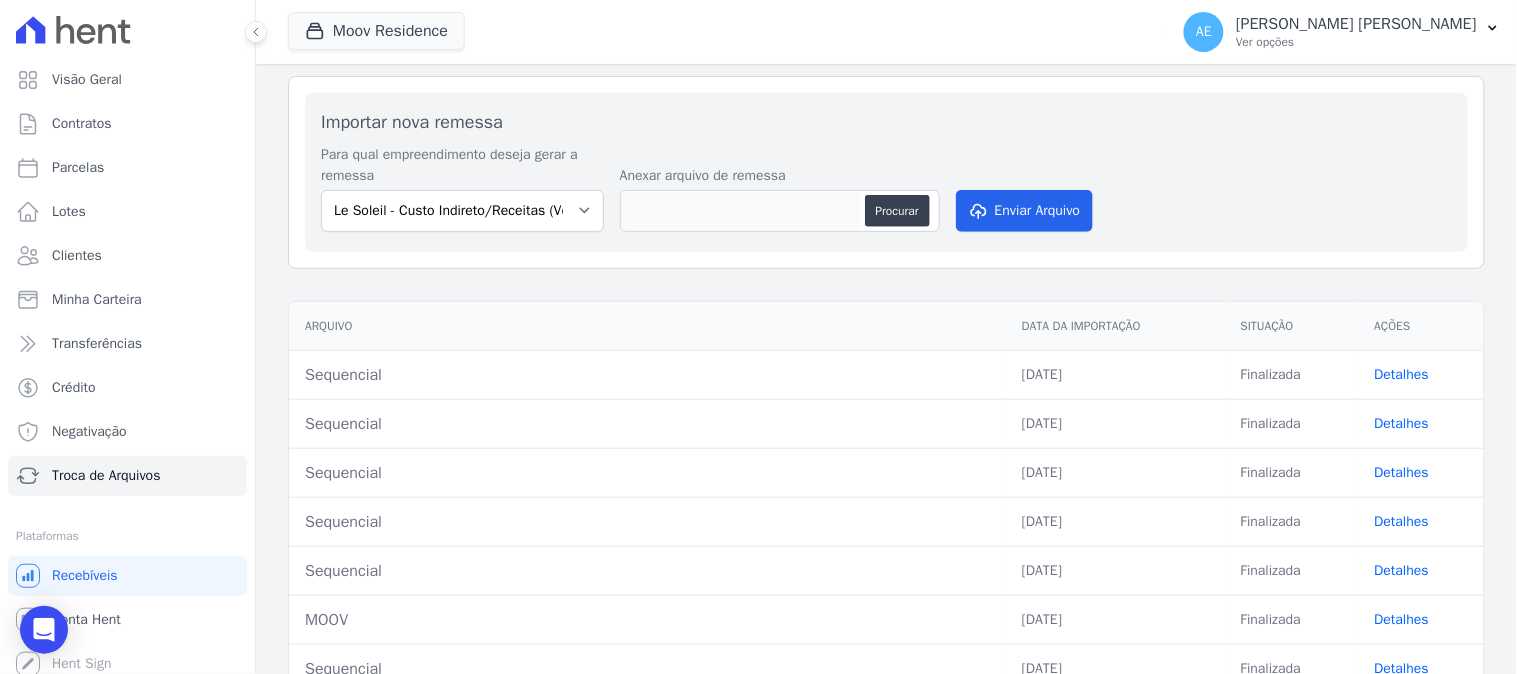 scroll, scrollTop: 222, scrollLeft: 0, axis: vertical 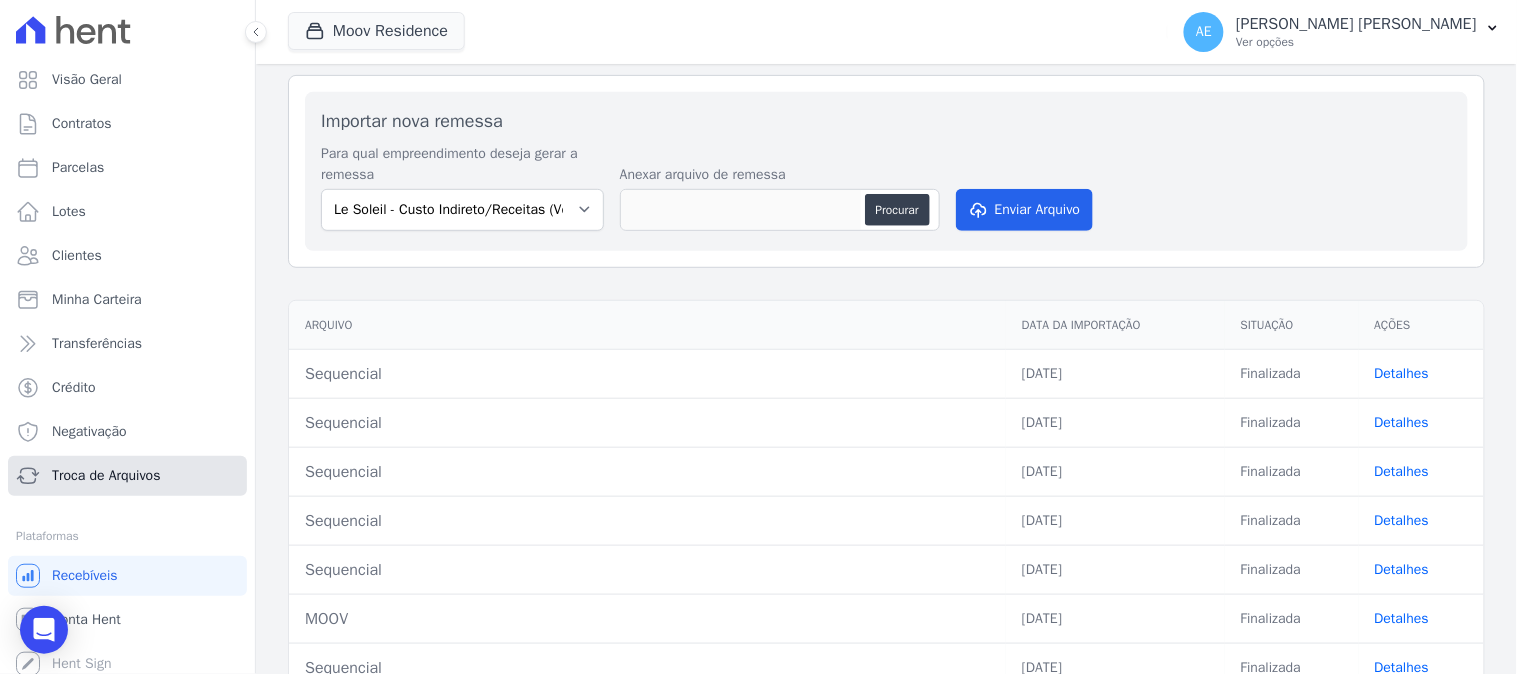 click on "Troca de Arquivos" at bounding box center [106, 476] 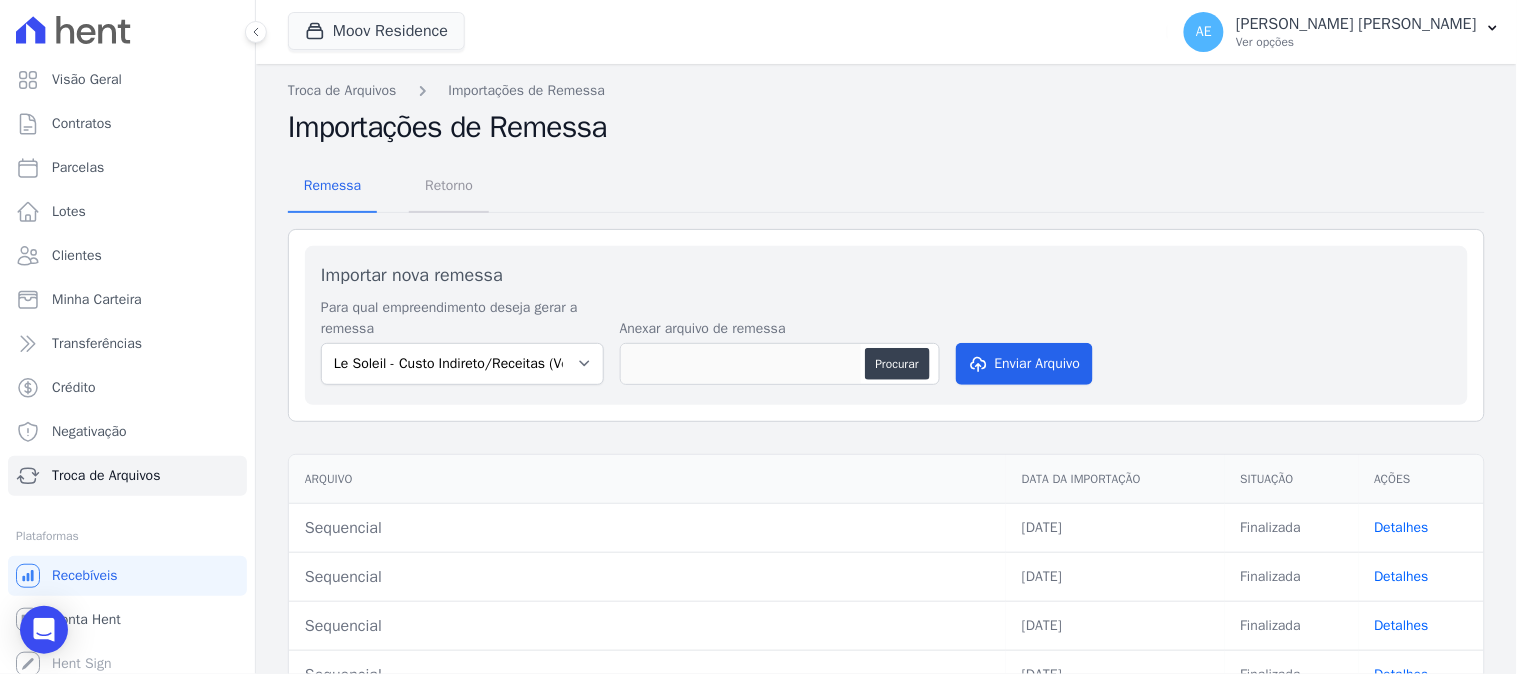 click on "Retorno" at bounding box center [449, 185] 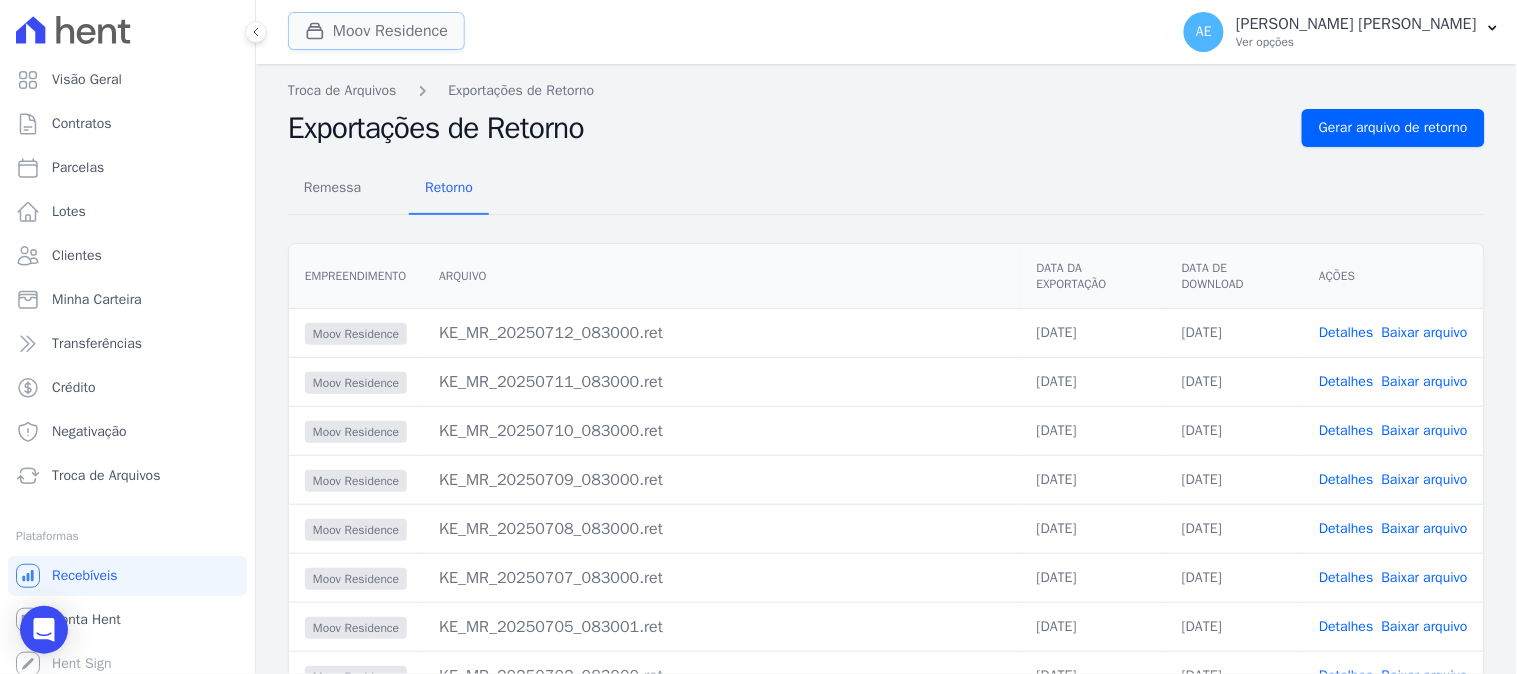 click on "Moov Residence" at bounding box center (376, 31) 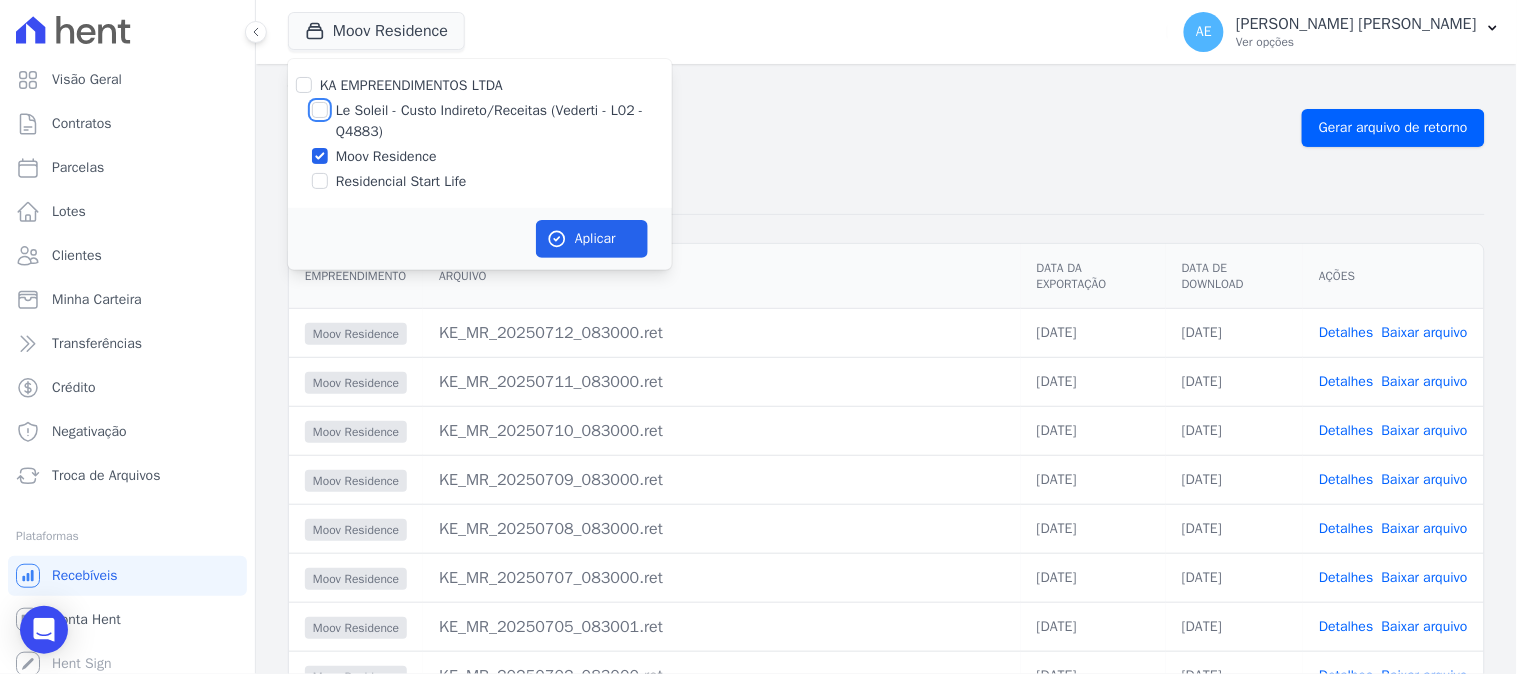 click on "Le Soleil - Custo Indireto/Receitas (Vederti - L02 - Q4883)" at bounding box center [320, 110] 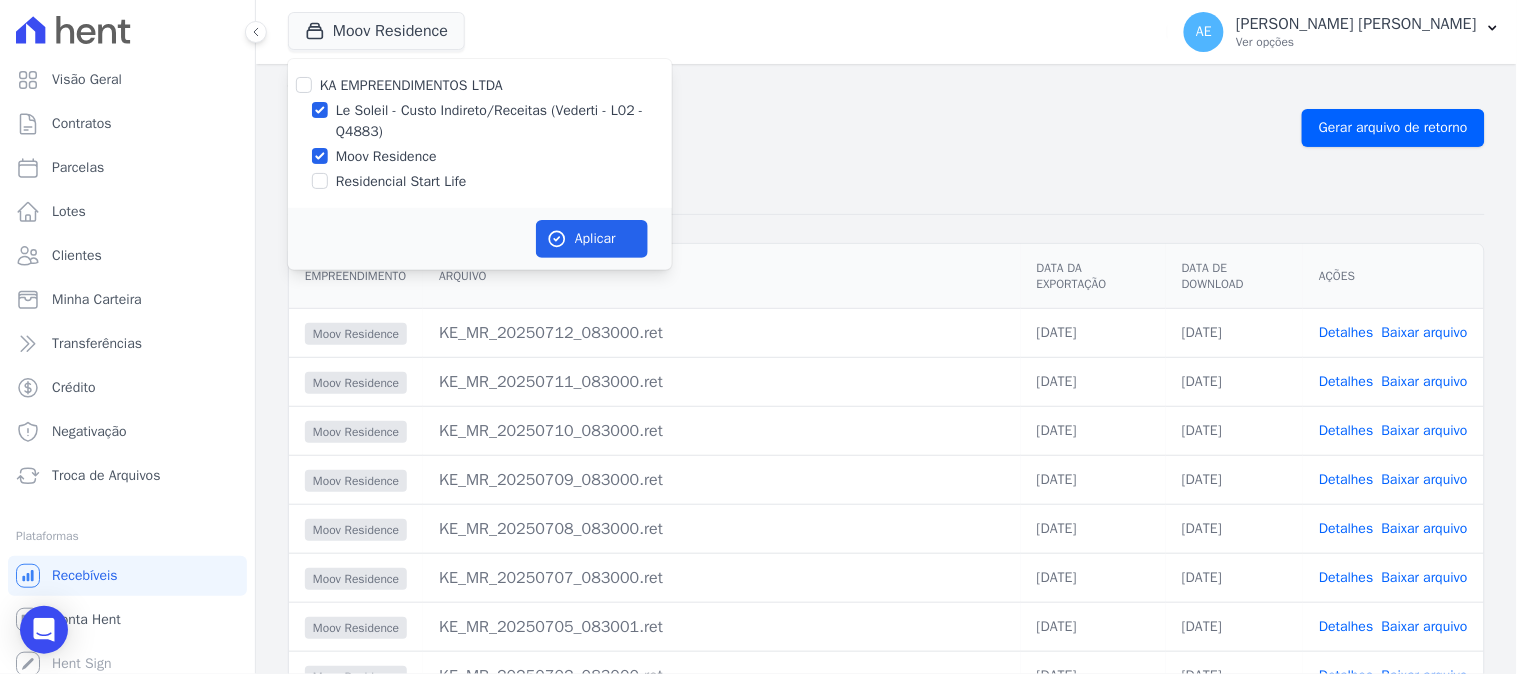 click at bounding box center [320, 156] 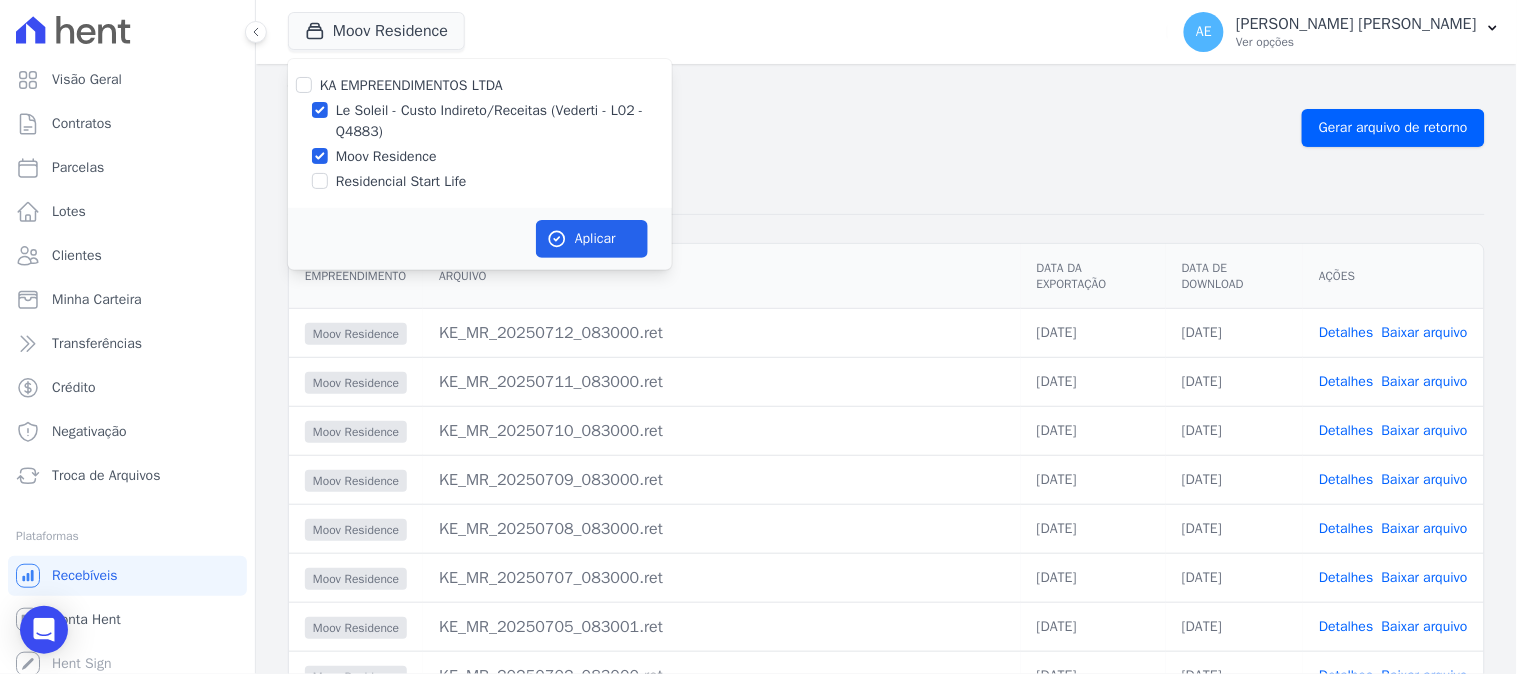 click on "Moov Residence" at bounding box center (480, 156) 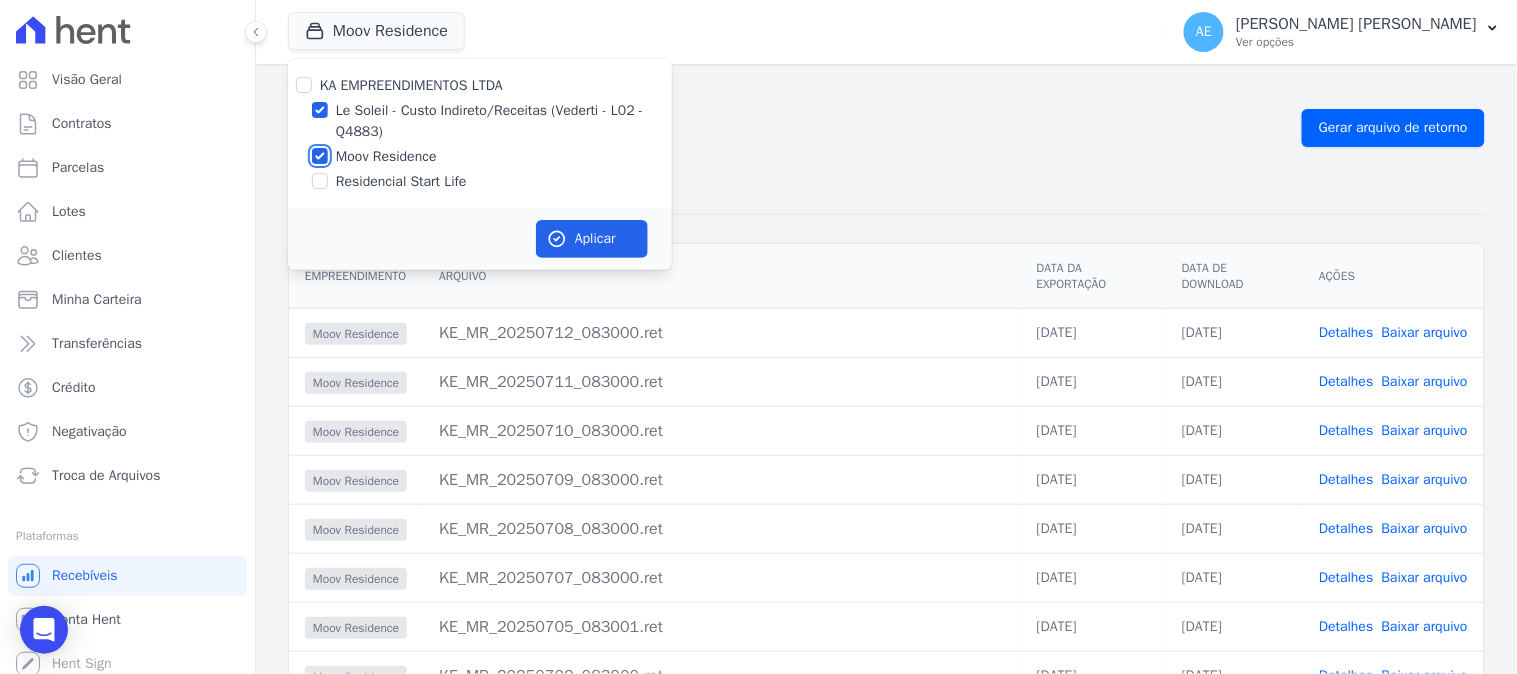 click on "Moov Residence" at bounding box center [320, 156] 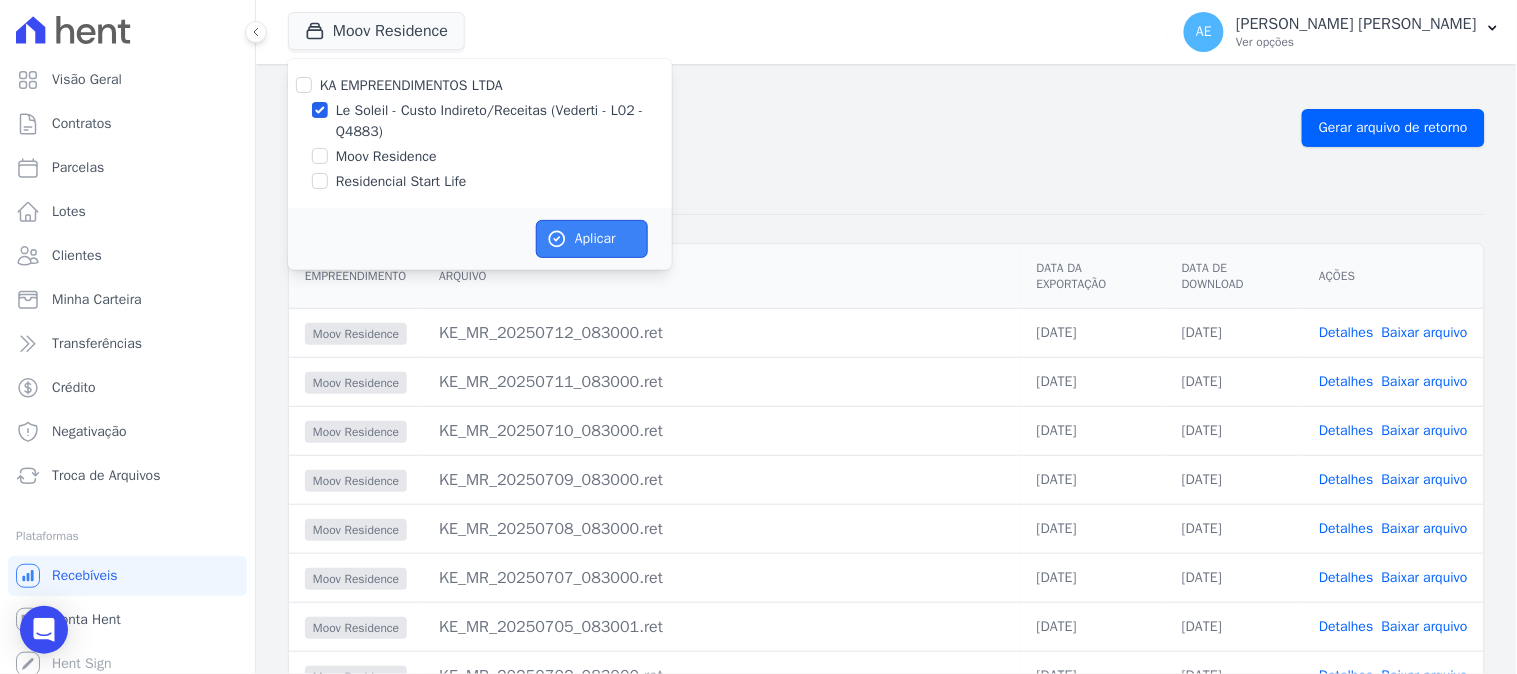 click on "Aplicar" at bounding box center (592, 239) 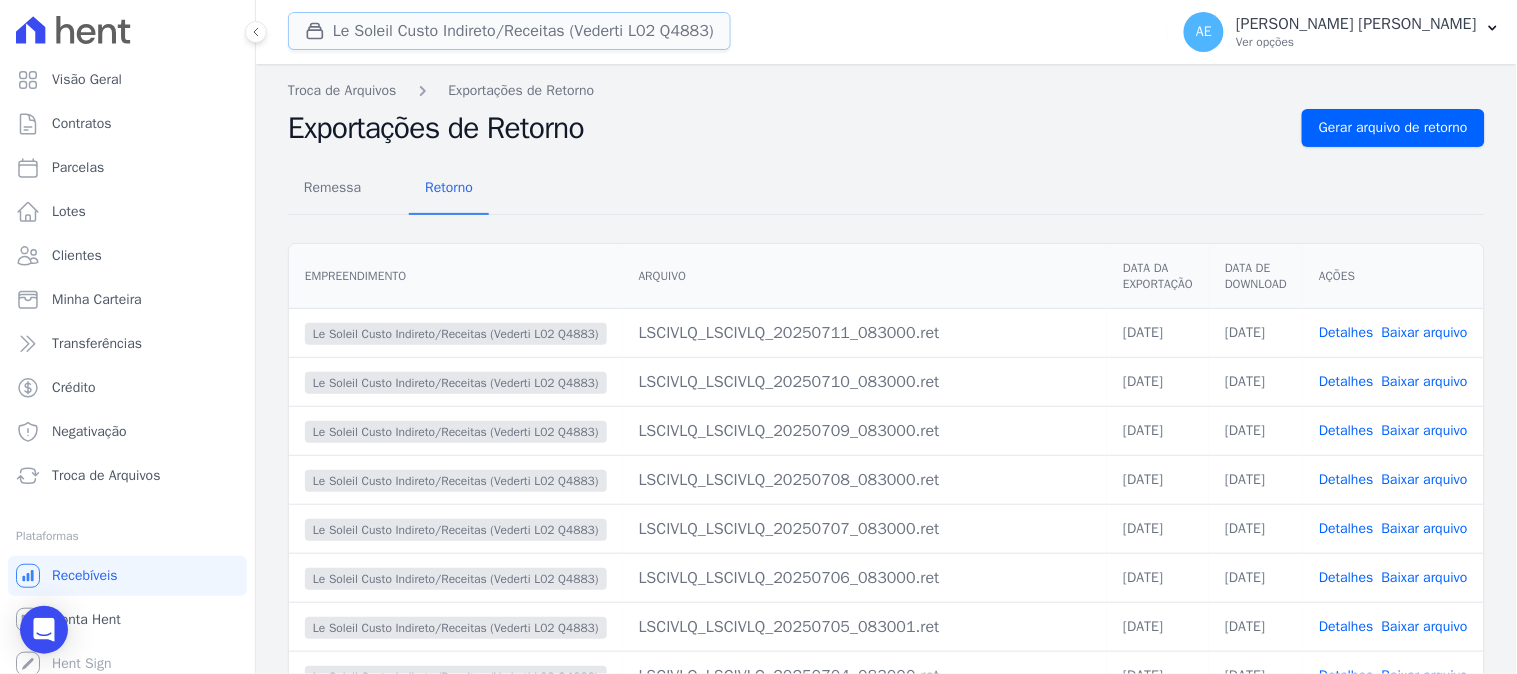 click on "Le Soleil   Custo Indireto/Receitas (Vederti   L02   Q4883)" at bounding box center [509, 31] 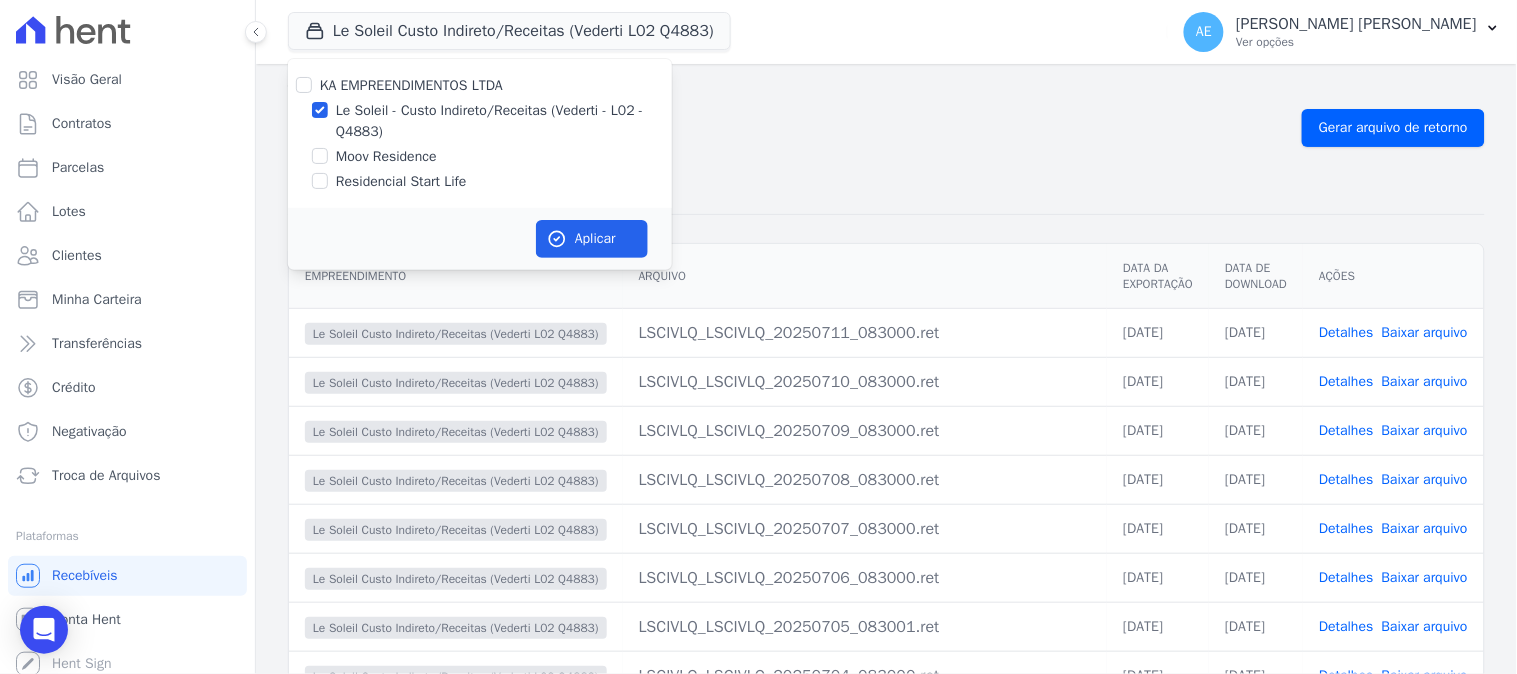 click on "KA EMPREENDIMENTOS LTDA
Le Soleil - Custo Indireto/Receitas (Vederti - L02 - Q4883)
Moov Residence
Residencial Start Life" at bounding box center (480, 133) 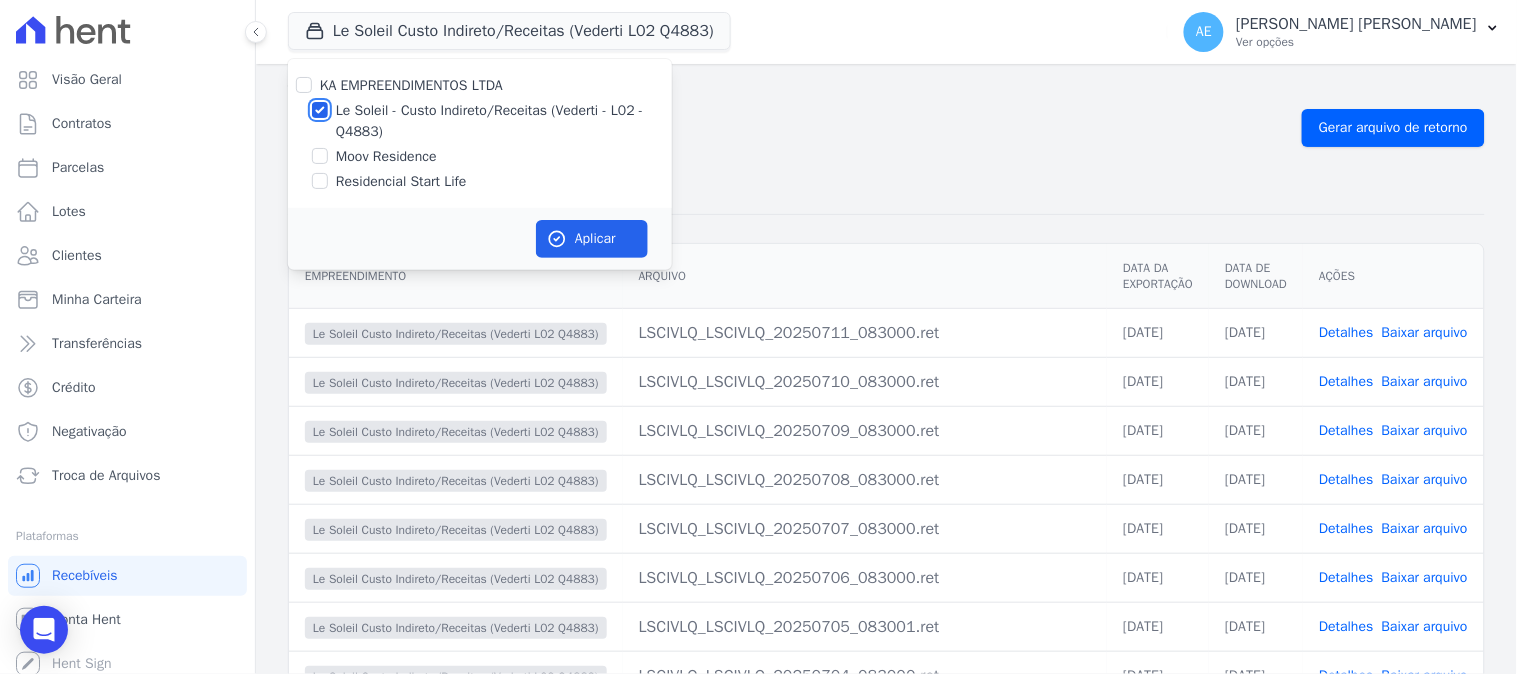click on "Le Soleil - Custo Indireto/Receitas (Vederti - L02 - Q4883)" at bounding box center [320, 110] 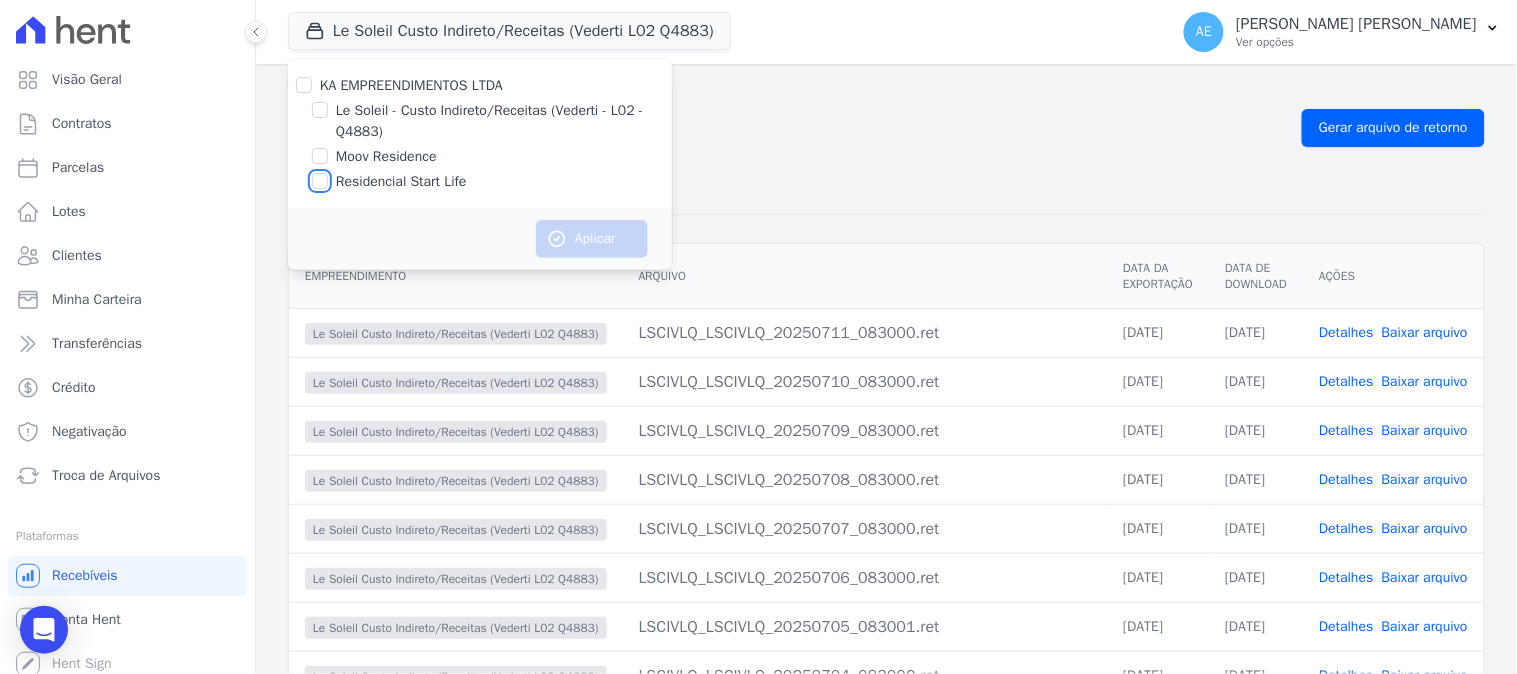 click on "Residencial Start Life" at bounding box center [320, 181] 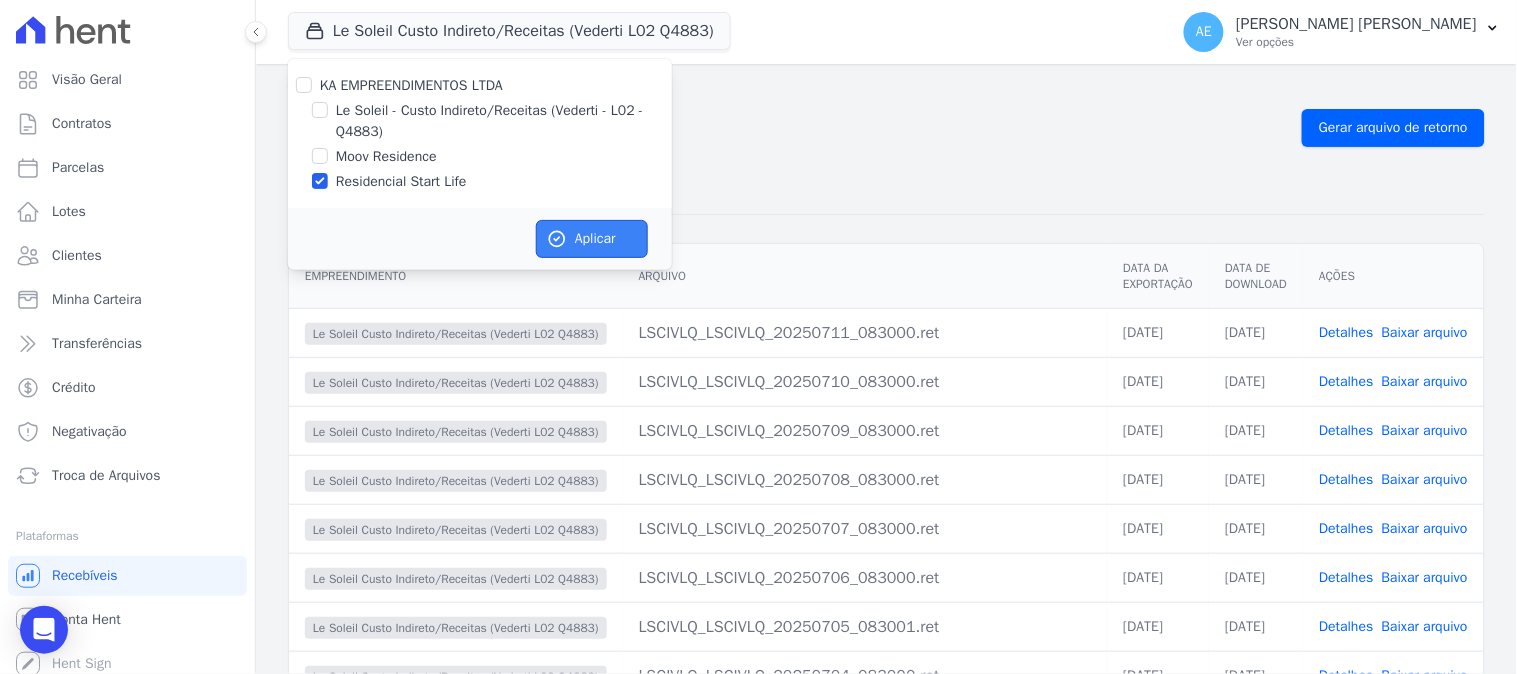 click on "Aplicar" at bounding box center (592, 239) 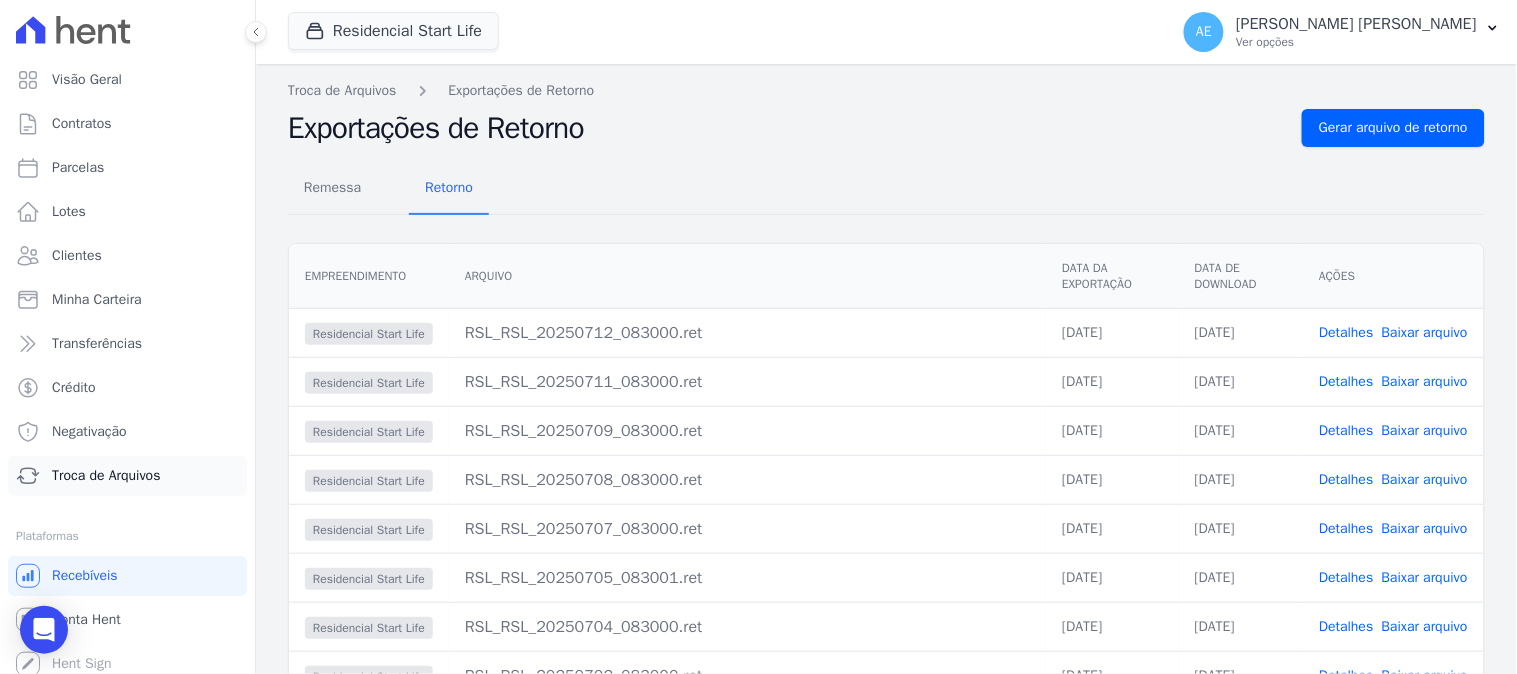 click on "Troca de Arquivos" at bounding box center [106, 476] 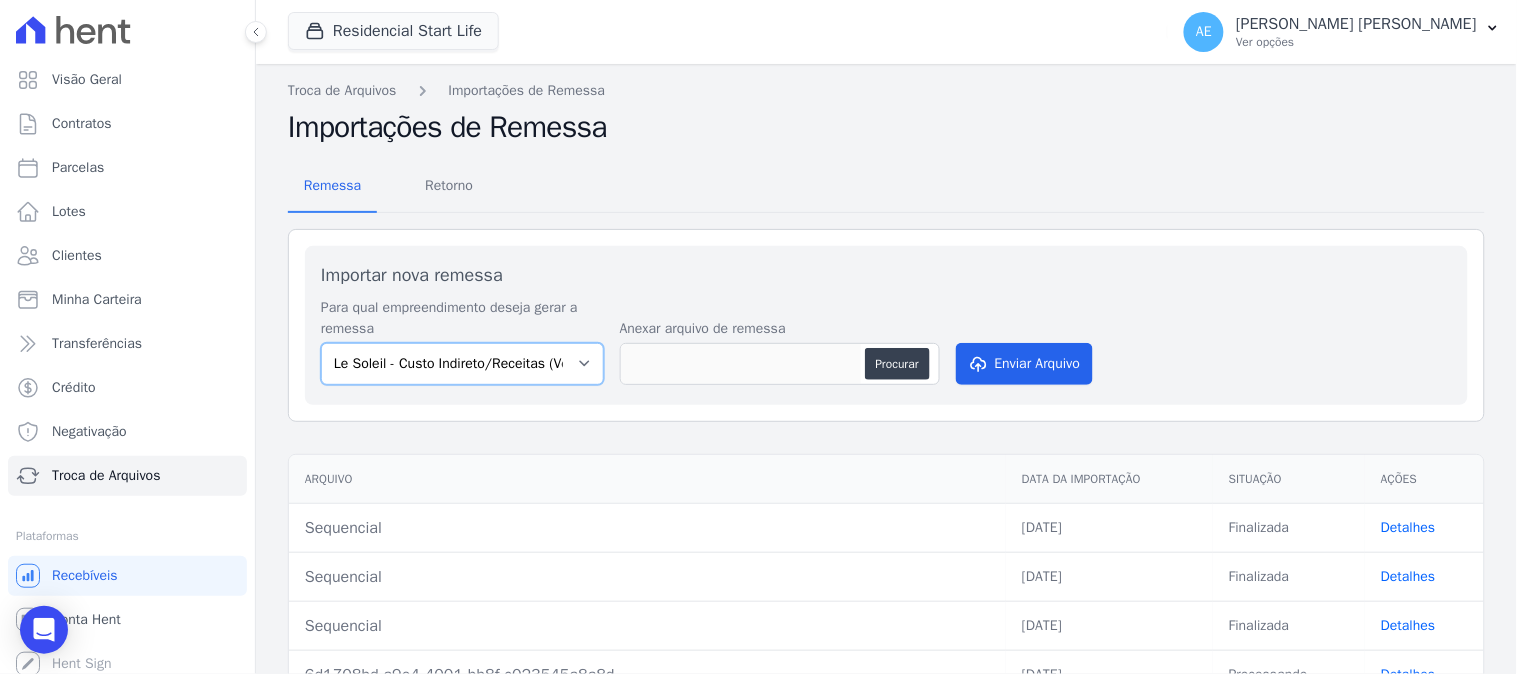 click on "Le Soleil - Custo Indireto/Receitas (Vederti - L02 - Q4883)
Moov Residence
Residencial Start Life" at bounding box center [462, 364] 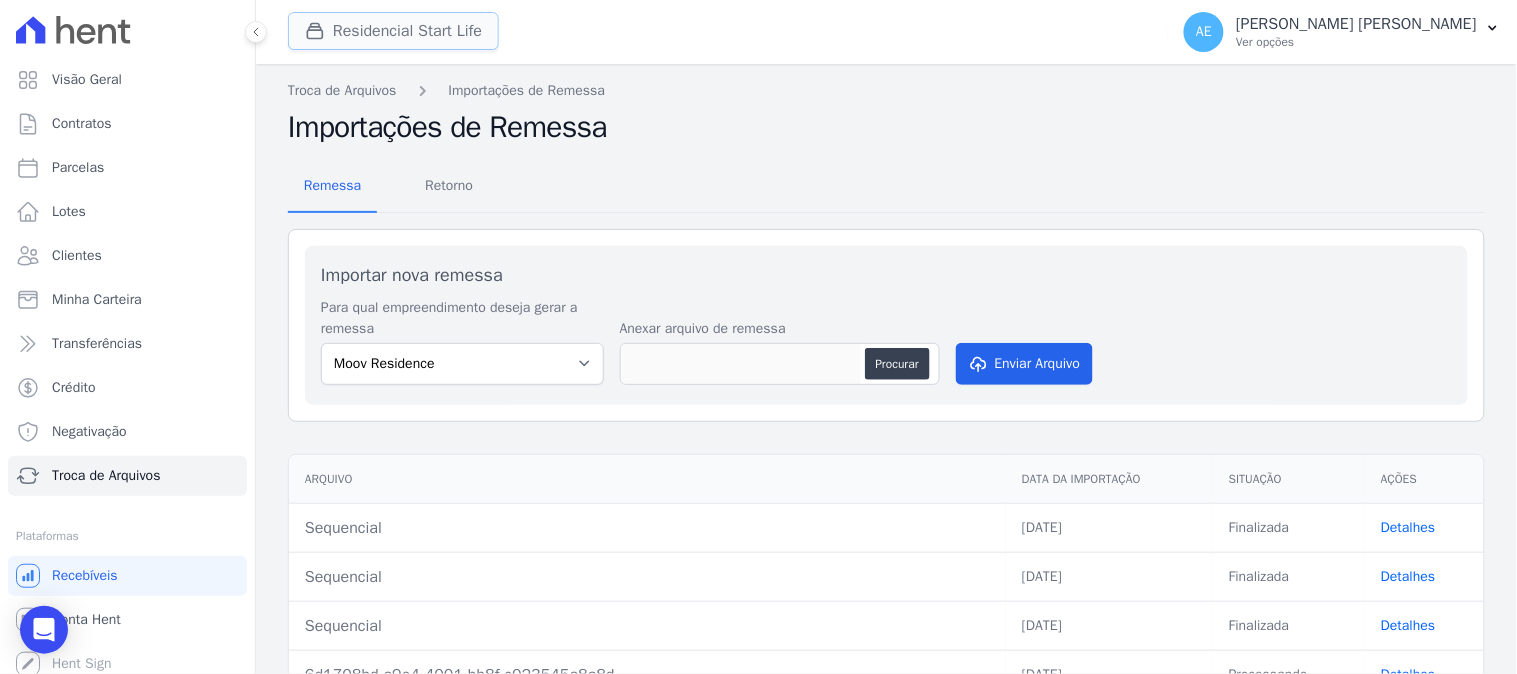 click on "Residencial Start Life" at bounding box center (393, 31) 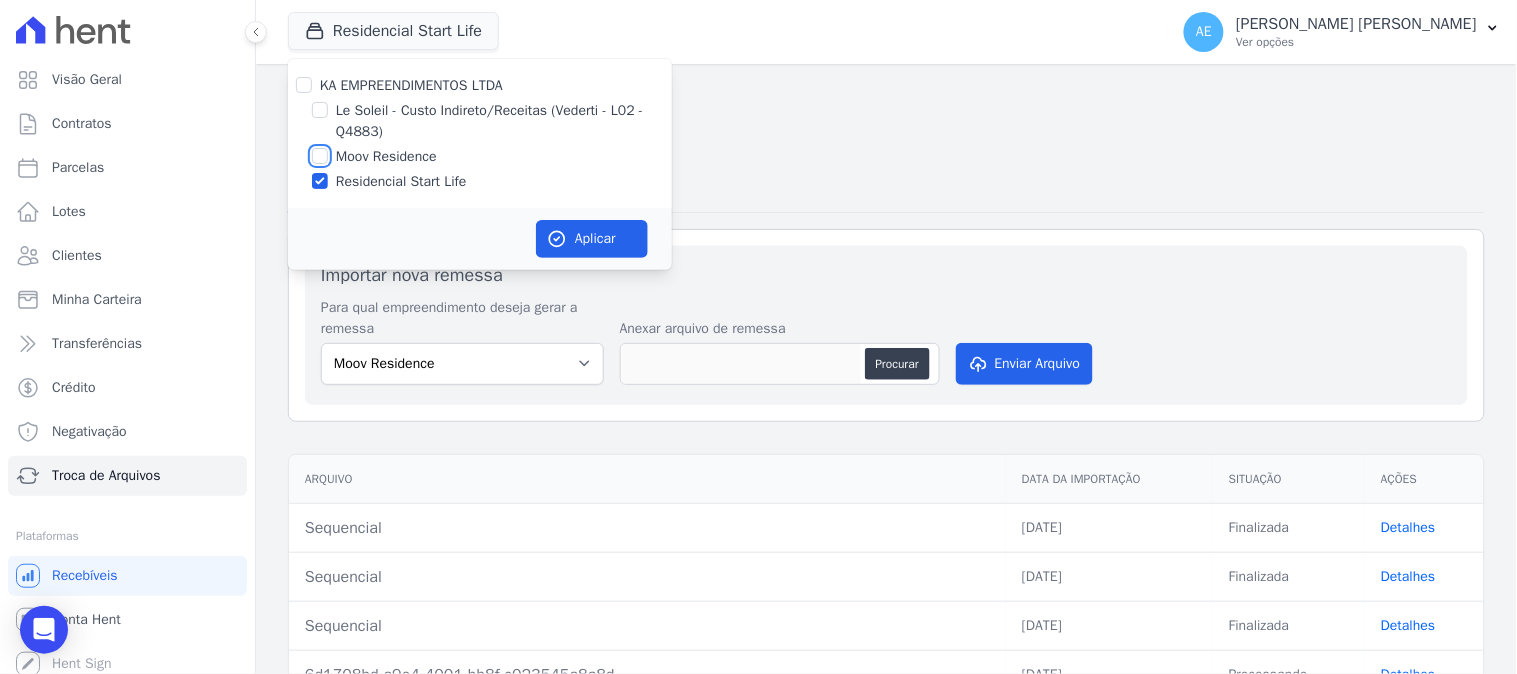 click on "Moov Residence" at bounding box center [320, 156] 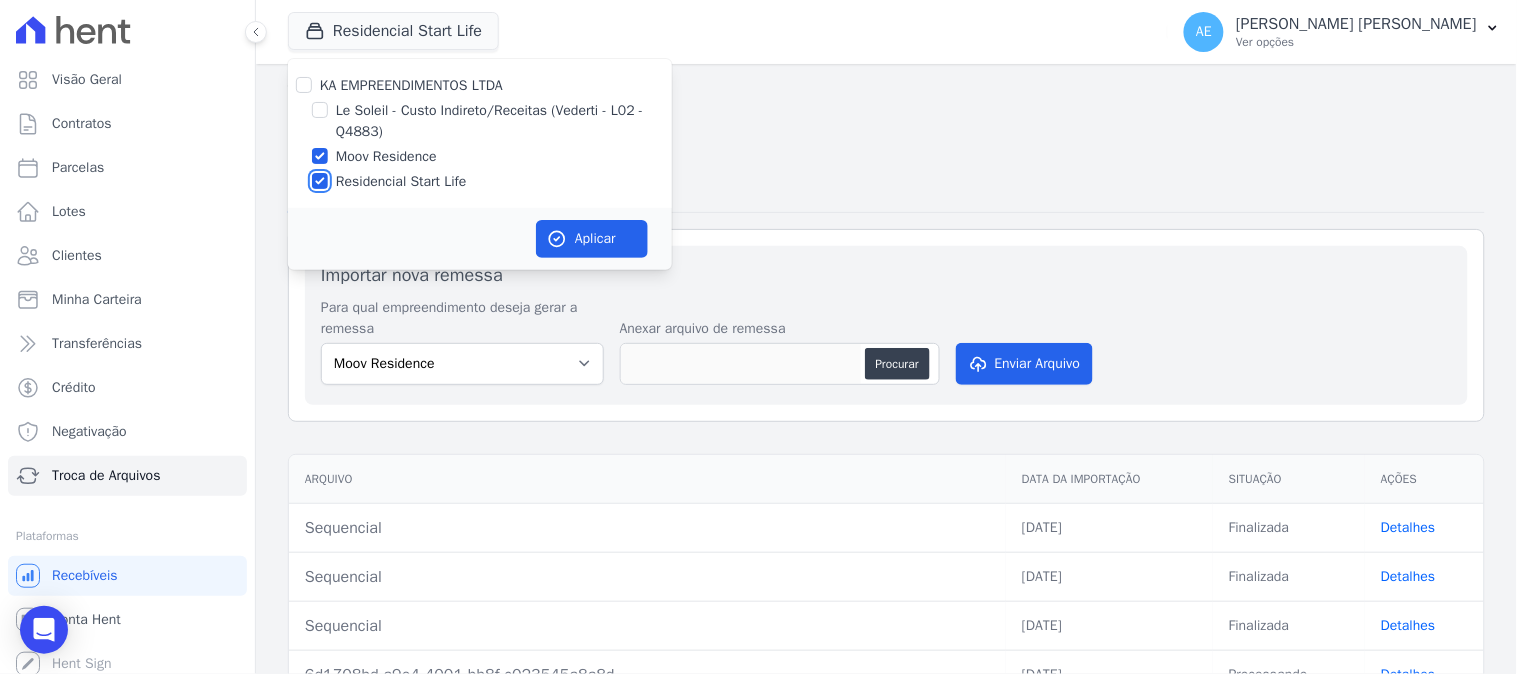 click on "Residencial Start Life" at bounding box center (320, 181) 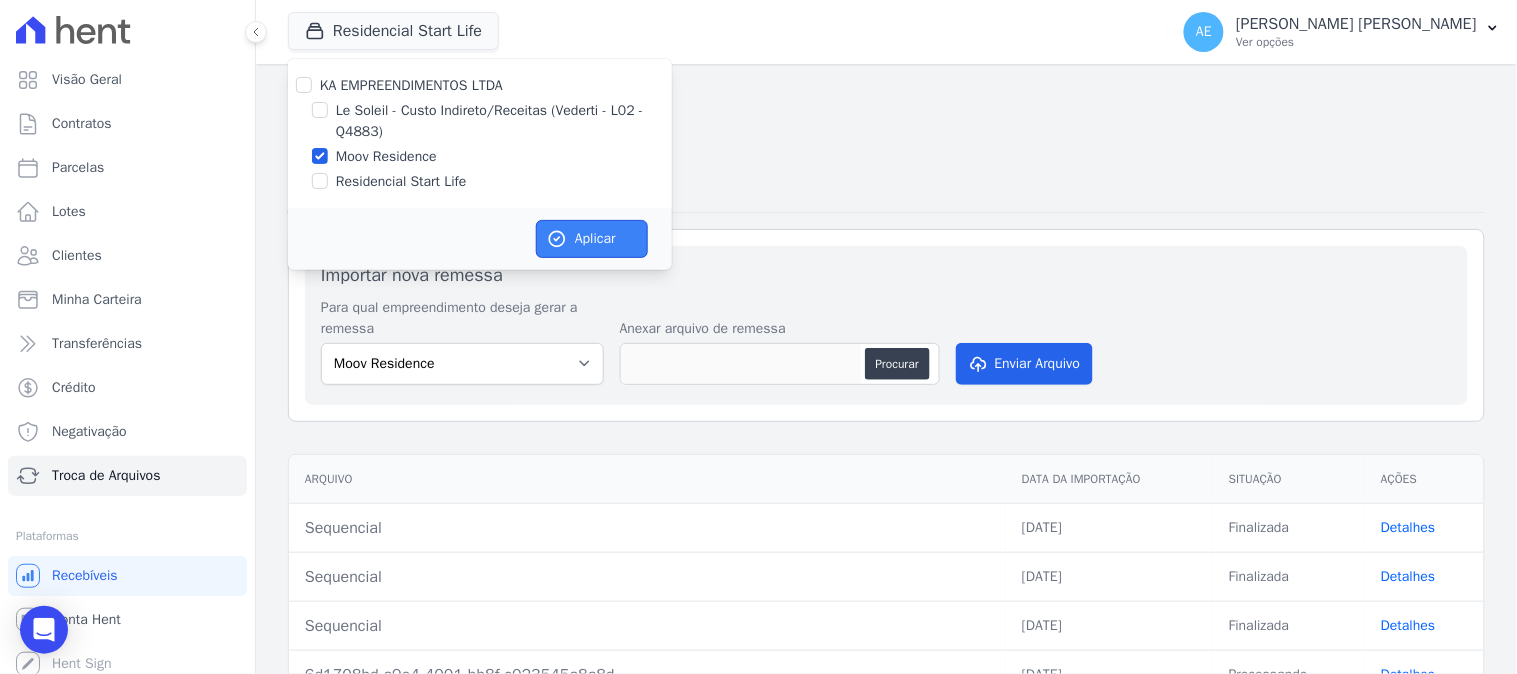 click on "Aplicar" at bounding box center [592, 239] 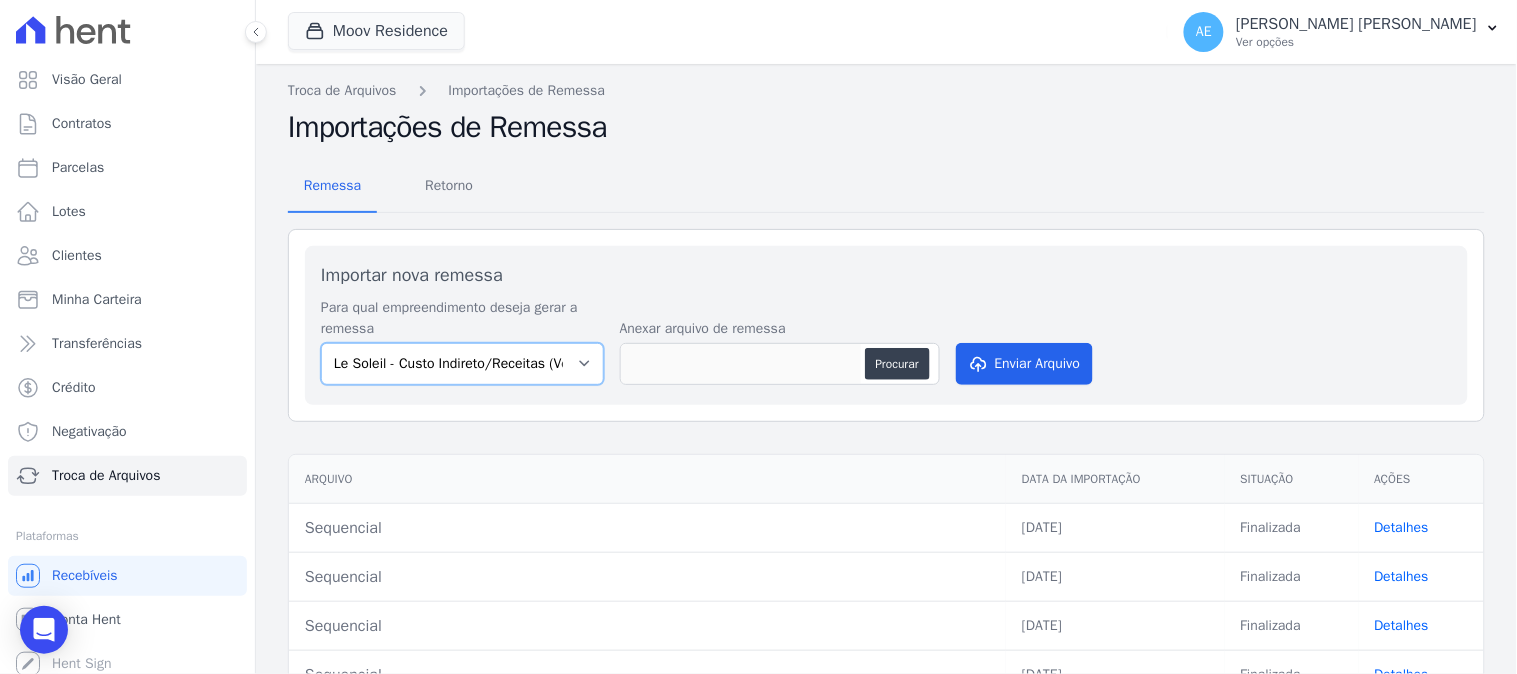 click on "Le Soleil - Custo Indireto/Receitas (Vederti - L02 - Q4883)
Moov Residence
Residencial Start Life" at bounding box center (462, 364) 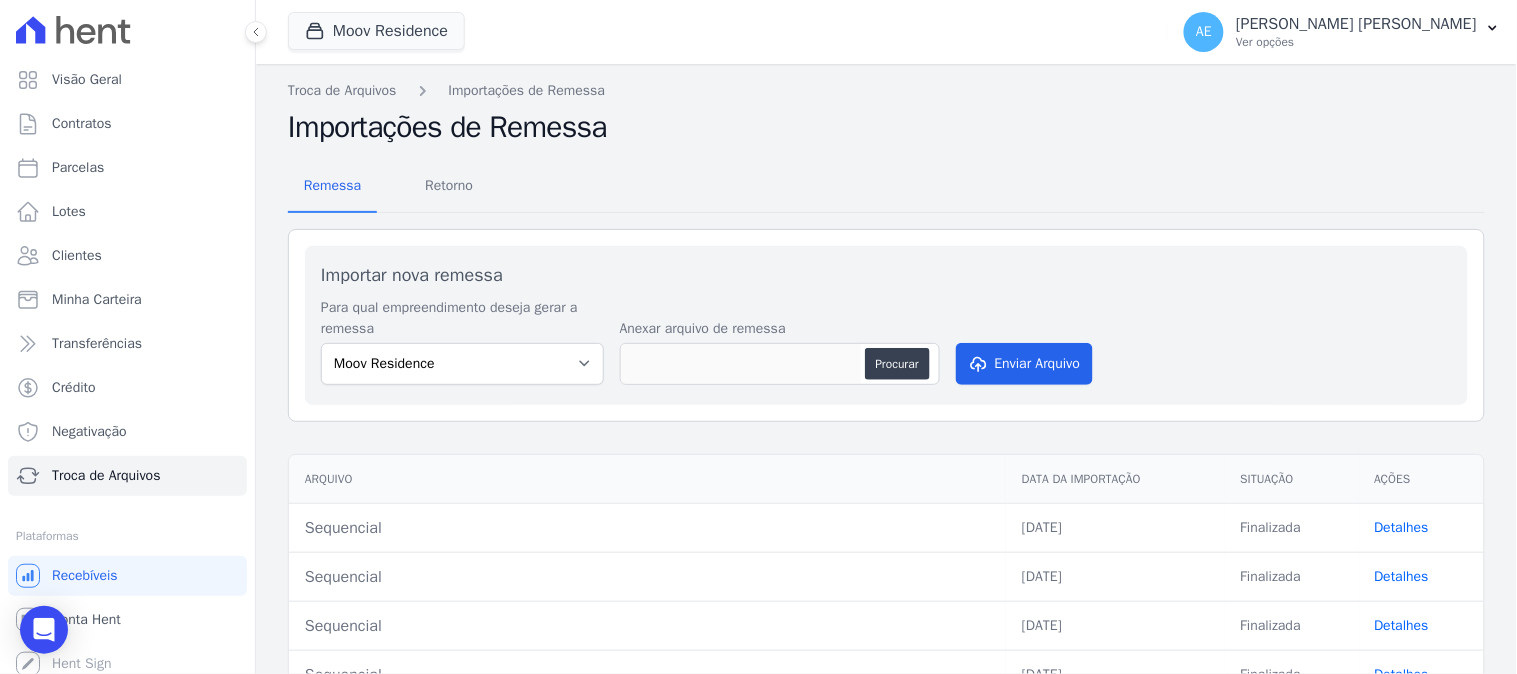 click on "Importar nova remessa" at bounding box center [886, 275] 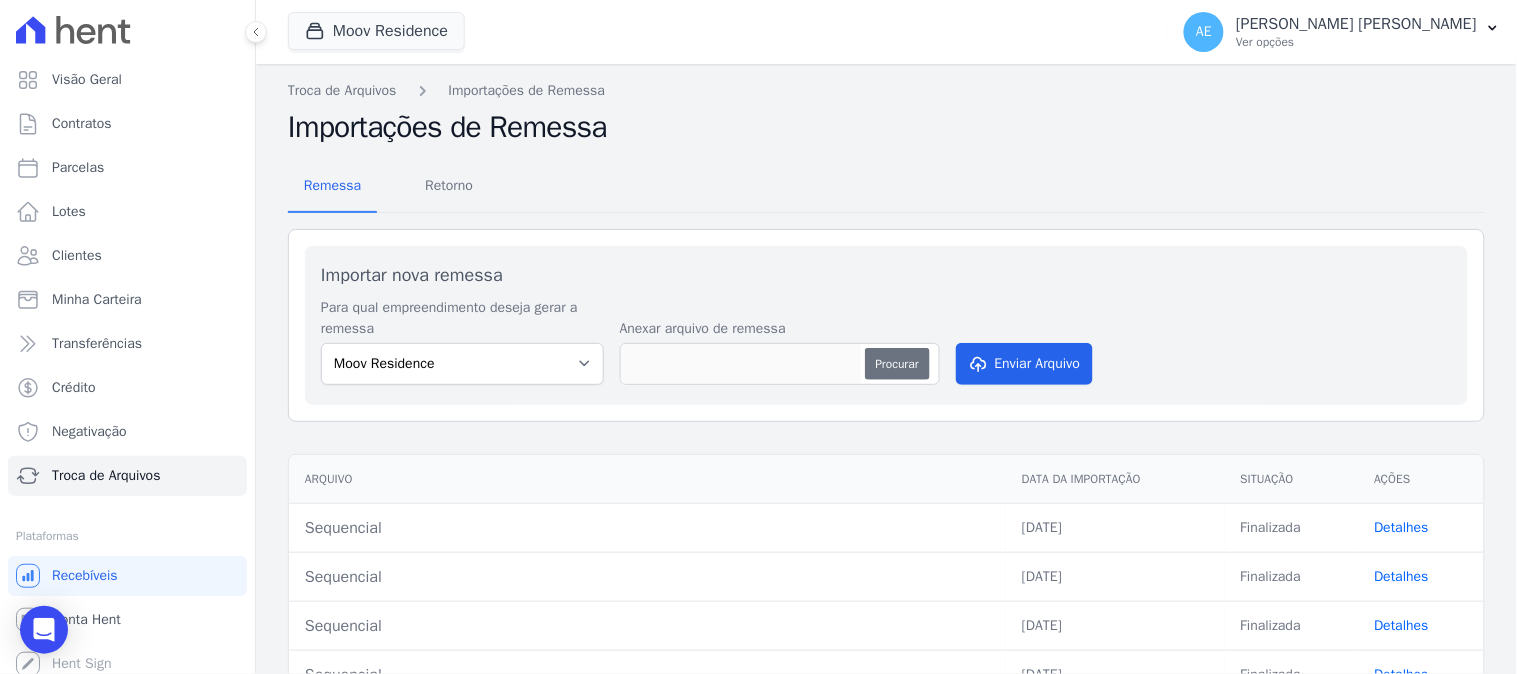 click on "Procurar" at bounding box center (897, 364) 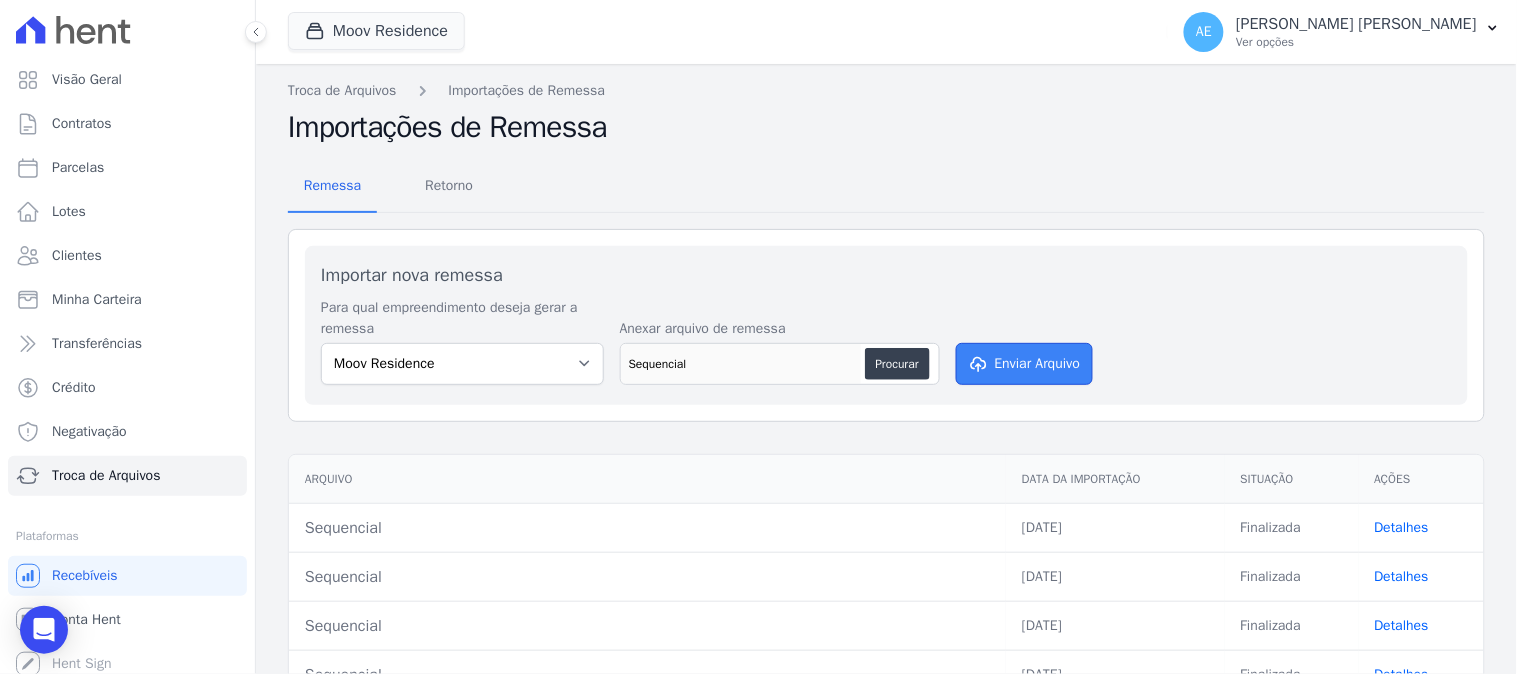 click on "Enviar Arquivo" at bounding box center [1025, 364] 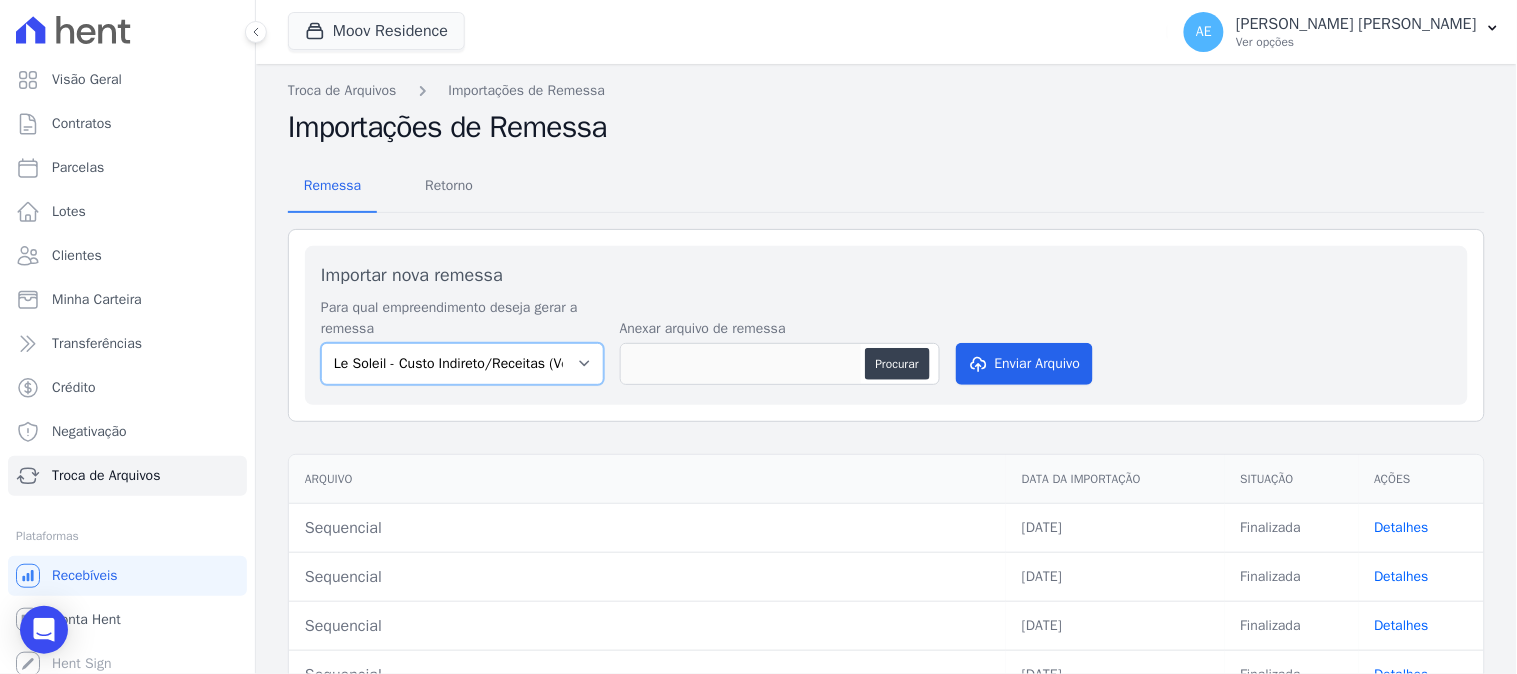 click on "Le Soleil - Custo Indireto/Receitas (Vederti - L02 - Q4883)
Moov Residence
Residencial Start Life" at bounding box center (462, 364) 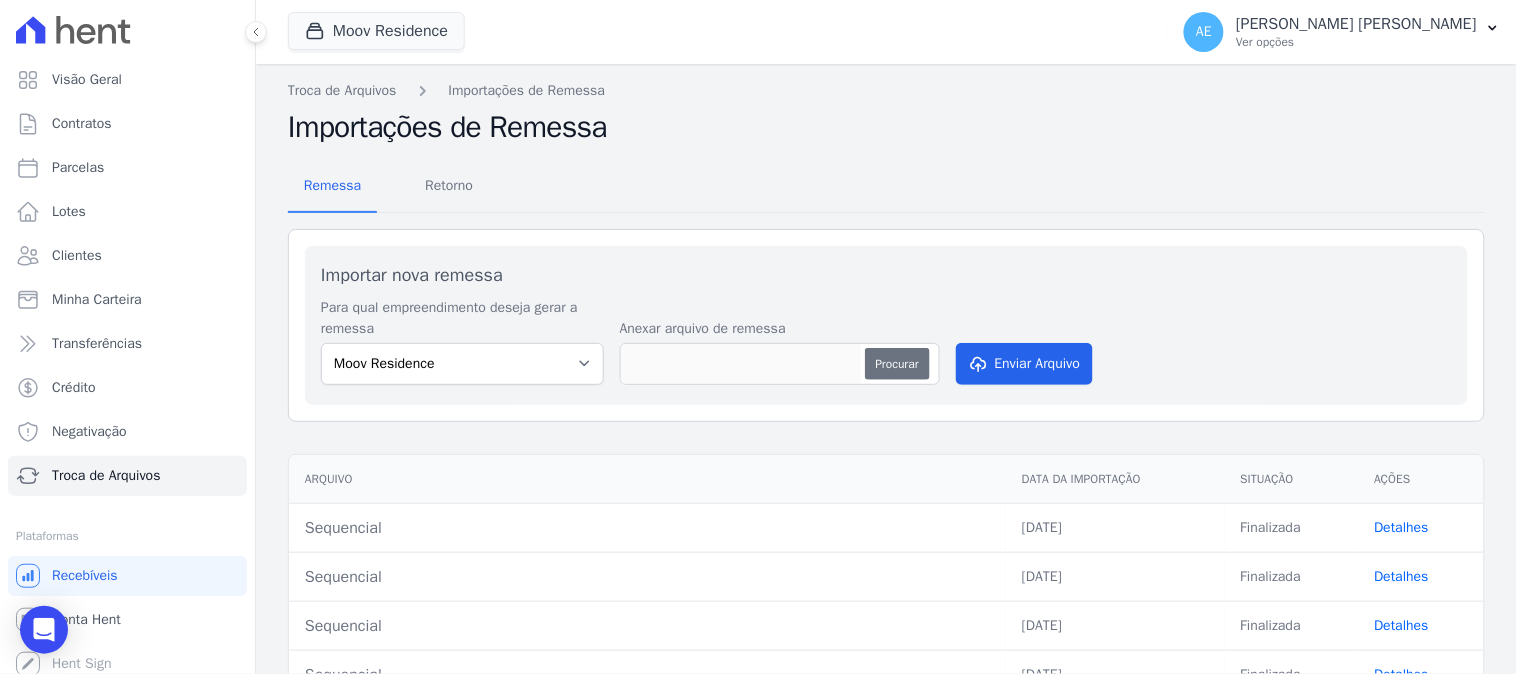 click on "Procurar" at bounding box center [897, 364] 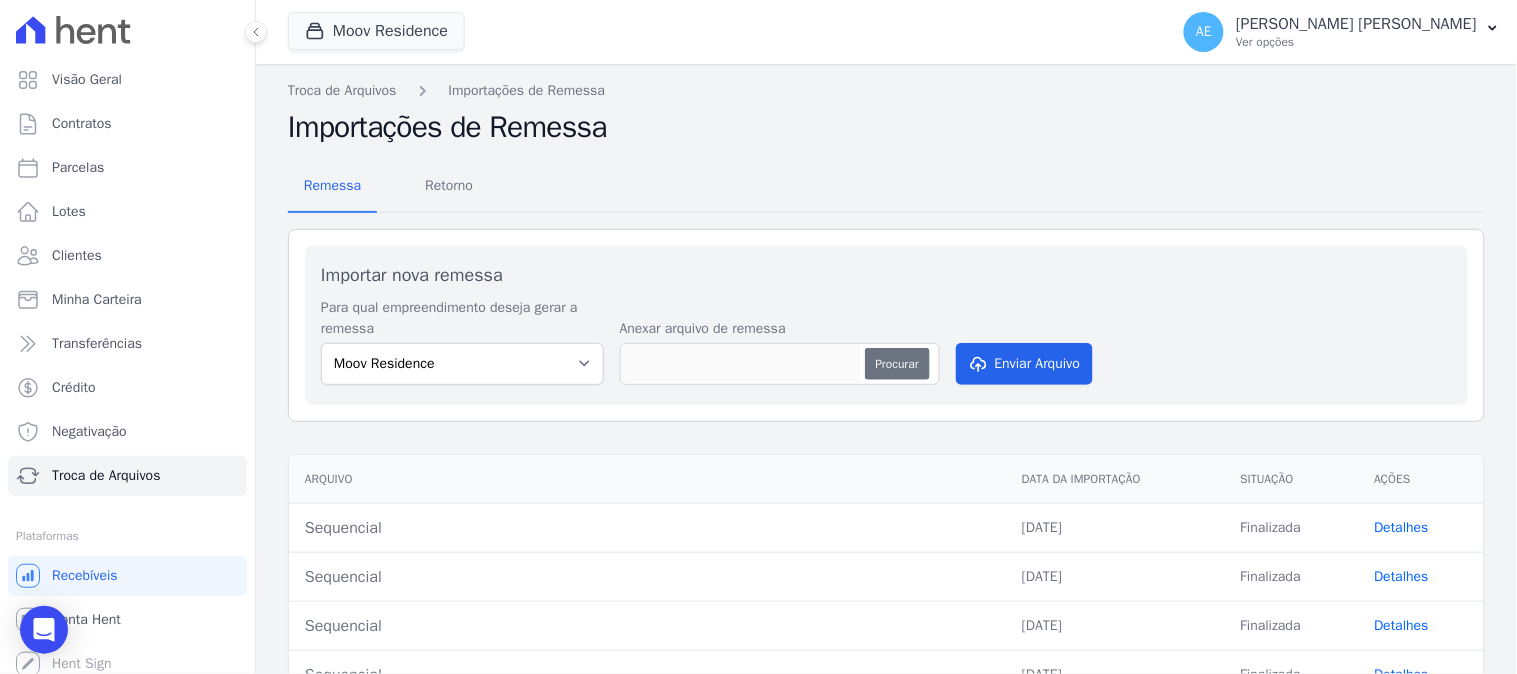 type on "remessa" 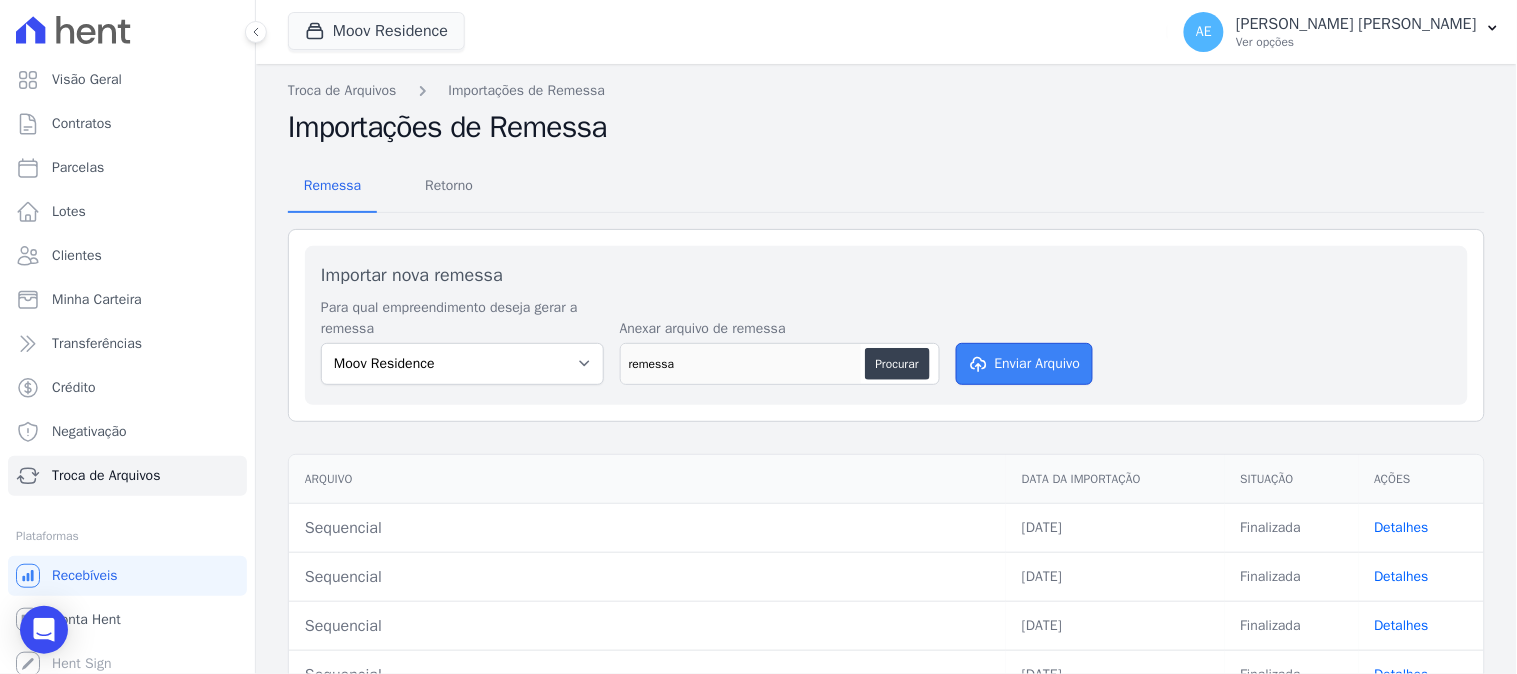 click on "Enviar Arquivo" at bounding box center [1025, 364] 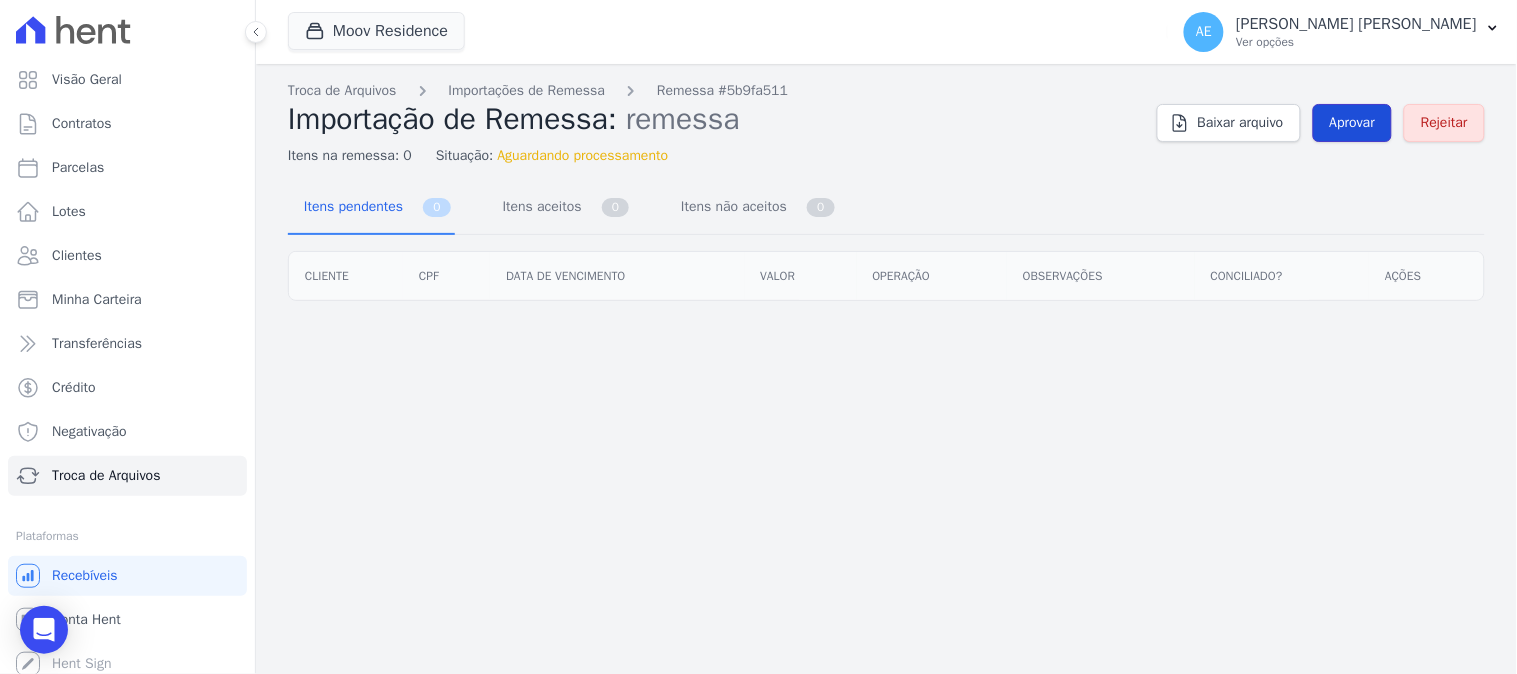 click on "Aprovar" at bounding box center [1353, 123] 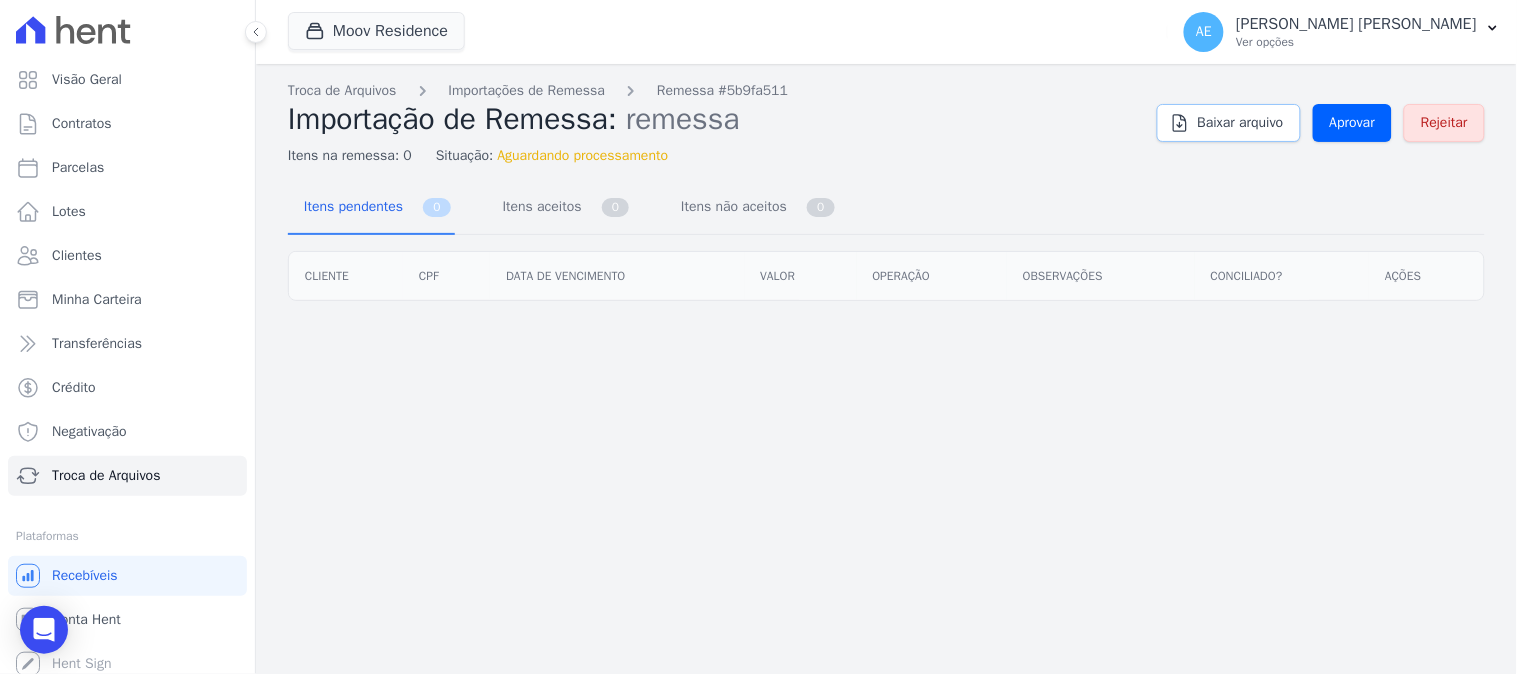 click on "Baixar arquivo" at bounding box center [1241, 123] 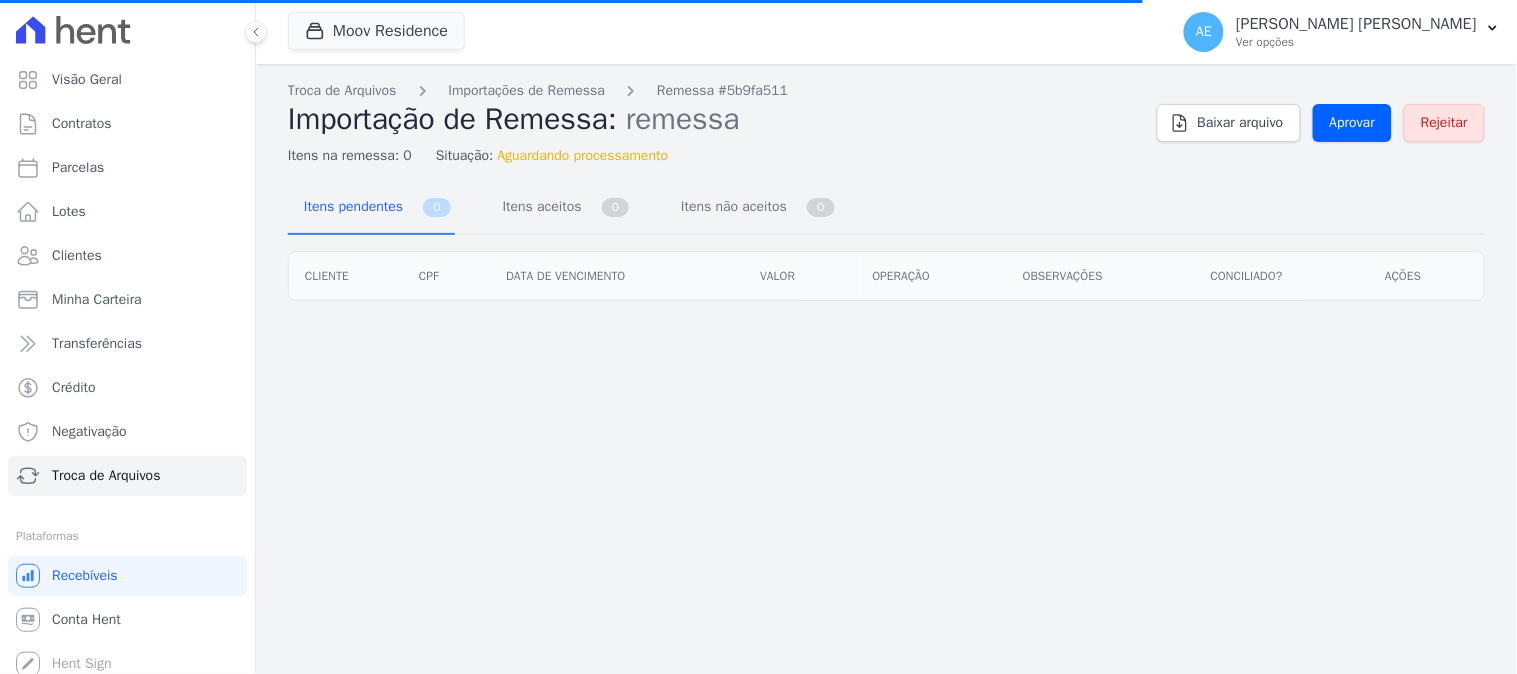 click on "Troca de Arquivos
Importações de Remessa
Remessa
#5b9fa511
Importação de Remessa:
remessa
Itens na remessa: 0
Situação:
Aguardando processamento
Baixar arquivo
Aprovar
Rejeitar
Itens pendentes
0
Itens aceitos
0
Itens não aceitos
0" at bounding box center [886, 369] 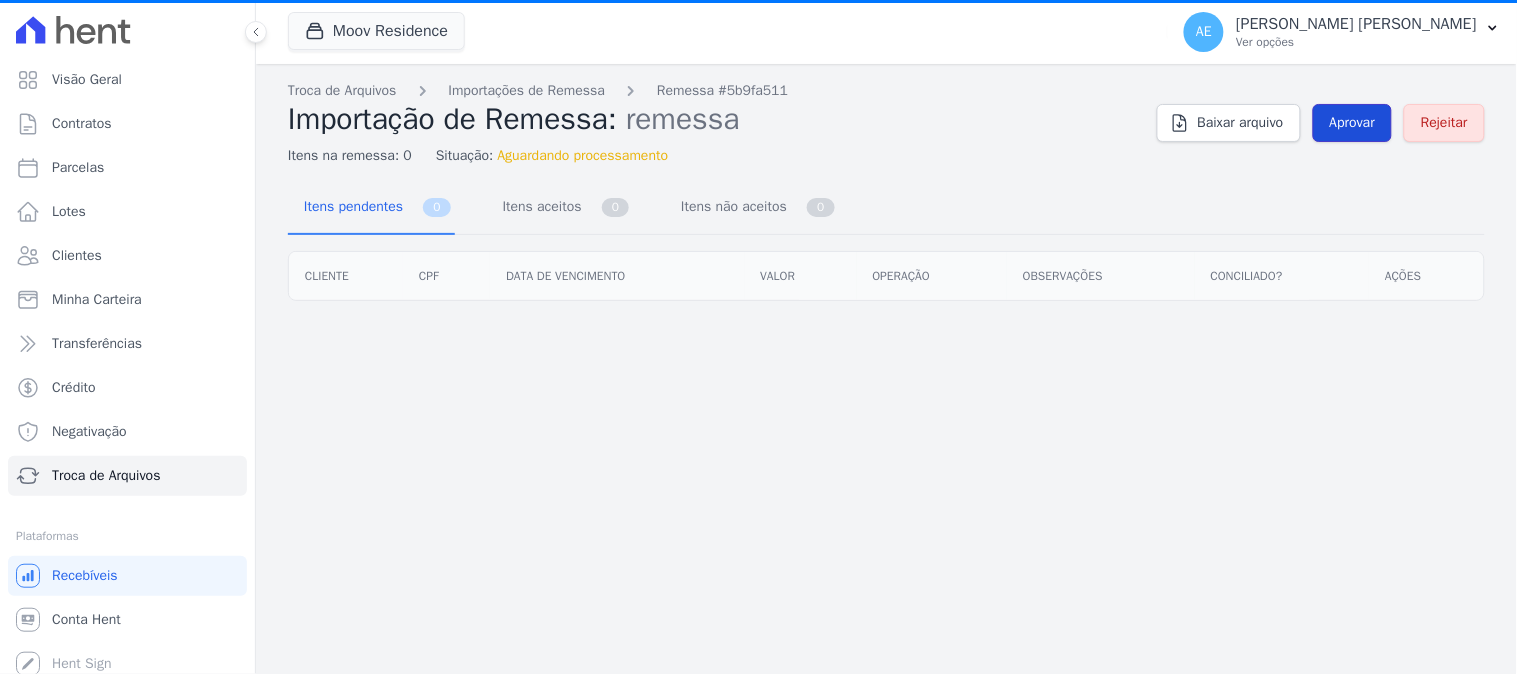 click on "Aprovar" at bounding box center (1353, 123) 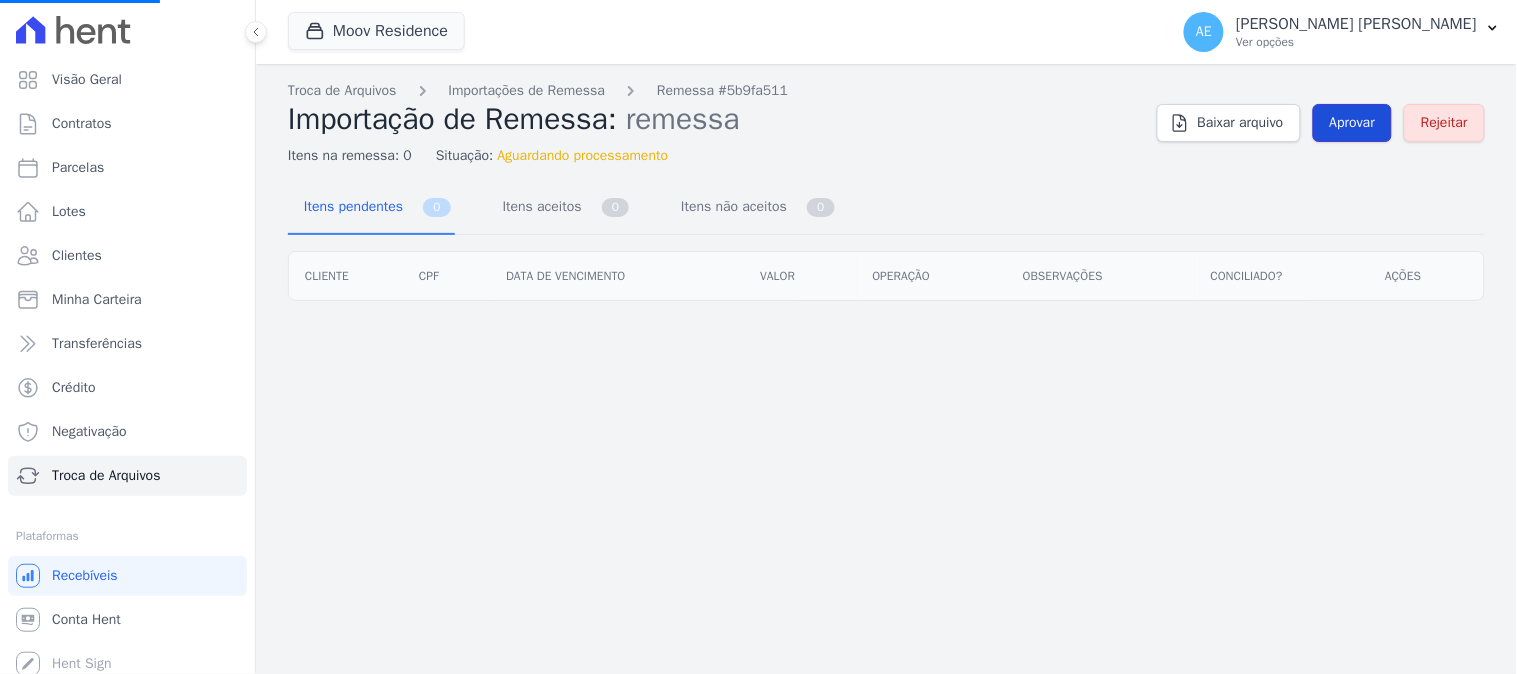 click on "Aprovar" at bounding box center [1353, 123] 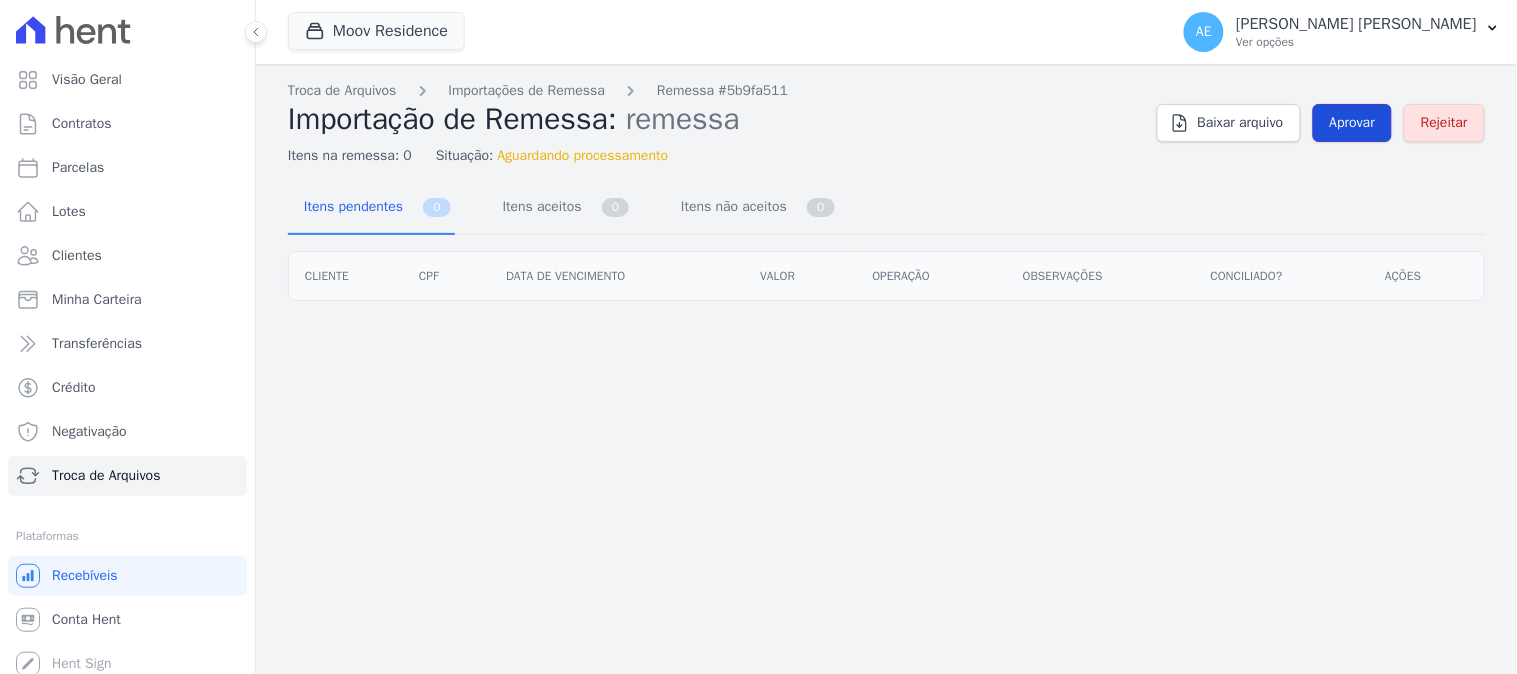 click on "Aprovar" at bounding box center [1353, 123] 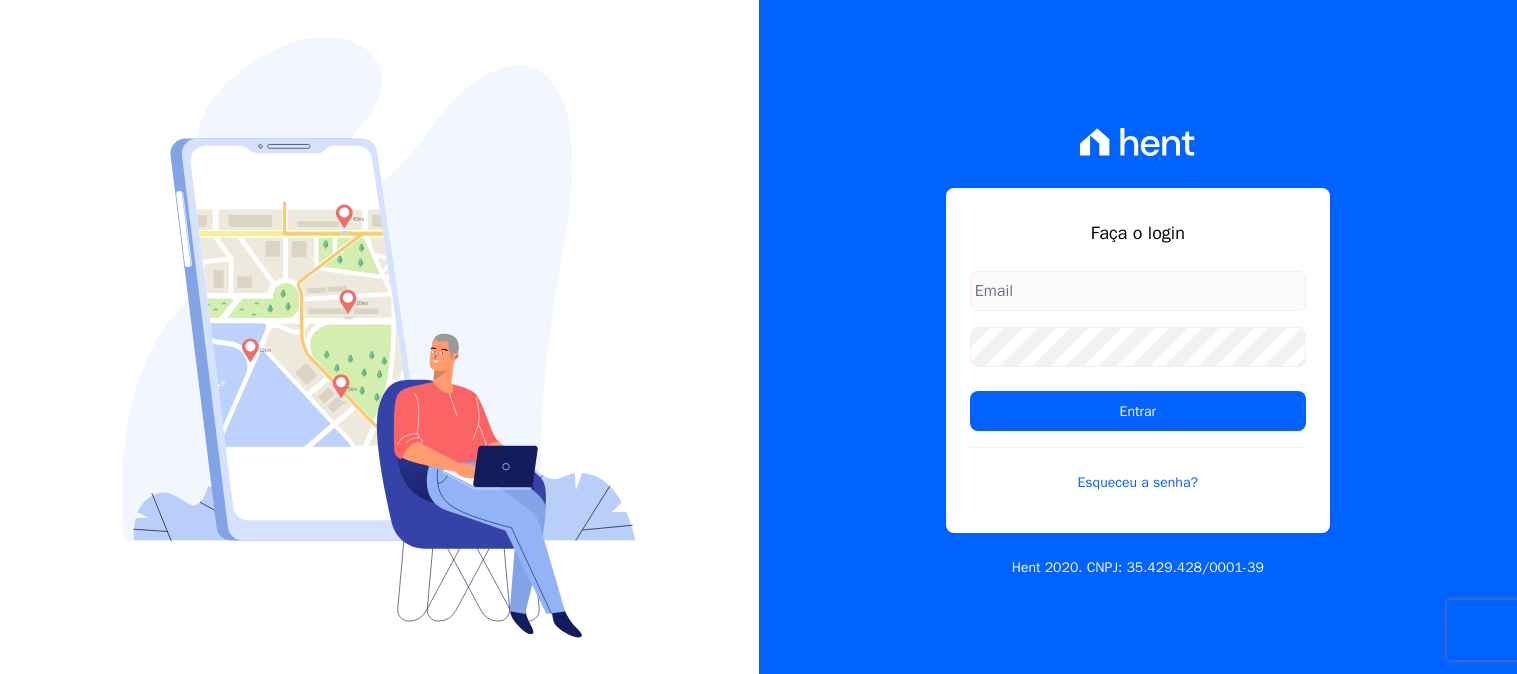 scroll, scrollTop: 0, scrollLeft: 0, axis: both 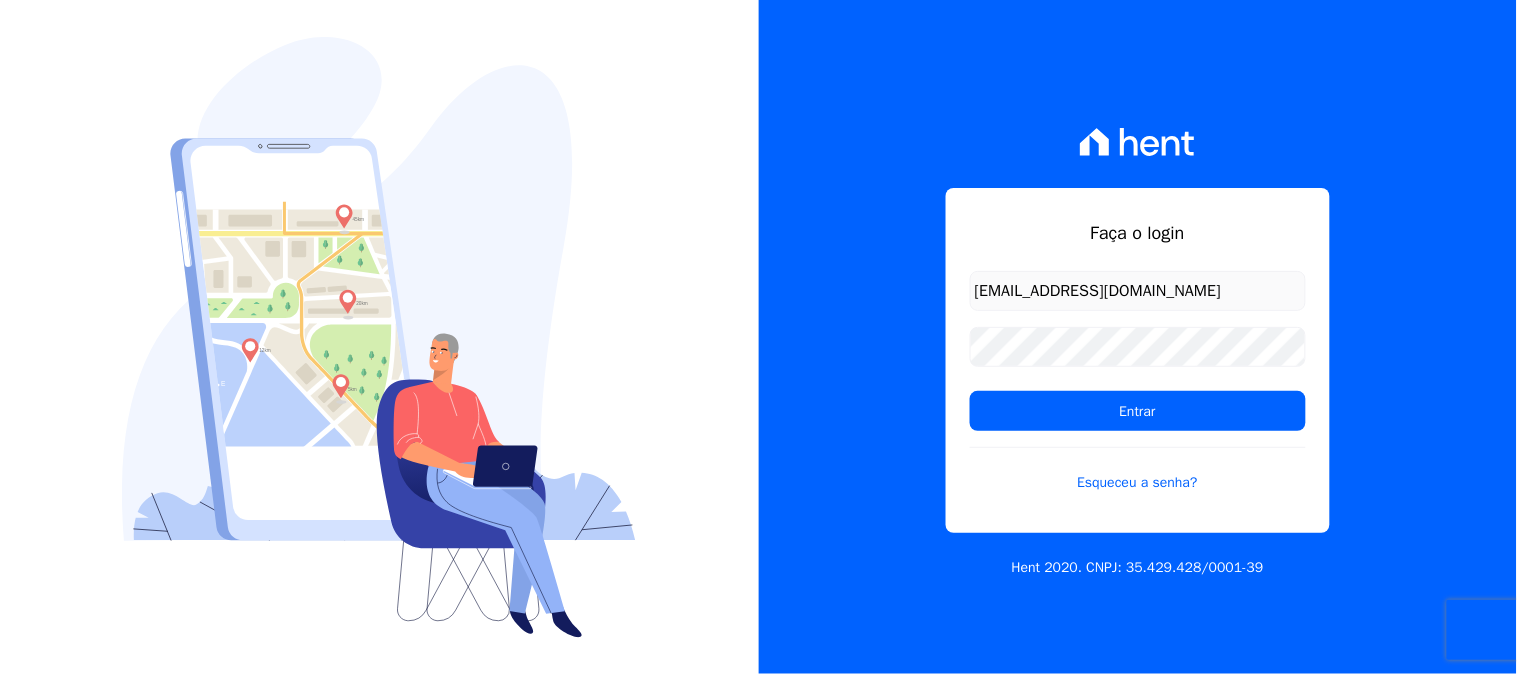 type on "[EMAIL_ADDRESS][DOMAIN_NAME]" 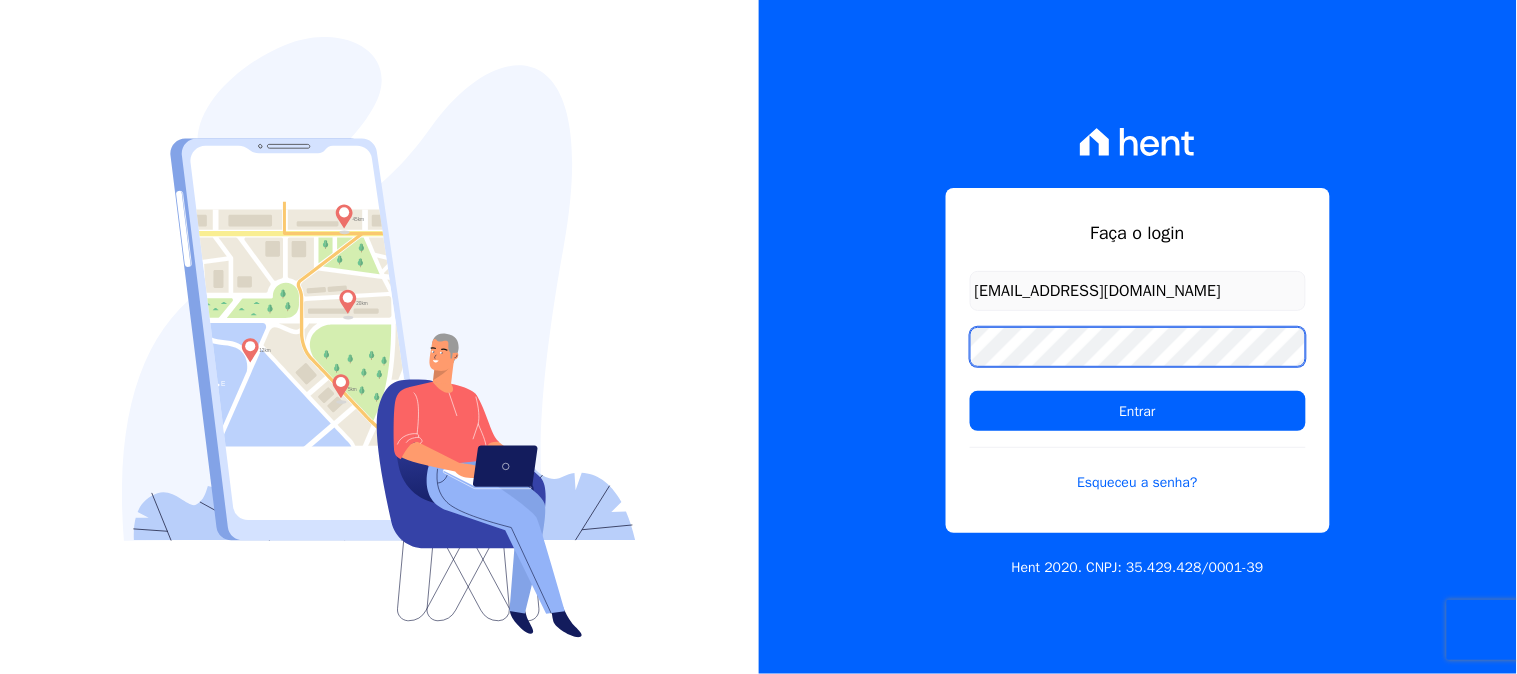 click on "Entrar" at bounding box center [1138, 411] 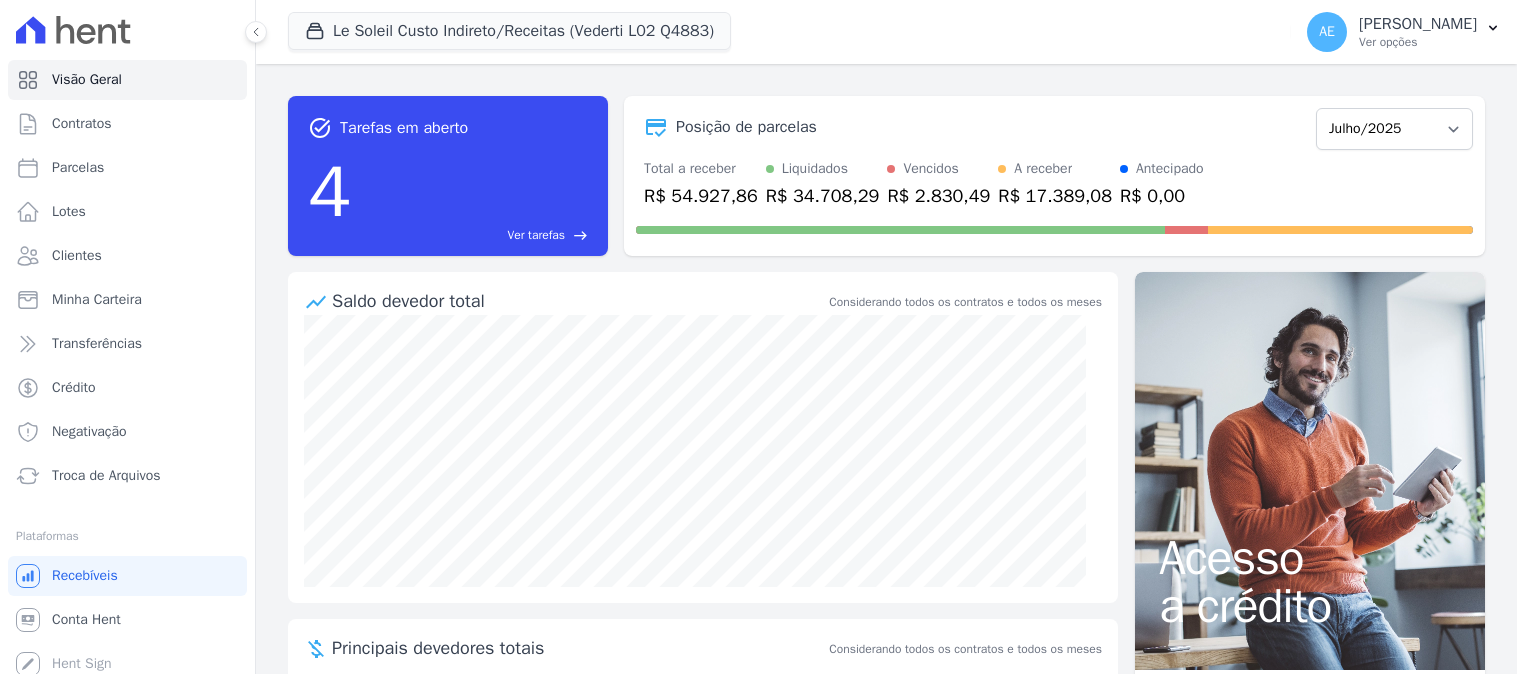 scroll, scrollTop: 0, scrollLeft: 0, axis: both 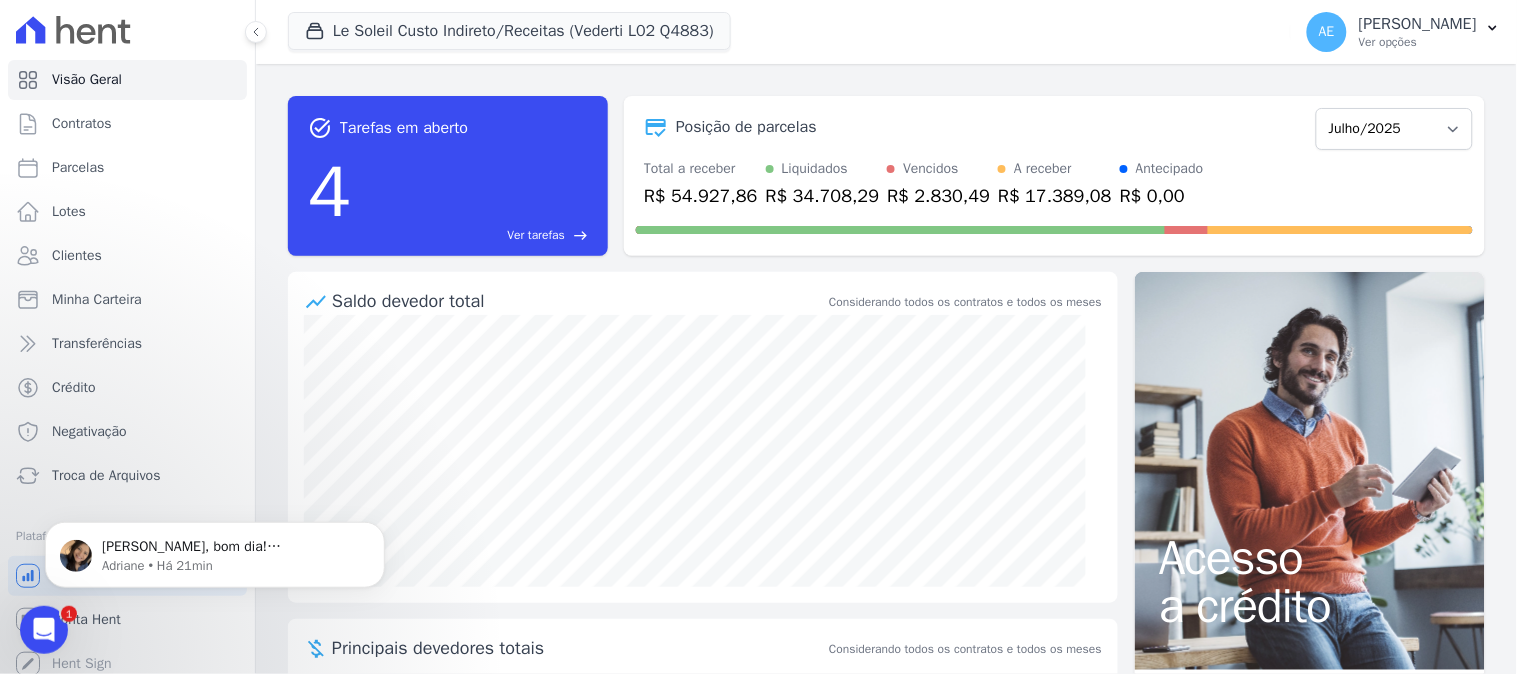 click on "[PERSON_NAME], bom dia!   [PERSON_NAME], por favor altere o nome do arquivo. Sistema esta acusando duplicidade. :/ [PERSON_NAME] • Há 21min" 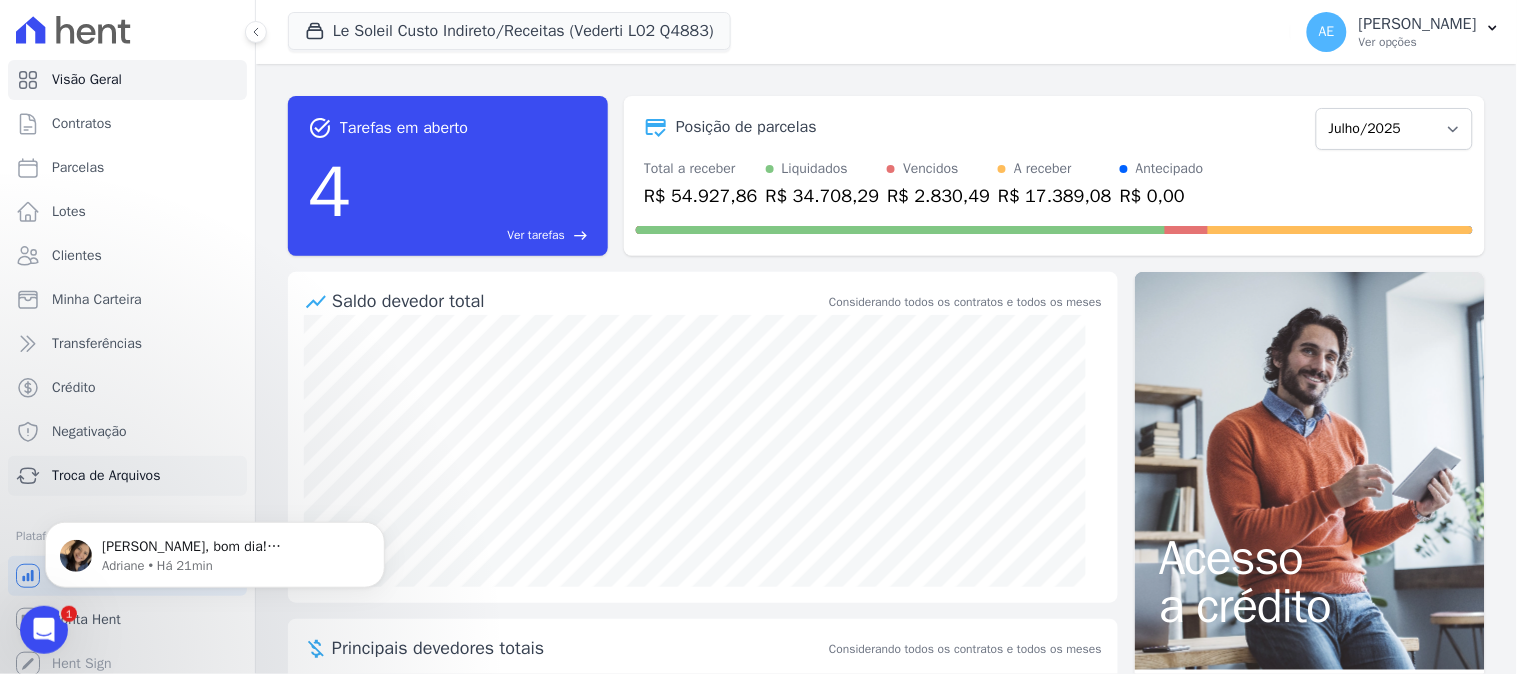 click on "Troca de Arquivos" at bounding box center (106, 476) 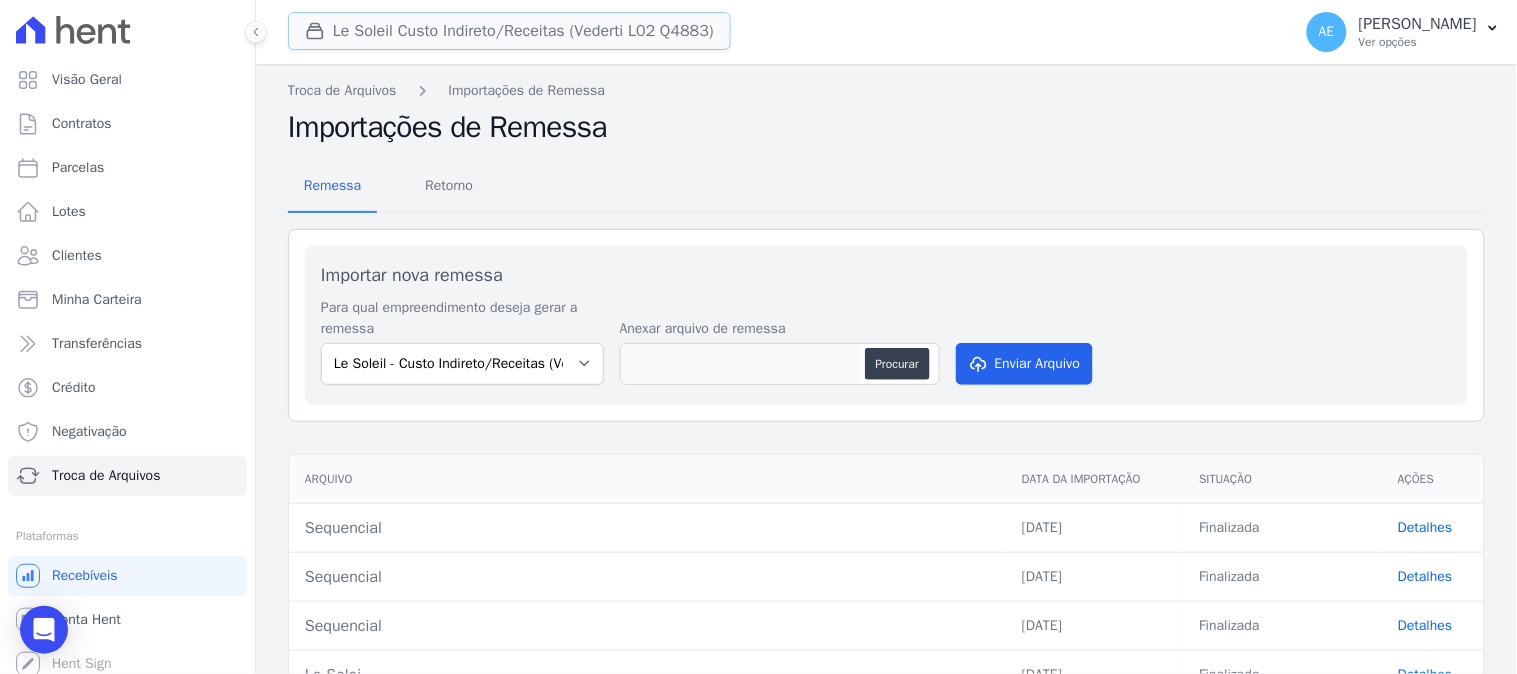 click on "Le Soleil   Custo Indireto/Receitas (Vederti   L02   Q4883)" at bounding box center (509, 31) 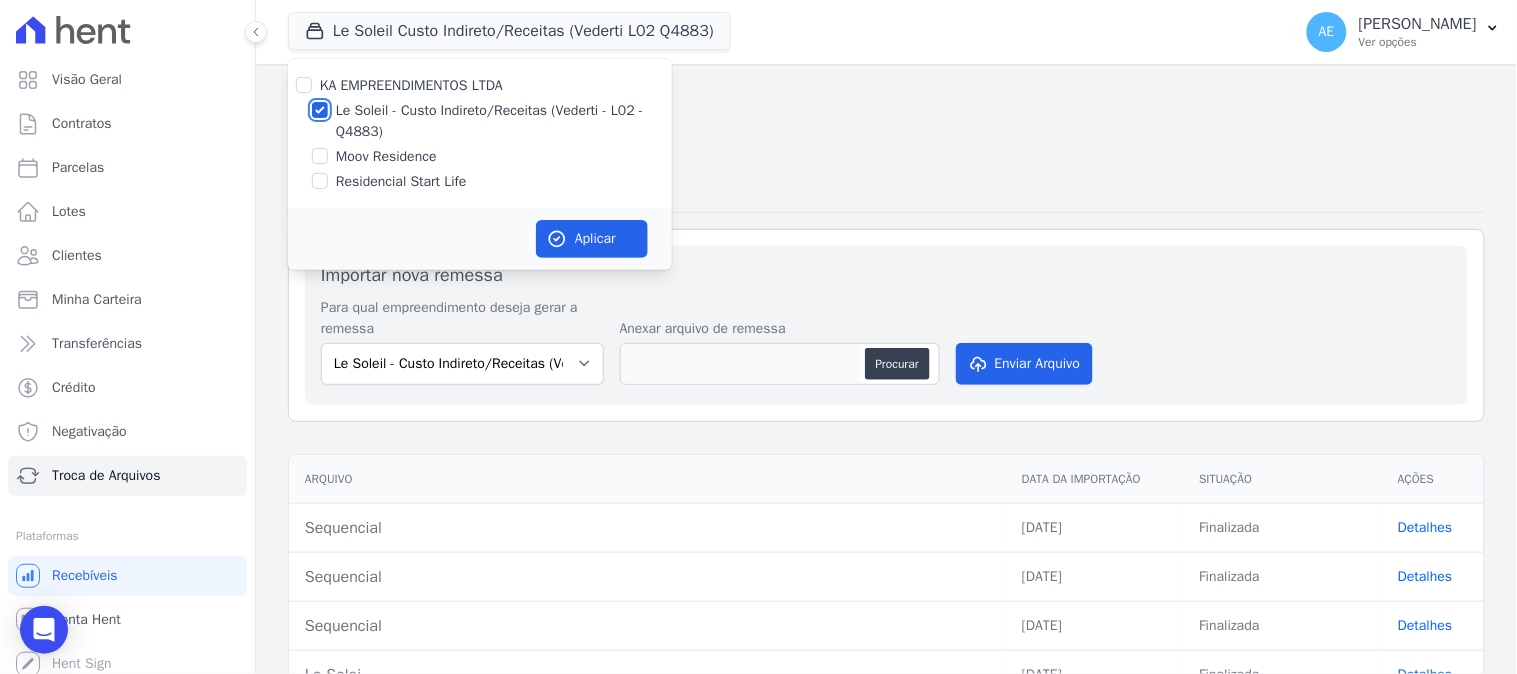 click on "Le Soleil - Custo Indireto/Receitas (Vederti - L02 - Q4883)" at bounding box center [320, 110] 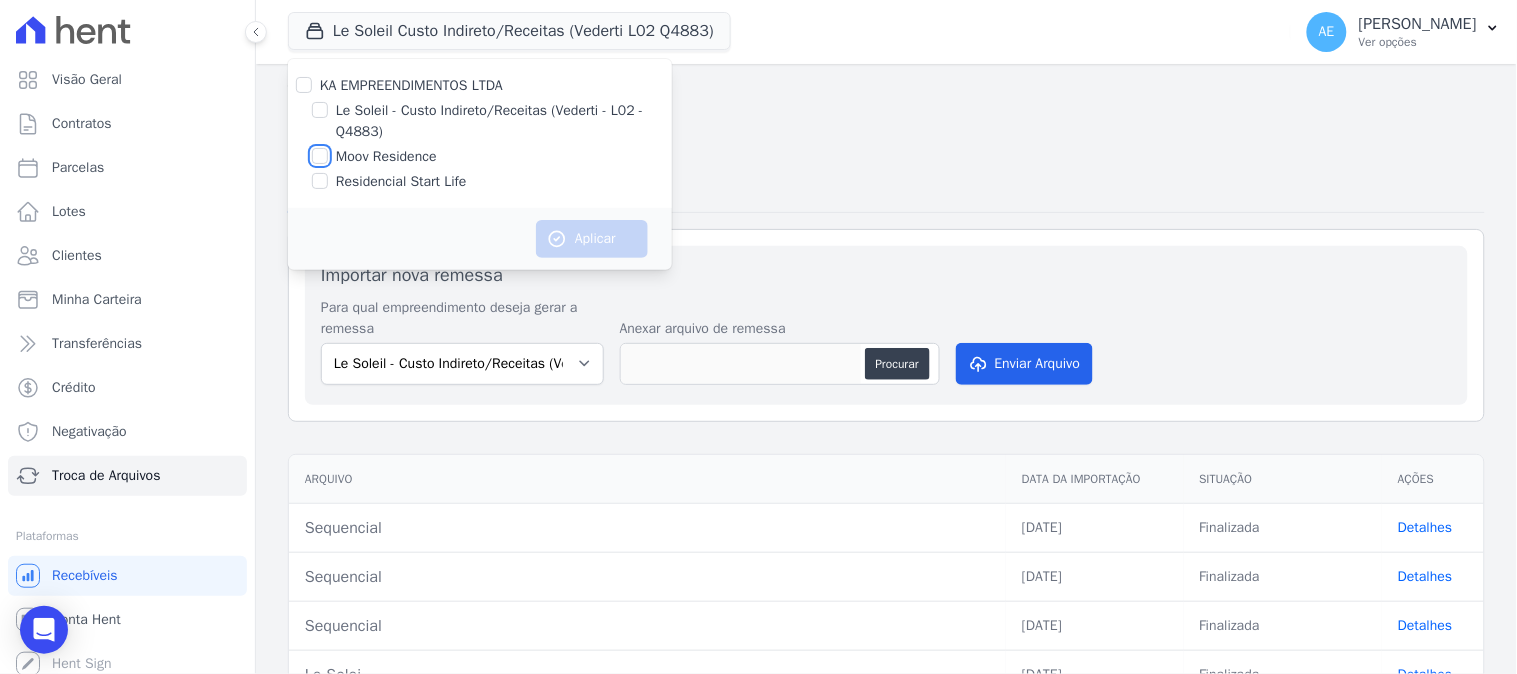 click on "Moov Residence" at bounding box center [320, 156] 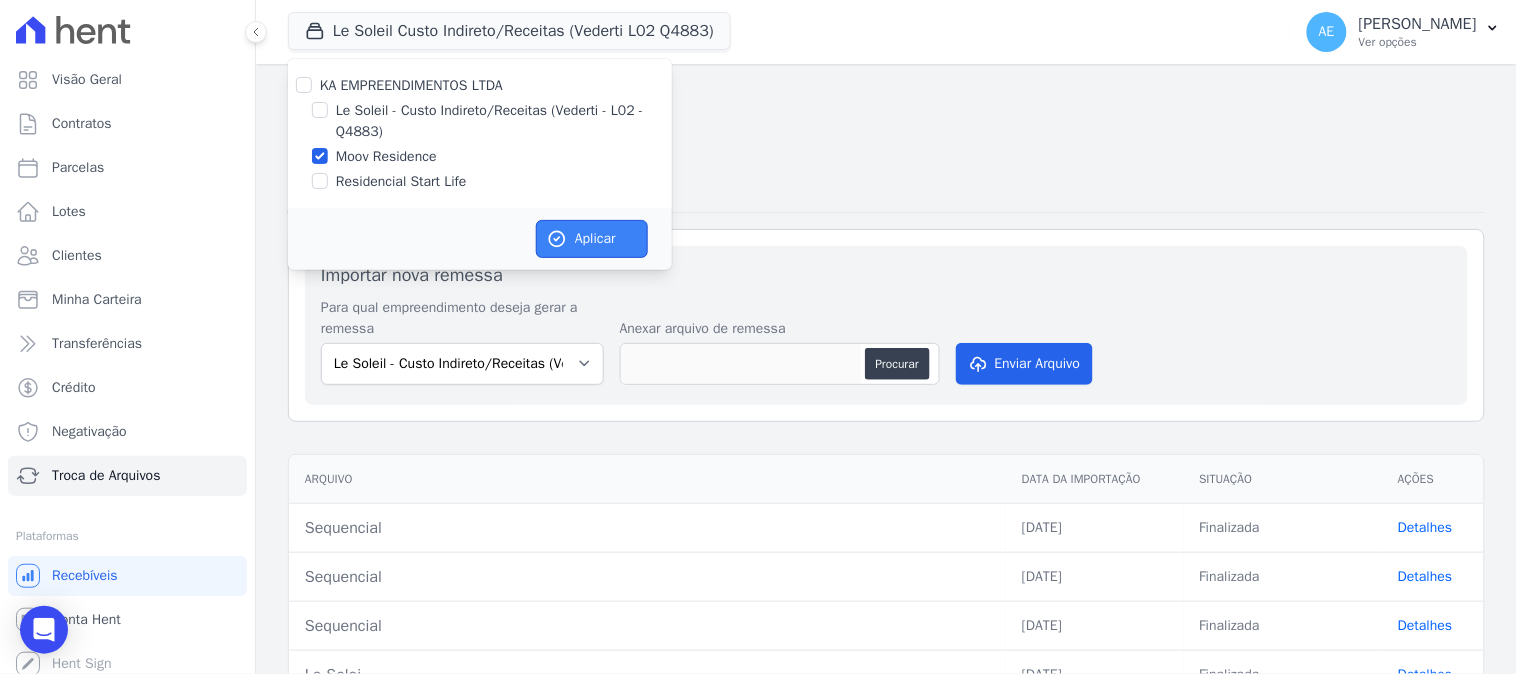 click on "Aplicar" at bounding box center [592, 239] 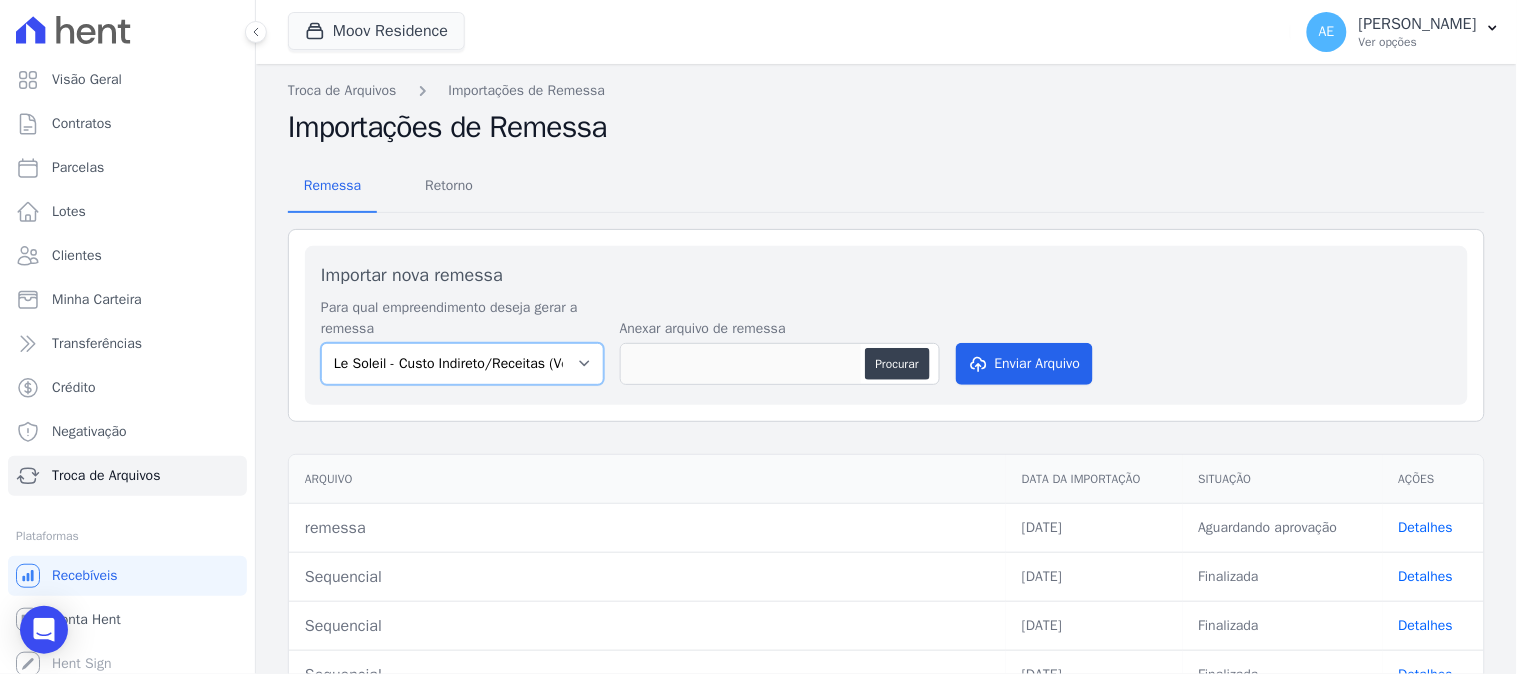 drag, startPoint x: 555, startPoint y: 370, endPoint x: 532, endPoint y: 382, distance: 25.942244 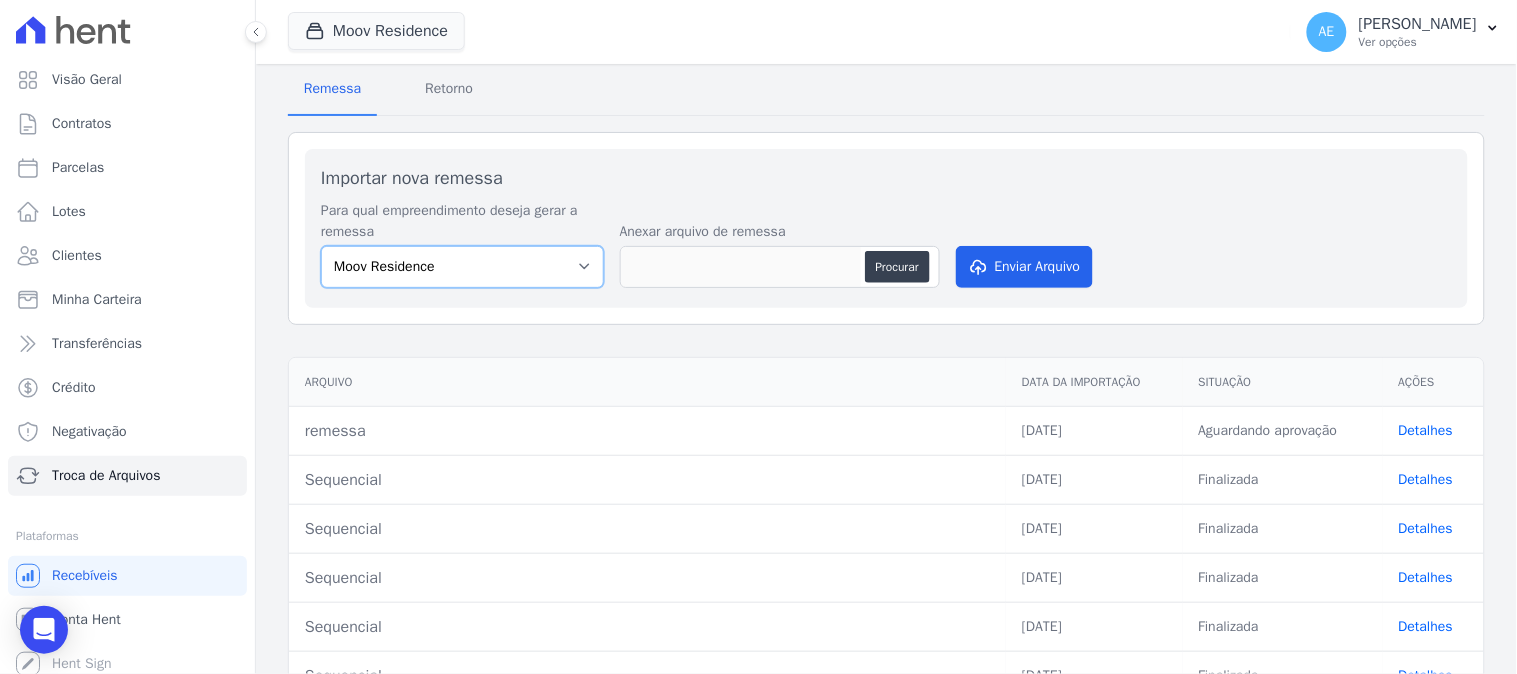 scroll, scrollTop: 222, scrollLeft: 0, axis: vertical 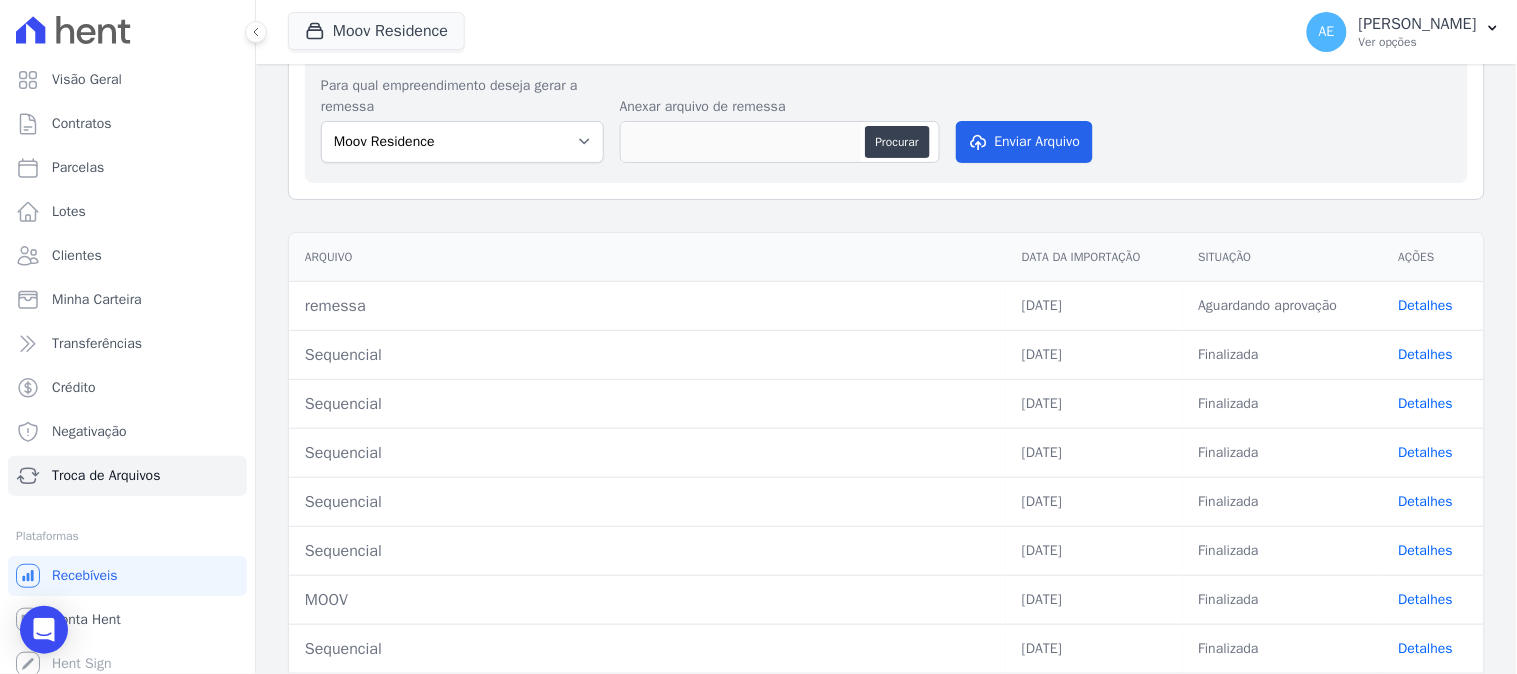 click on "Detalhes" at bounding box center [1426, 305] 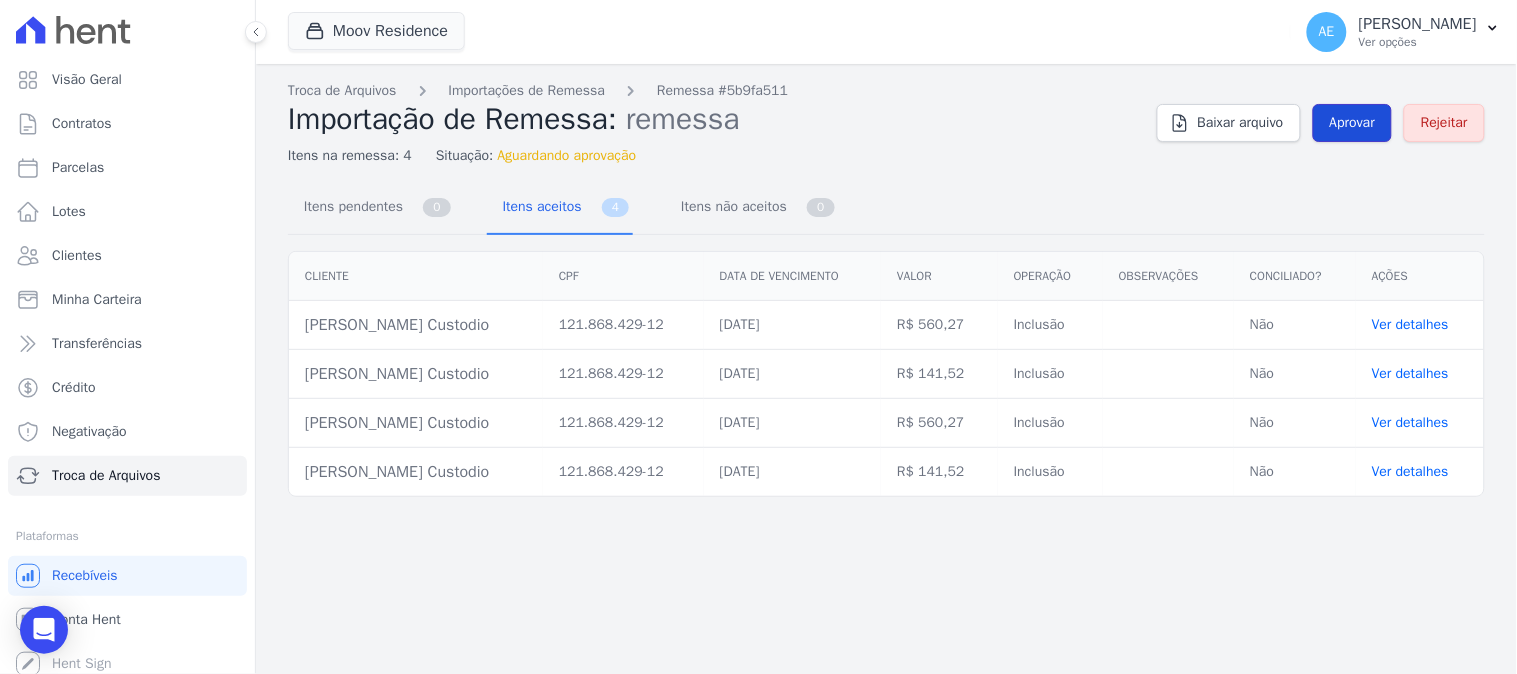 click on "Aprovar" at bounding box center (1353, 123) 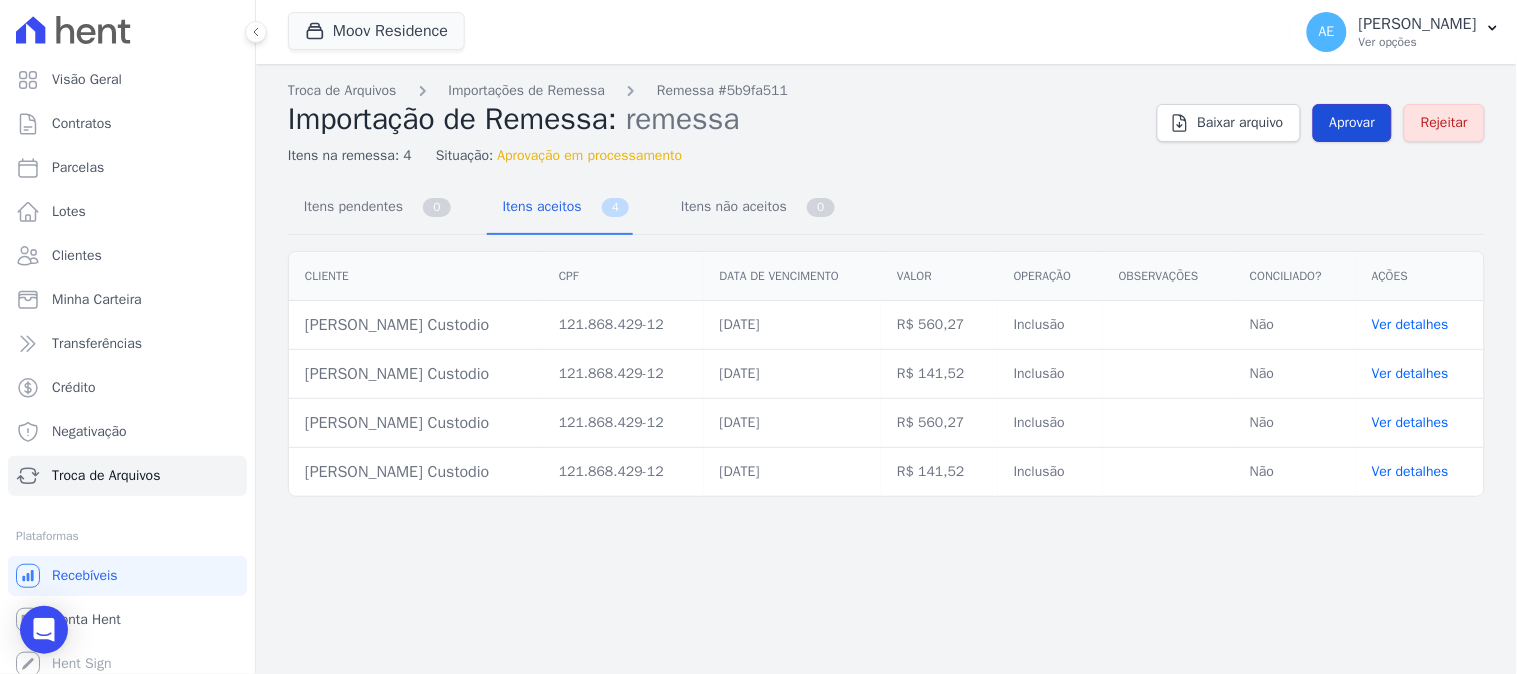 click on "Aprovar" at bounding box center (1353, 123) 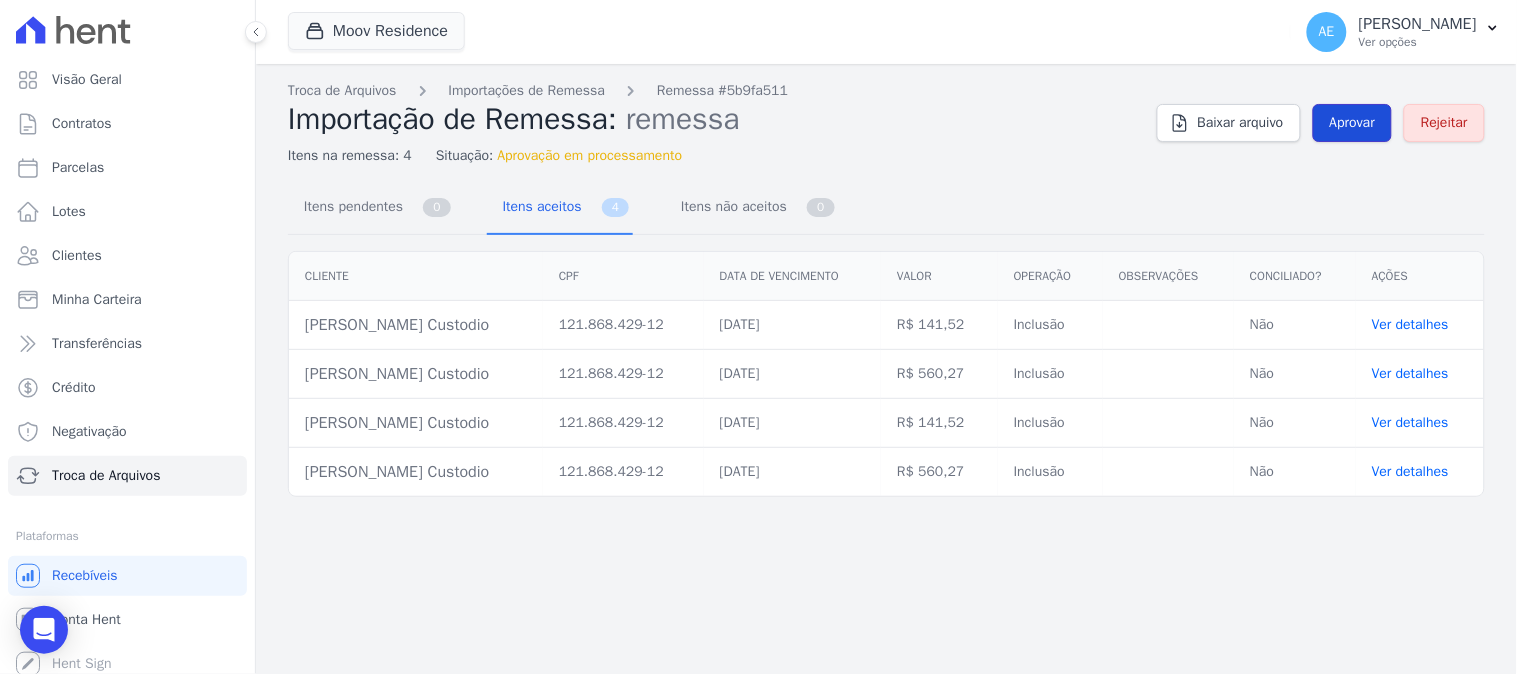 click on "Aprovar" at bounding box center [1353, 123] 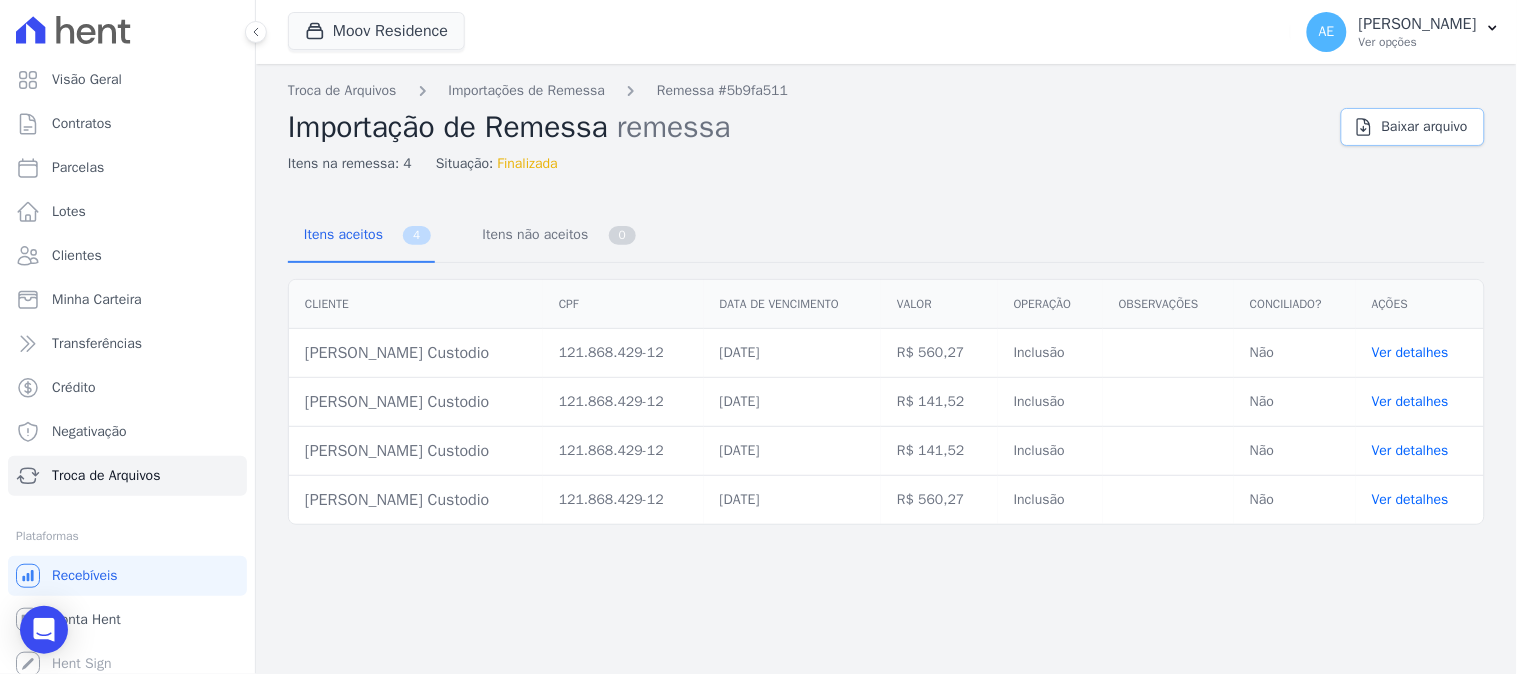 click on "Baixar arquivo" at bounding box center (1413, 127) 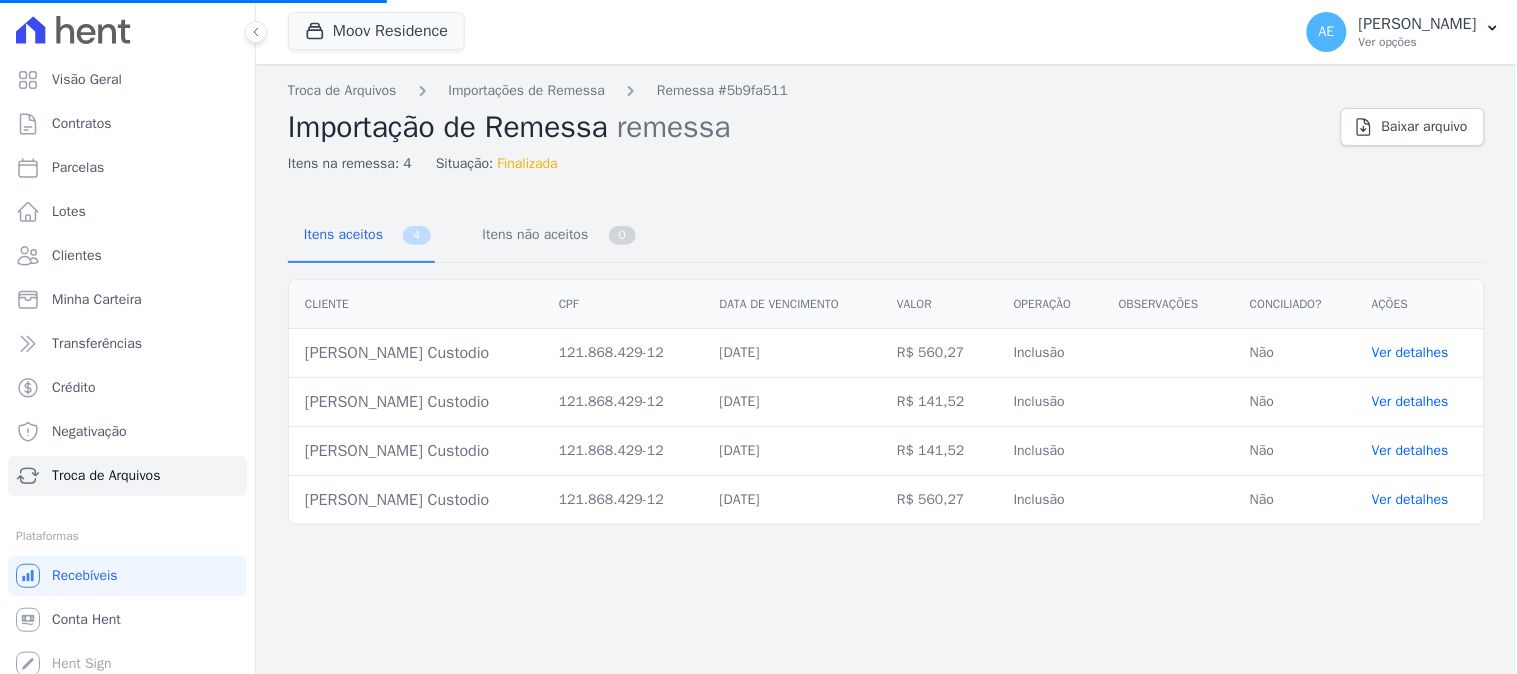 click on "Ver detalhes" at bounding box center [1410, 352] 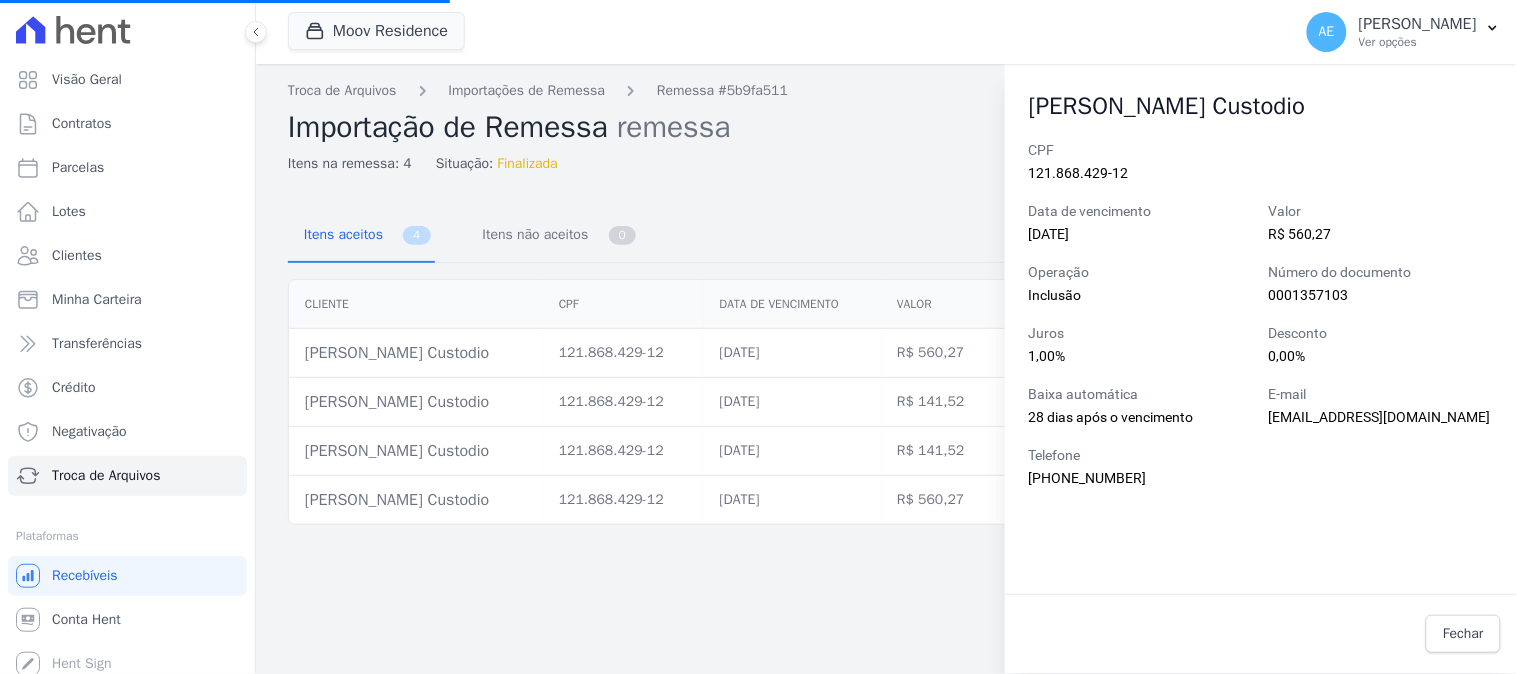 click on "Itens na remessa: 4
Situação:
Finalizada" at bounding box center (806, 159) 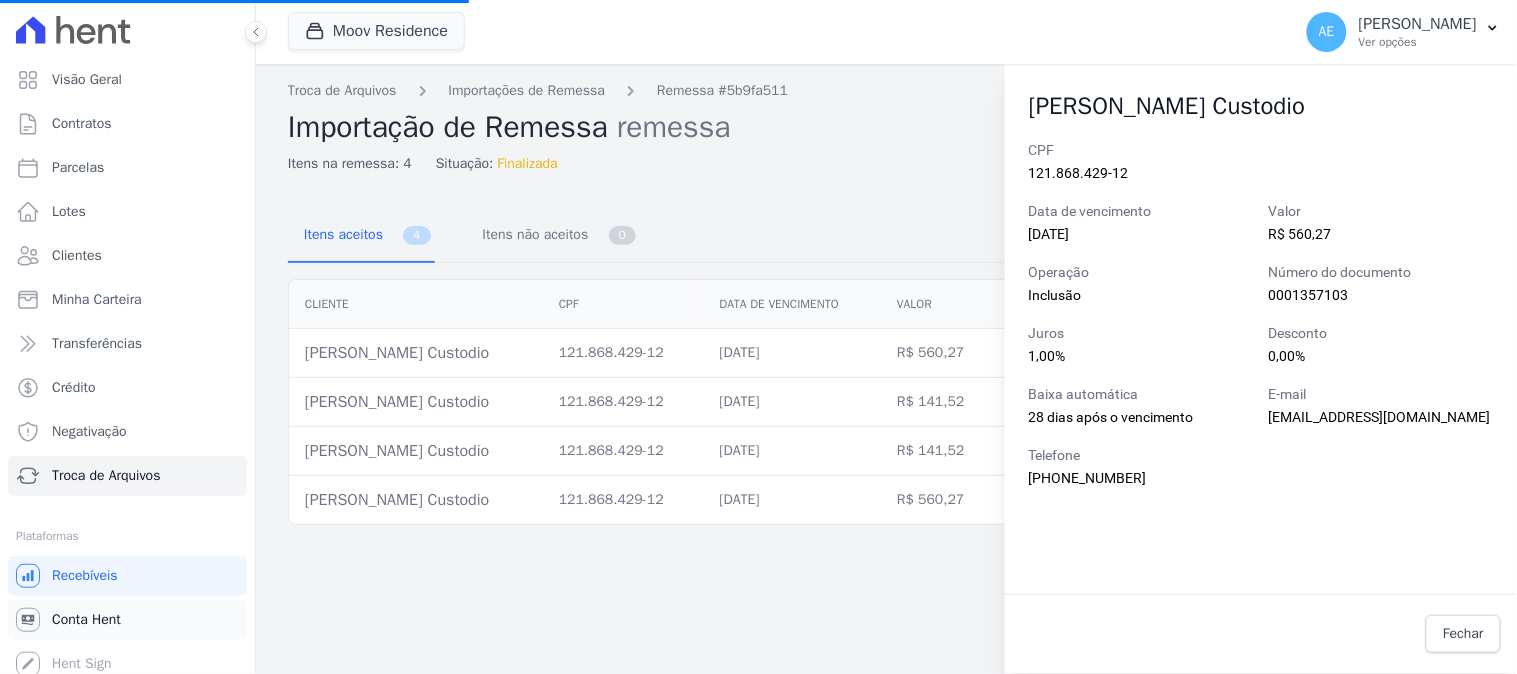 click on "Conta Hent" at bounding box center (86, 620) 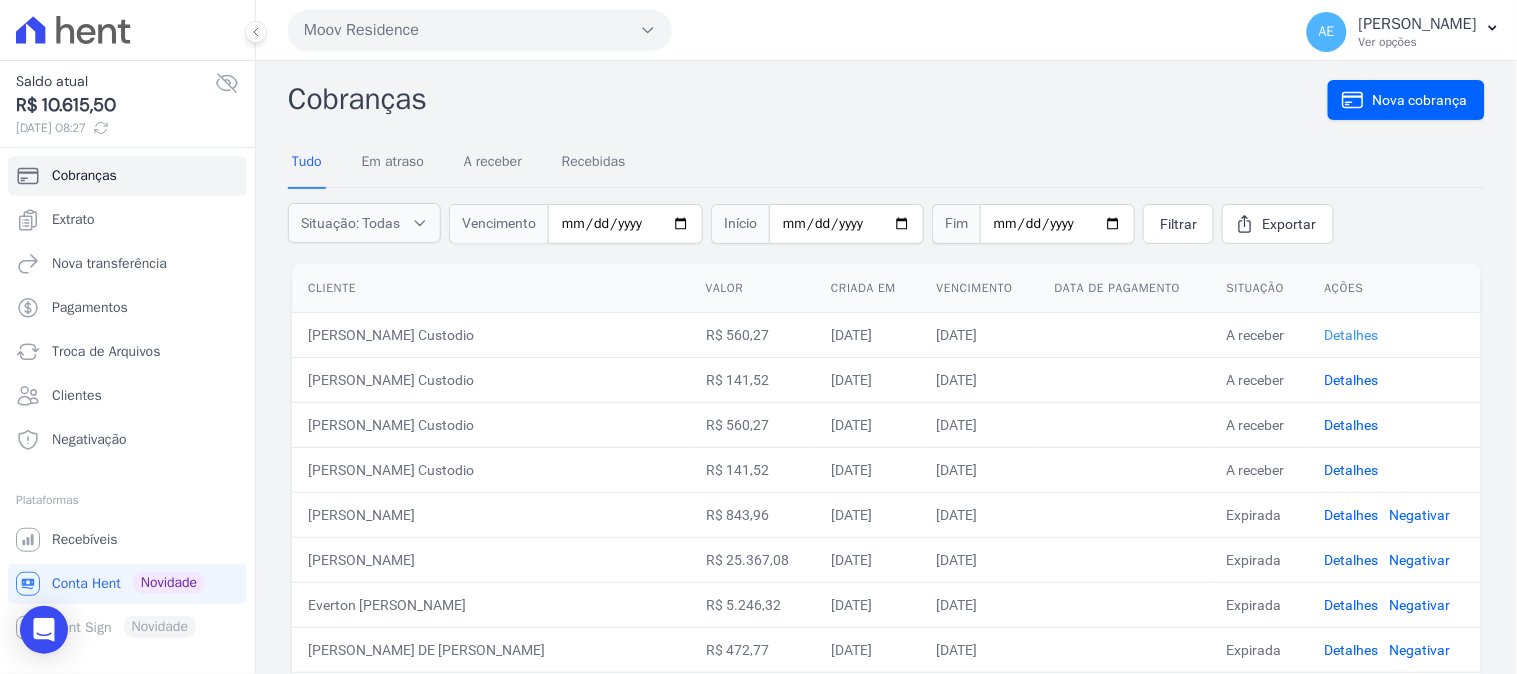click on "Detalhes" at bounding box center [1352, 335] 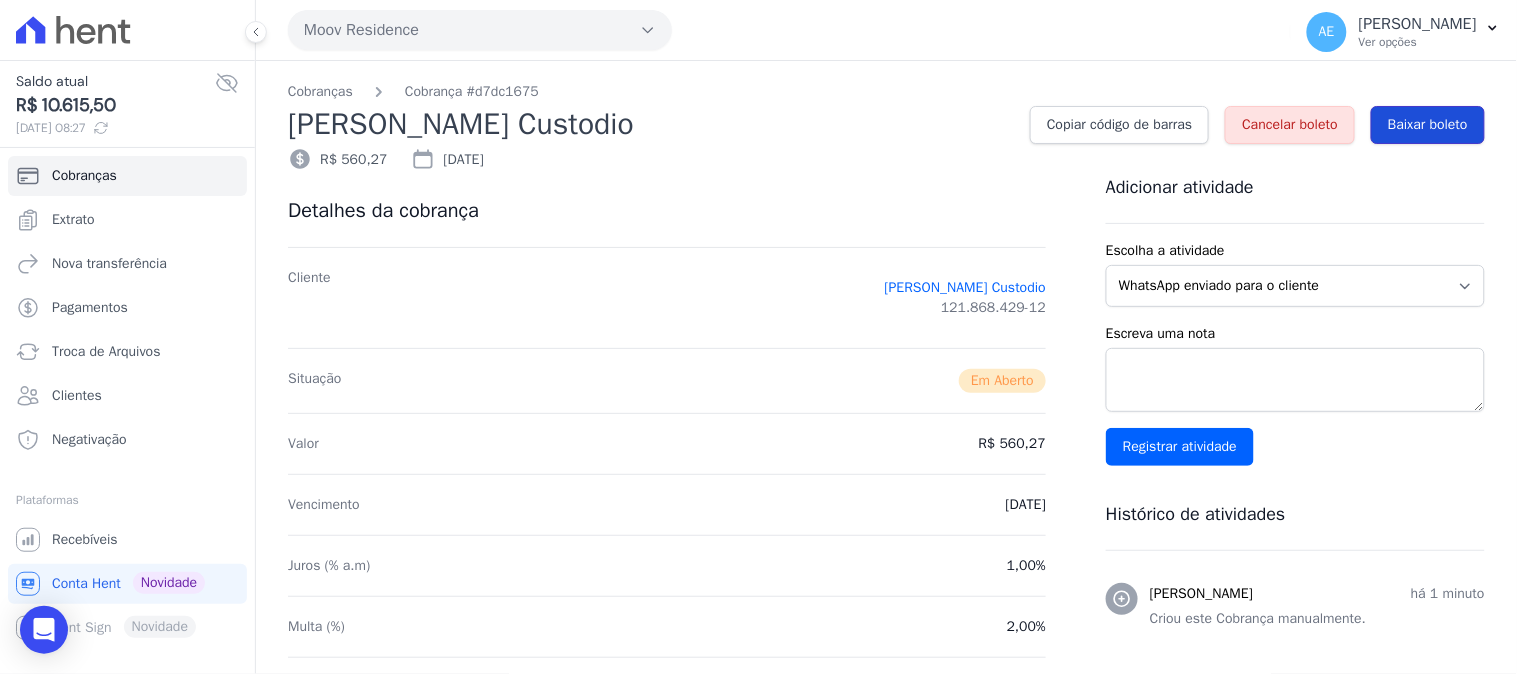 click on "Baixar boleto" at bounding box center [1428, 125] 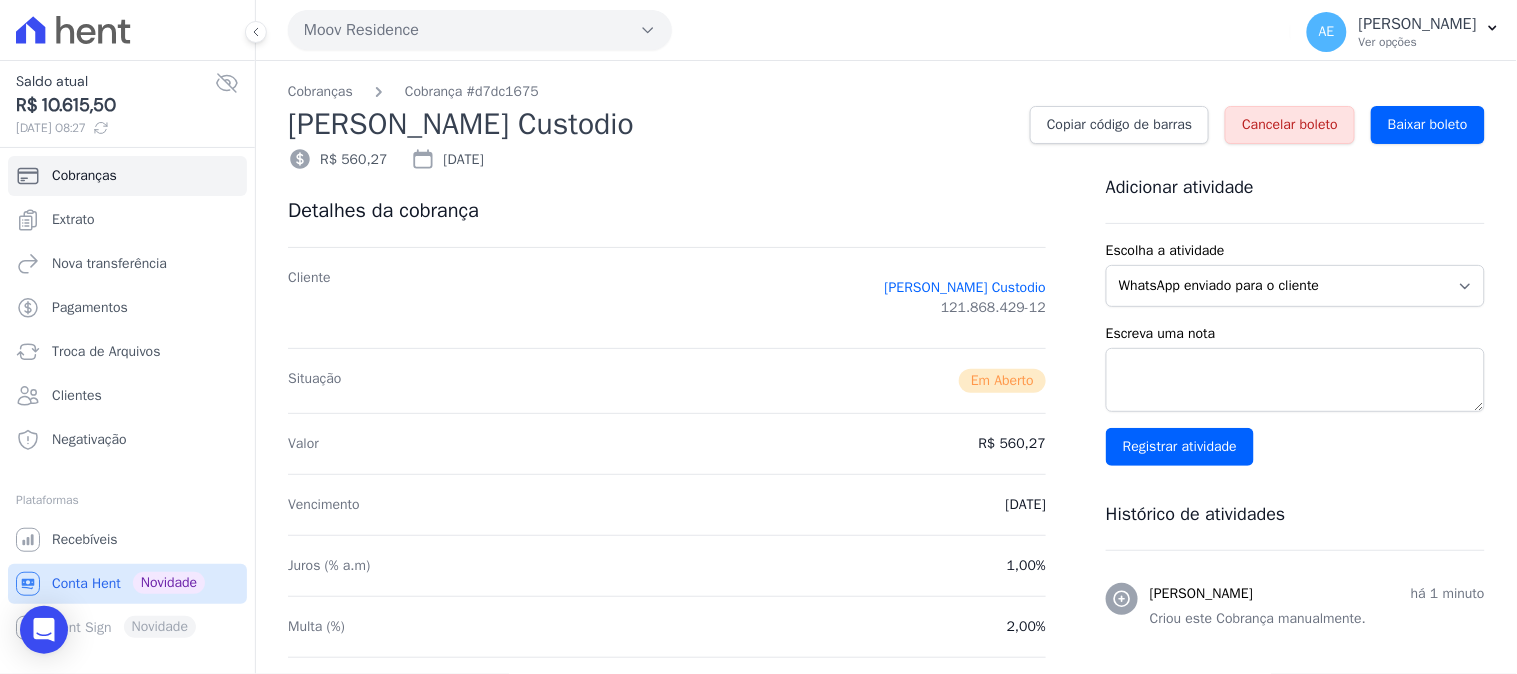 click on "Conta Hent" at bounding box center (86, 584) 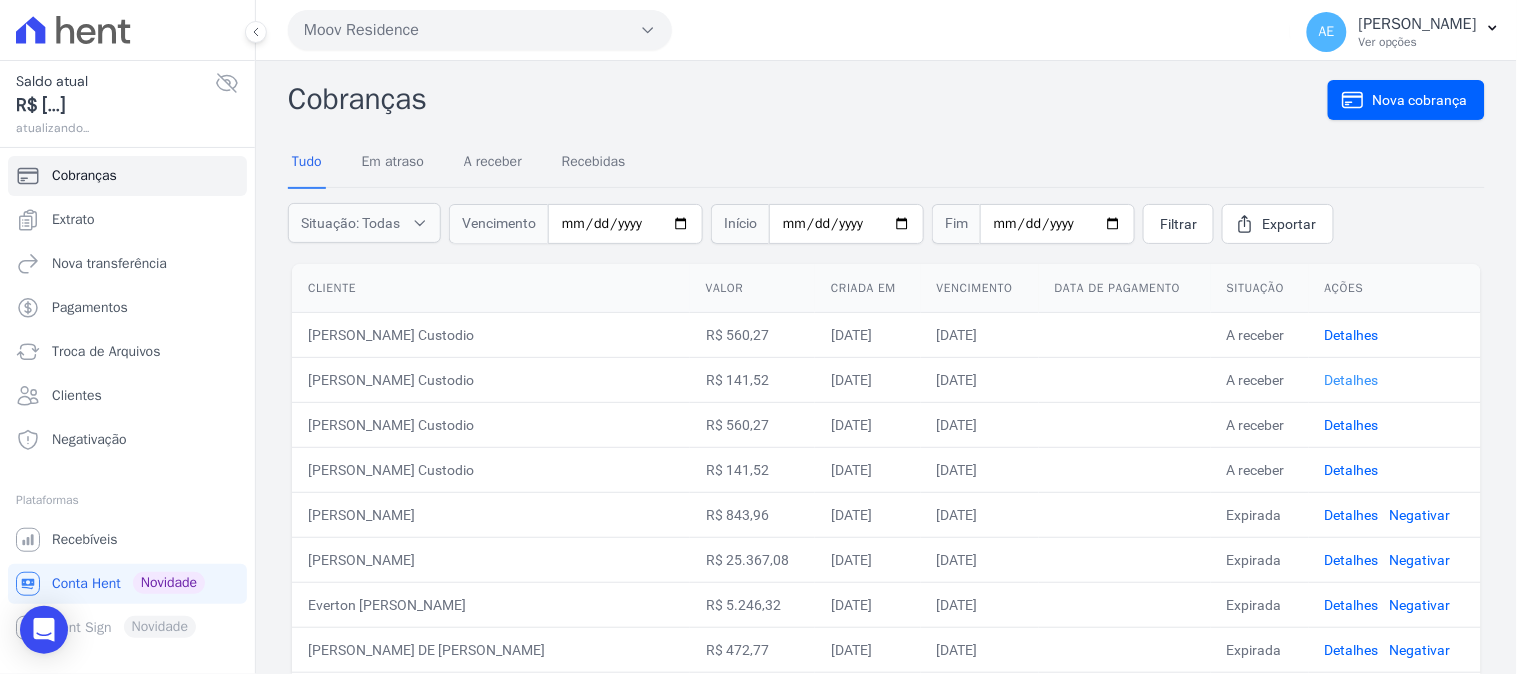 click on "Detalhes" at bounding box center (1352, 380) 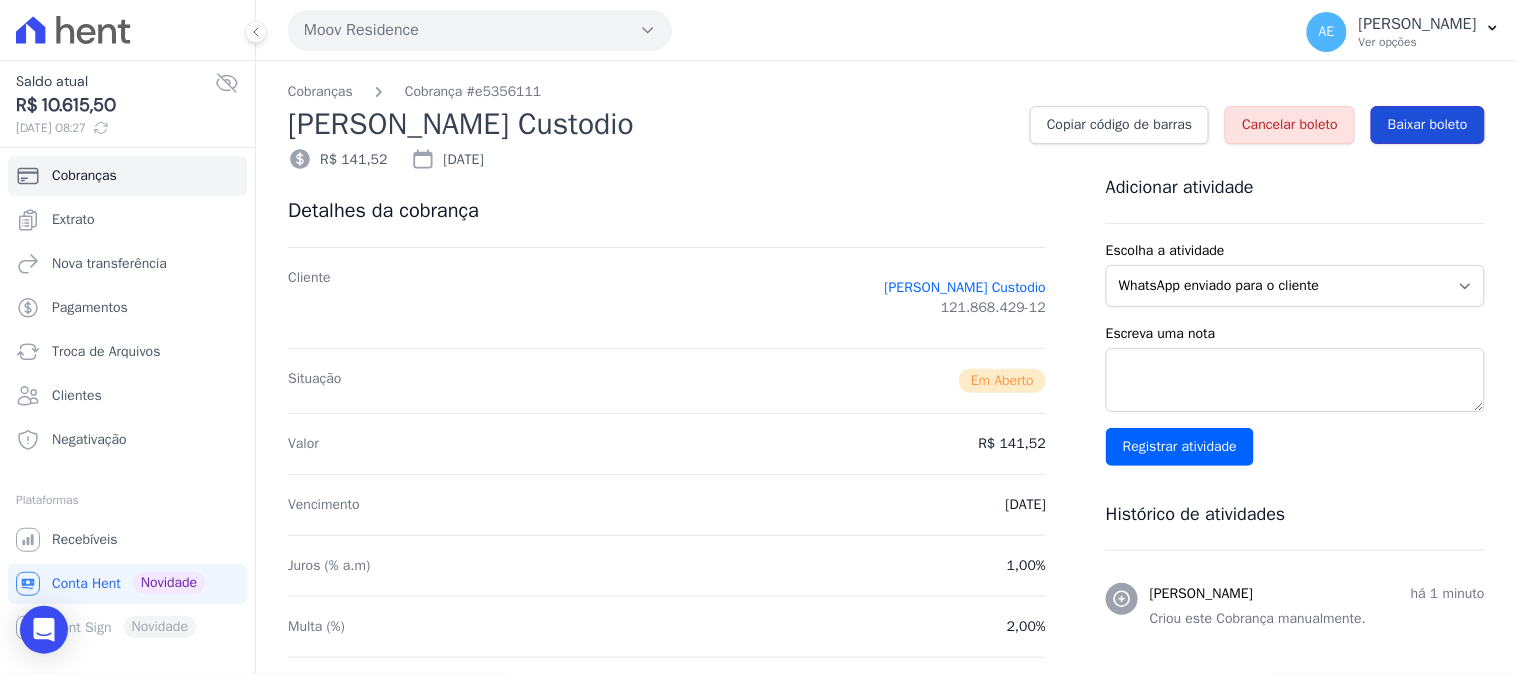 click on "Baixar boleto" at bounding box center [1428, 125] 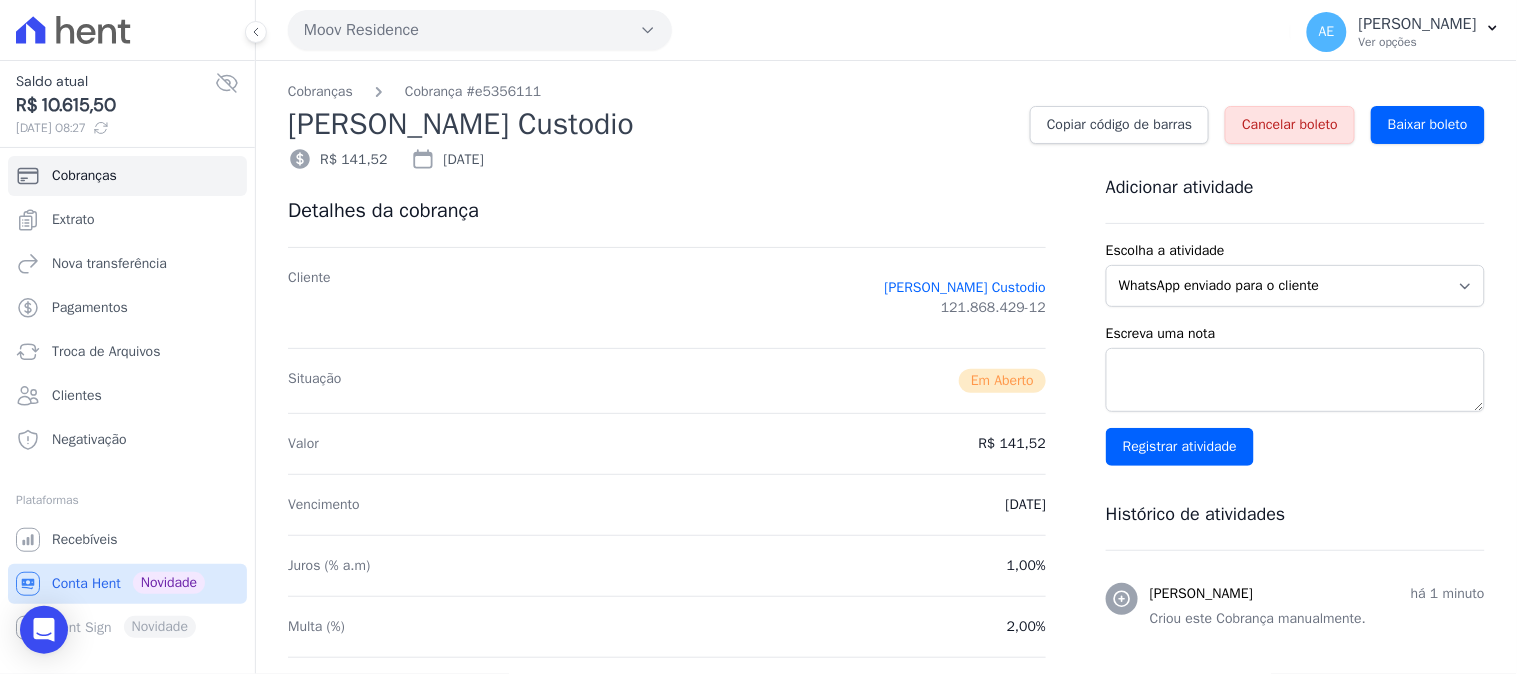 click on "Conta Hent" at bounding box center (86, 584) 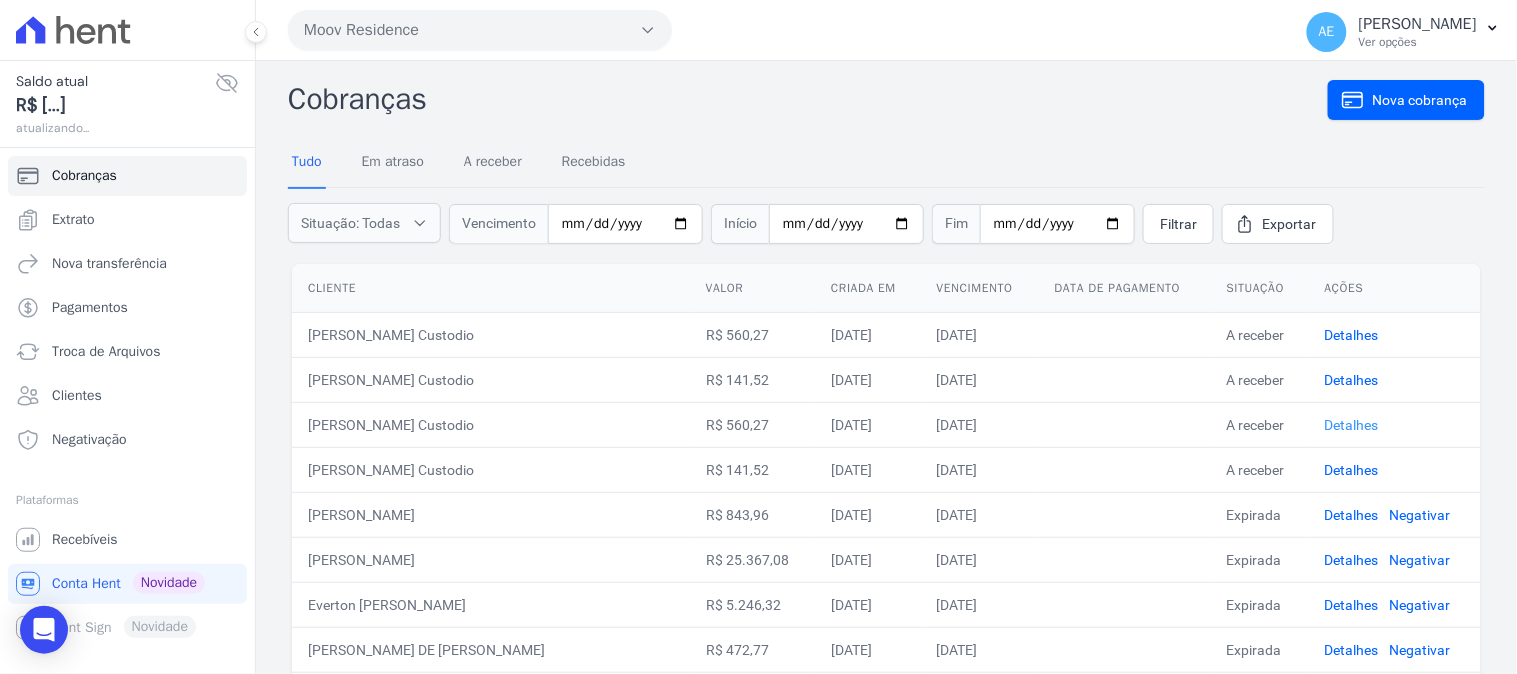 click on "Detalhes" at bounding box center [1352, 425] 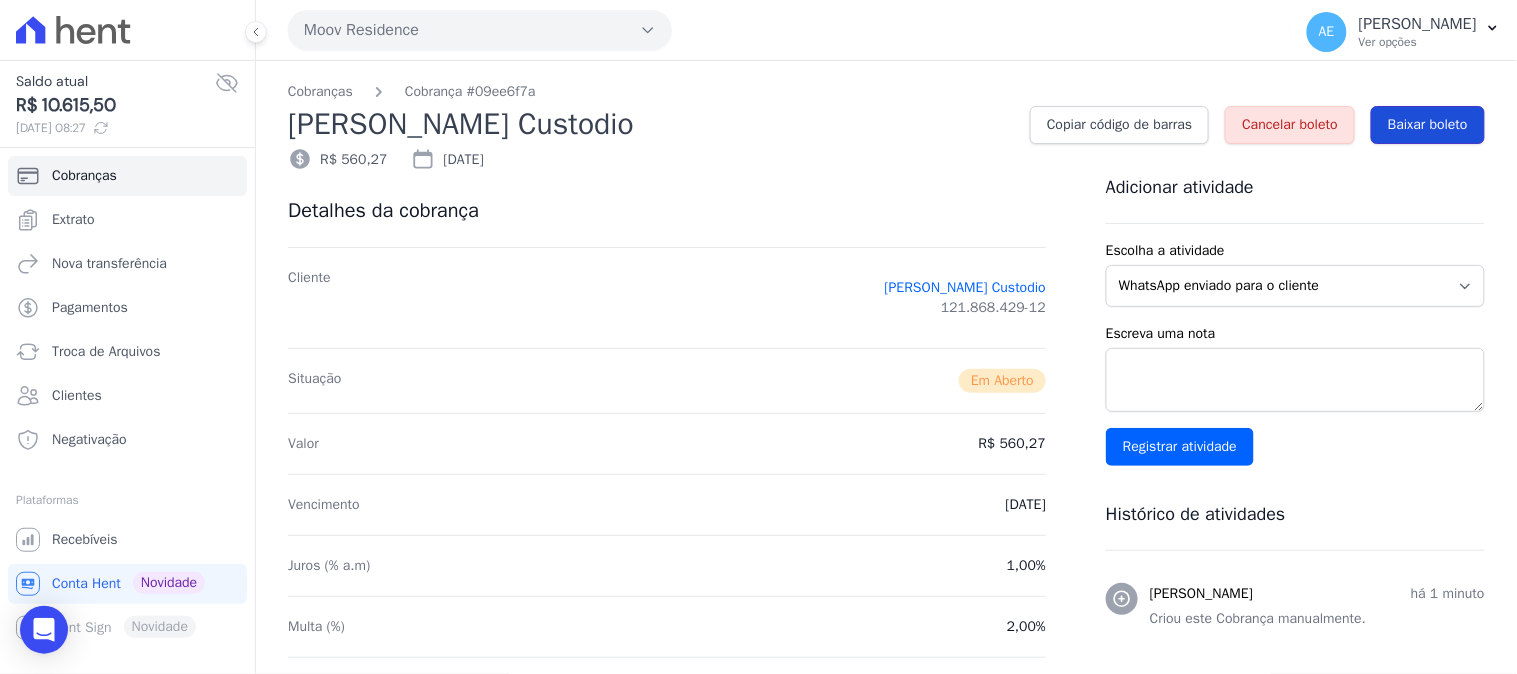 click on "Baixar boleto" at bounding box center [1428, 125] 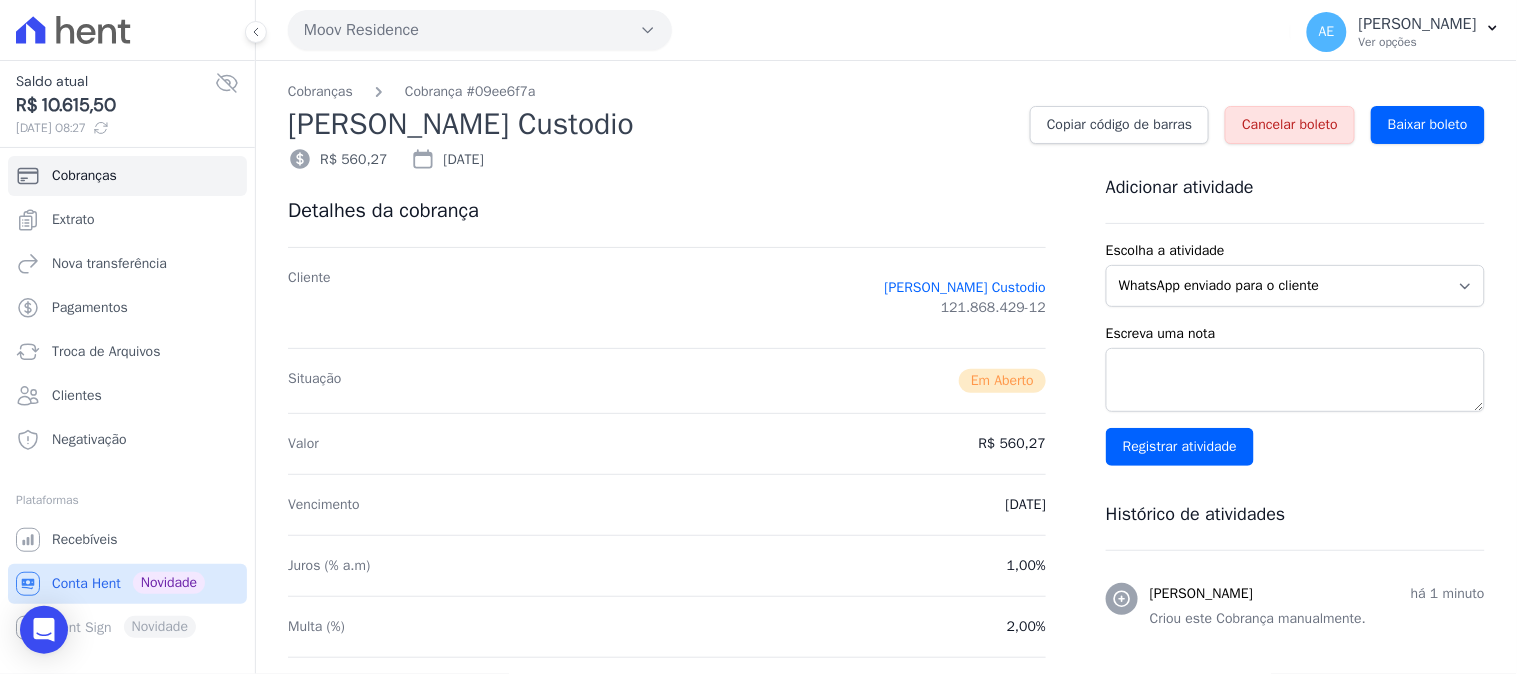 click on "Conta Hent" at bounding box center (86, 584) 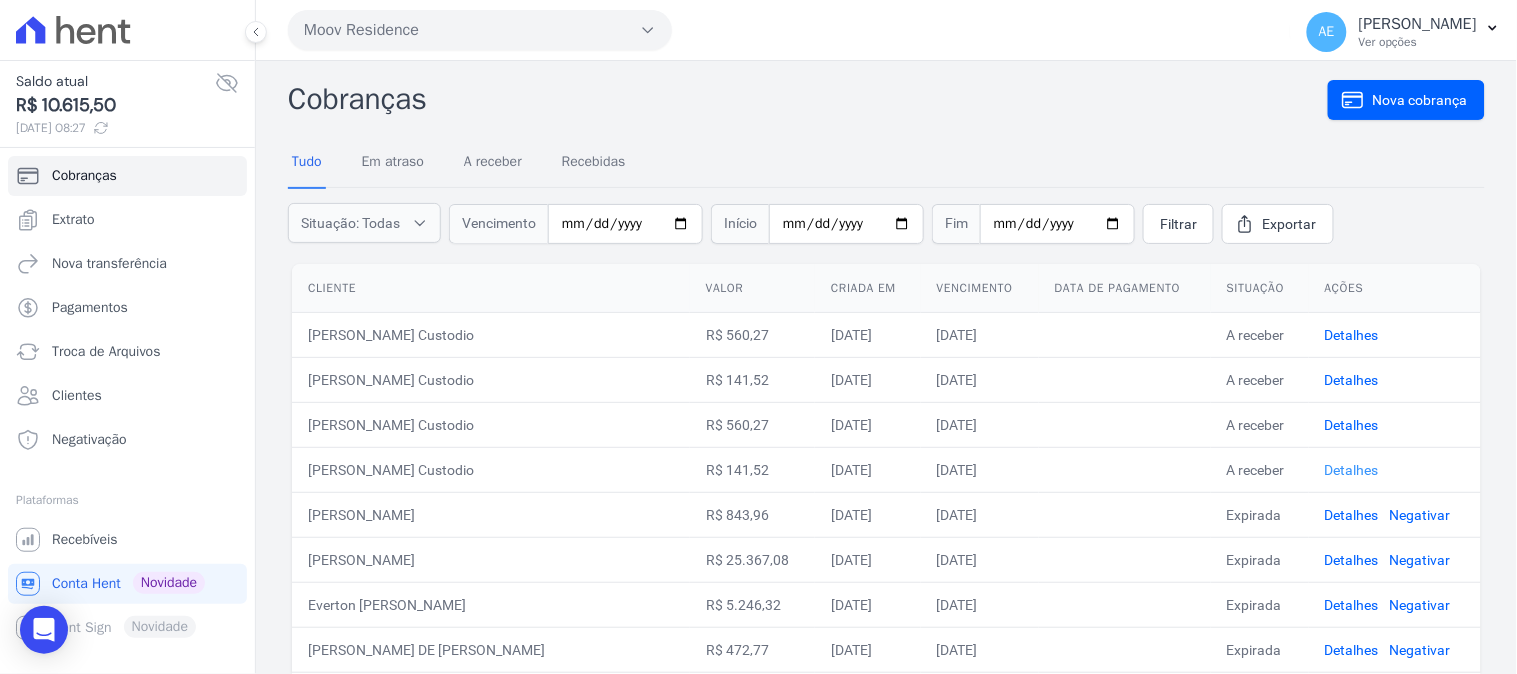 click on "Detalhes" at bounding box center [1352, 470] 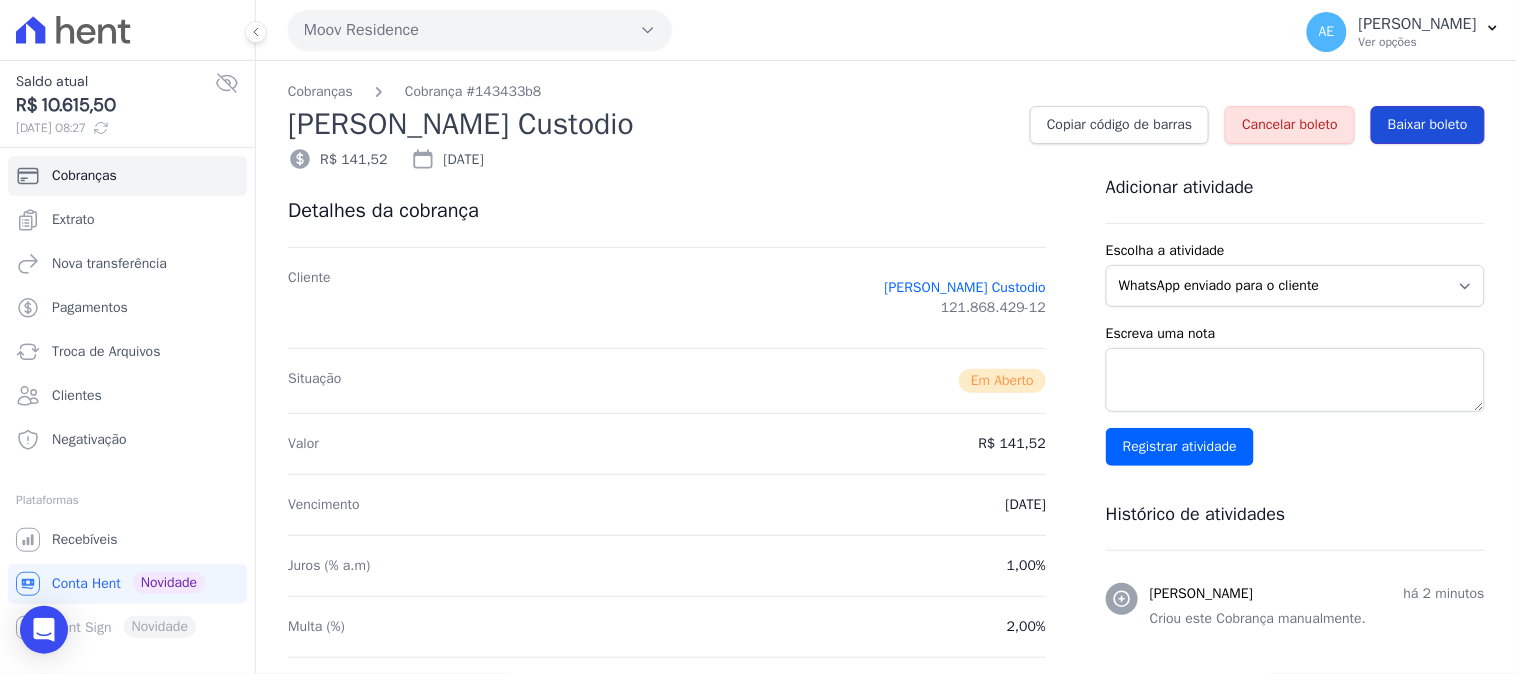 click on "Baixar boleto" at bounding box center [1428, 125] 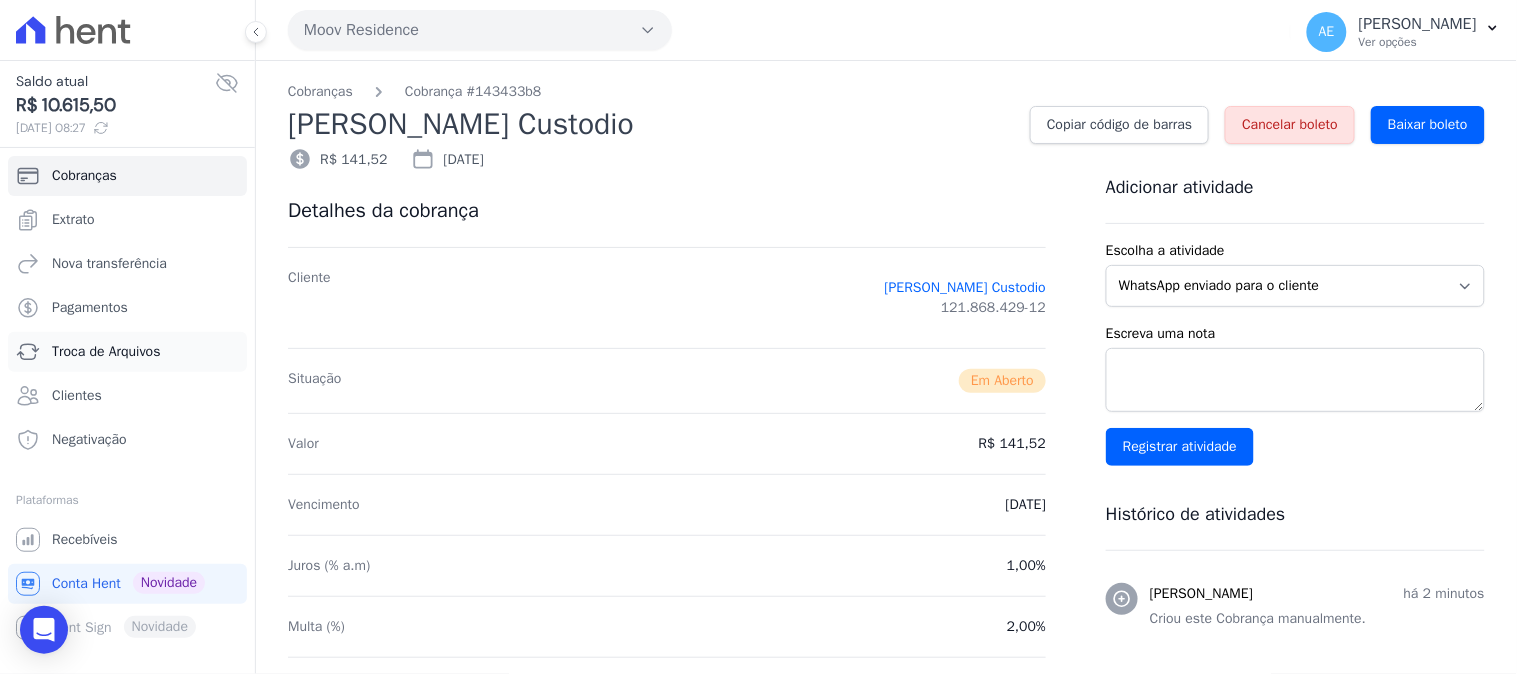 click on "Troca de Arquivos" at bounding box center [106, 352] 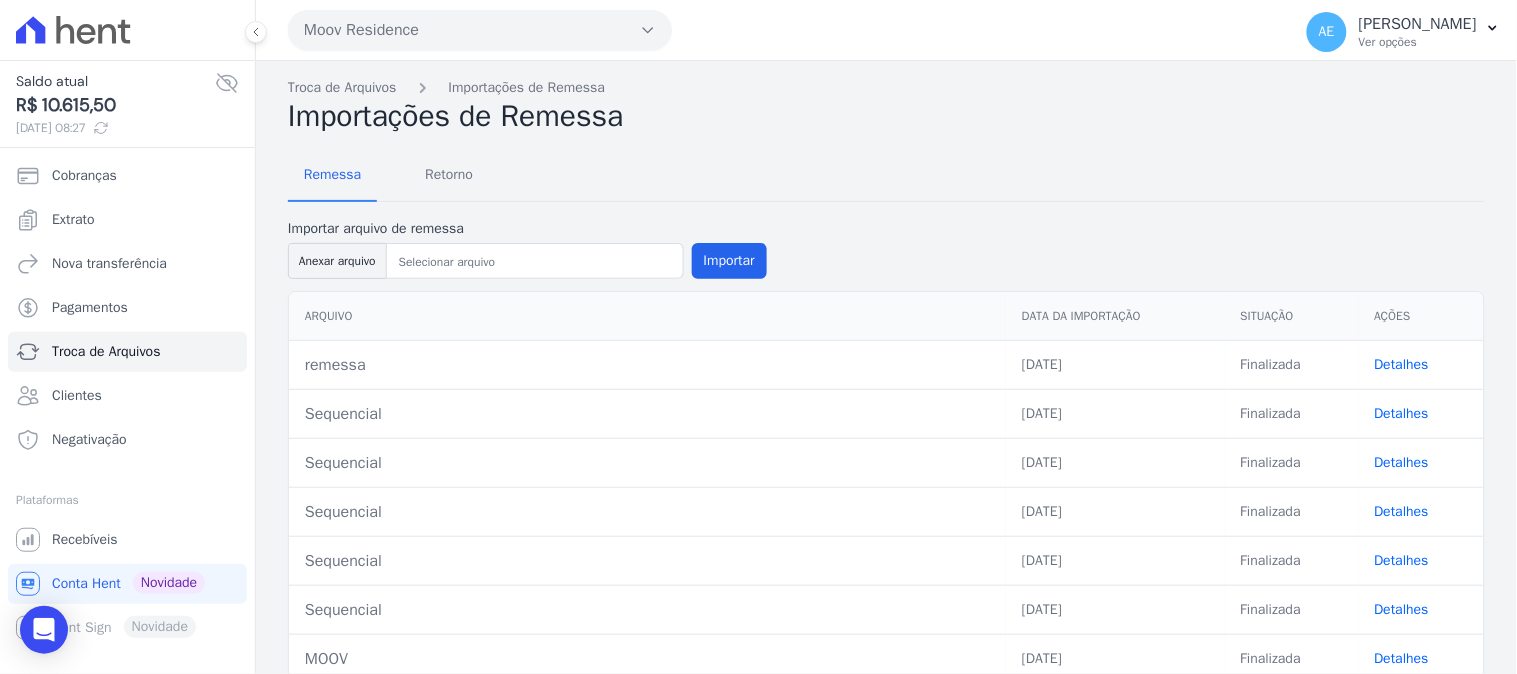 click on "Moov Residence" at bounding box center (480, 30) 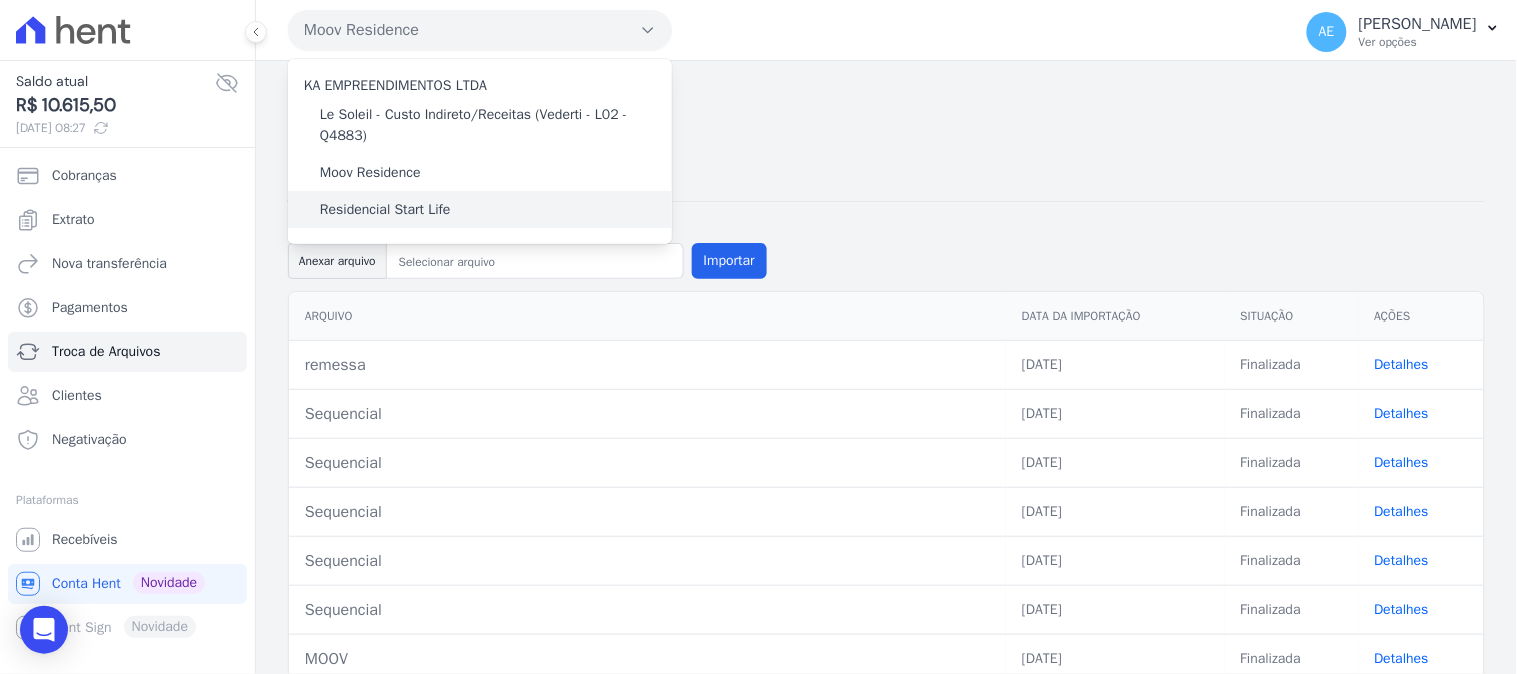 click on "Residencial Start Life" at bounding box center (385, 209) 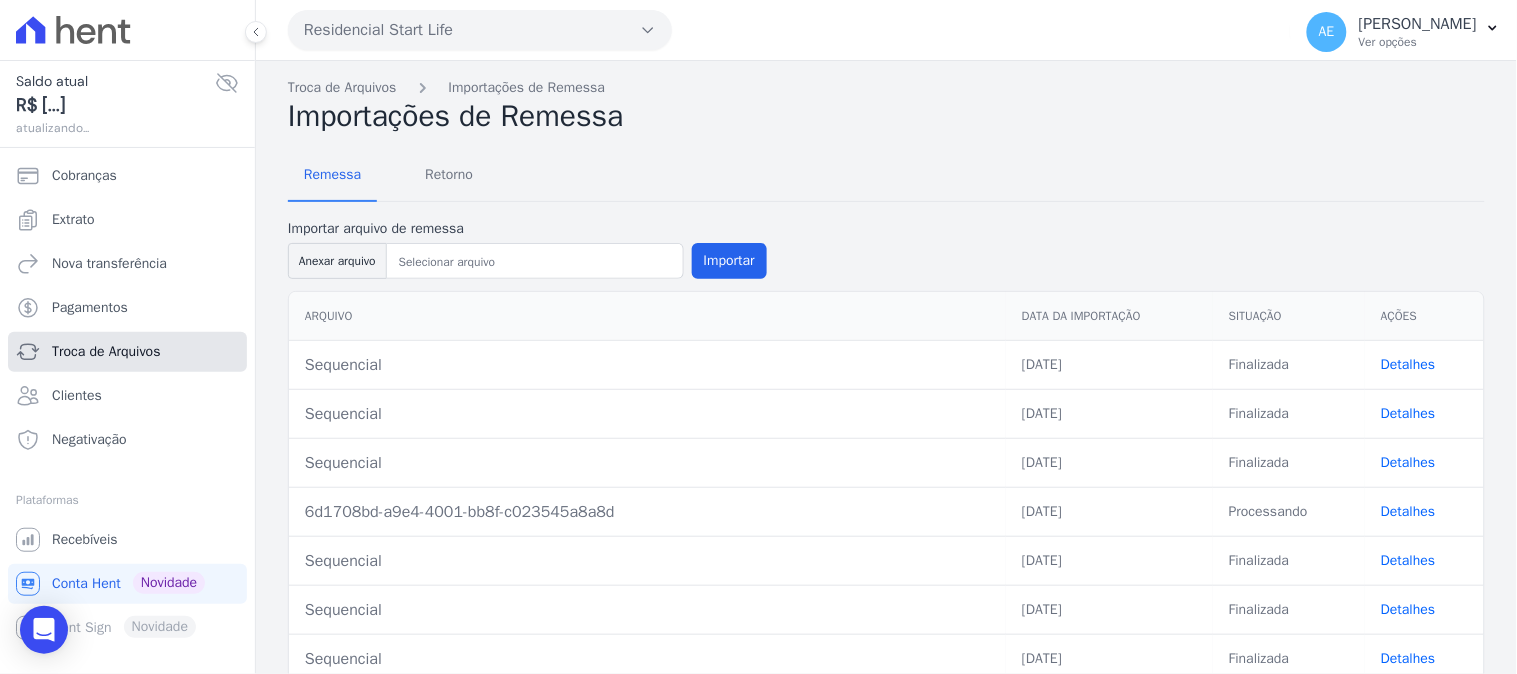 click on "Troca de Arquivos" at bounding box center (106, 352) 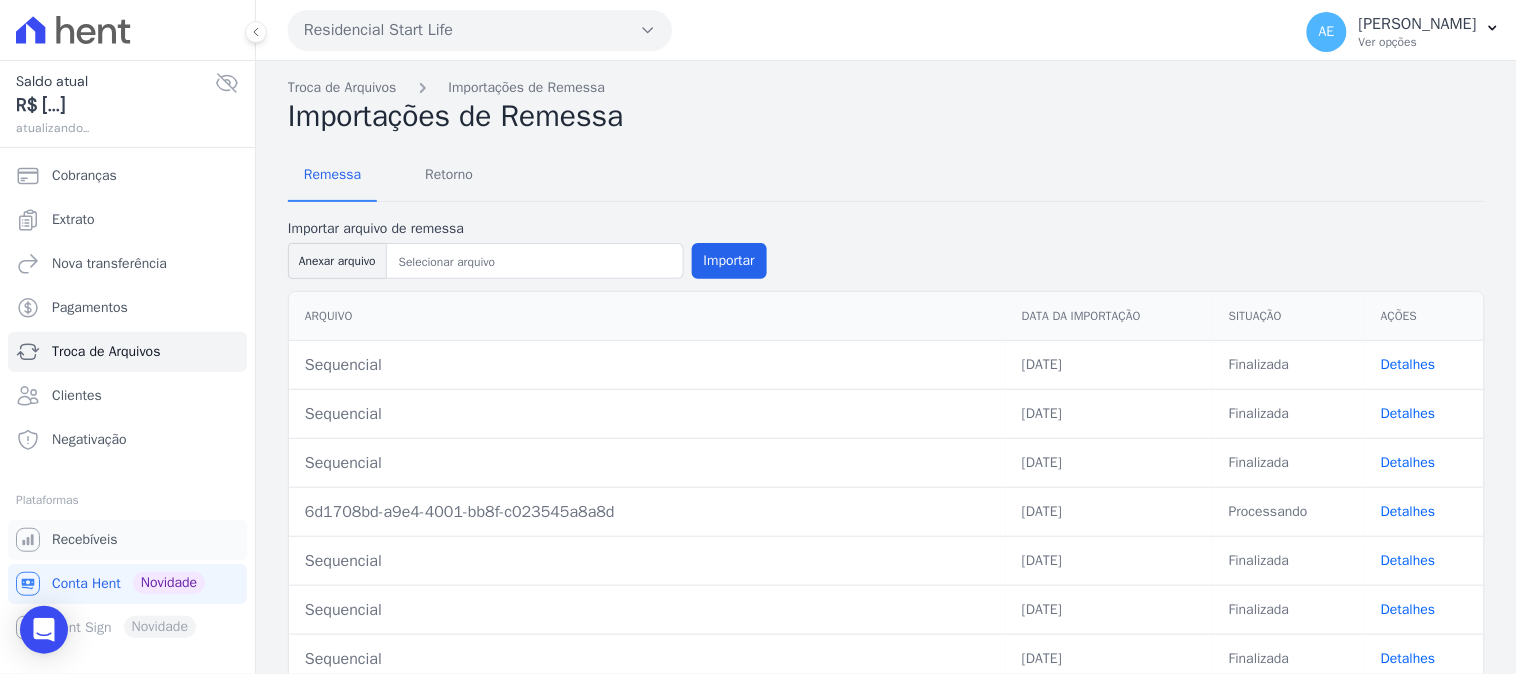 click on "Recebíveis" at bounding box center [85, 540] 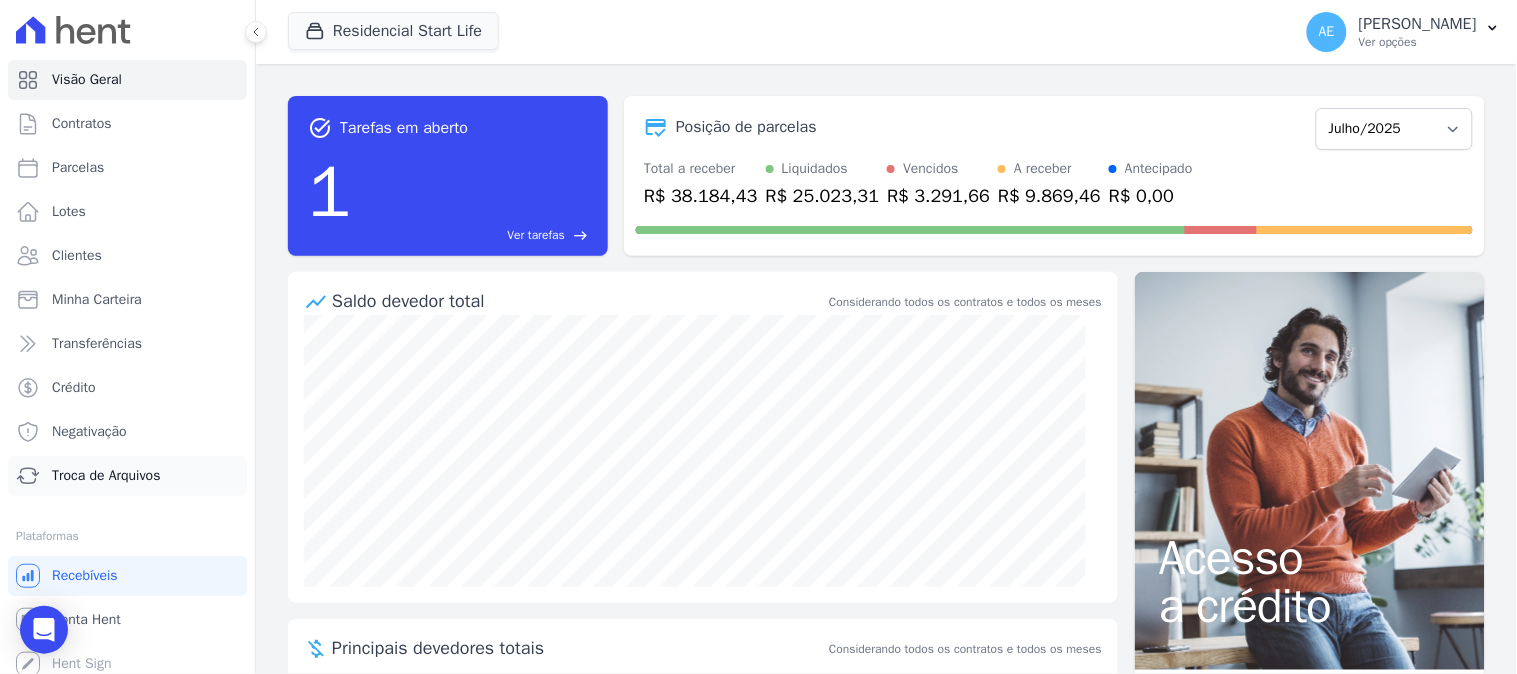 click on "Troca de Arquivos" at bounding box center [127, 476] 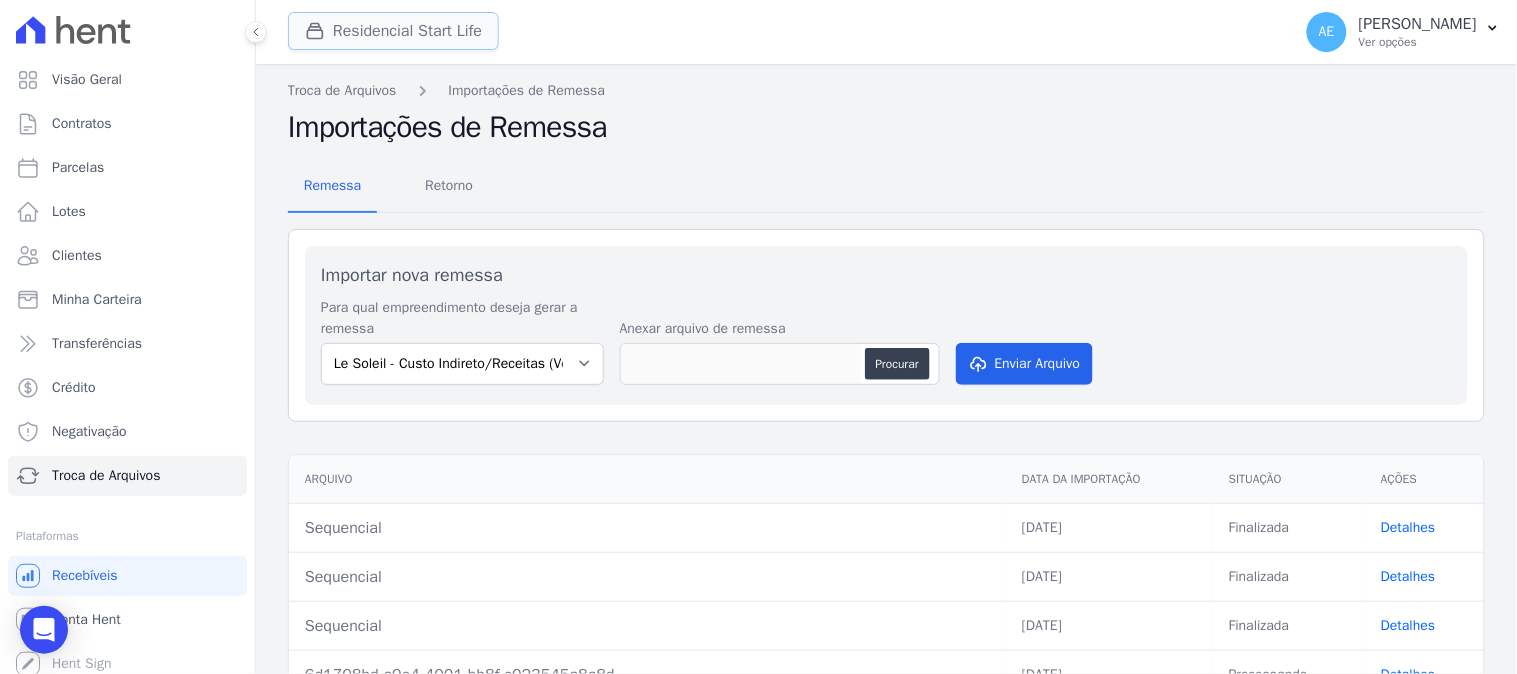 click on "Residencial Start Life" at bounding box center (393, 31) 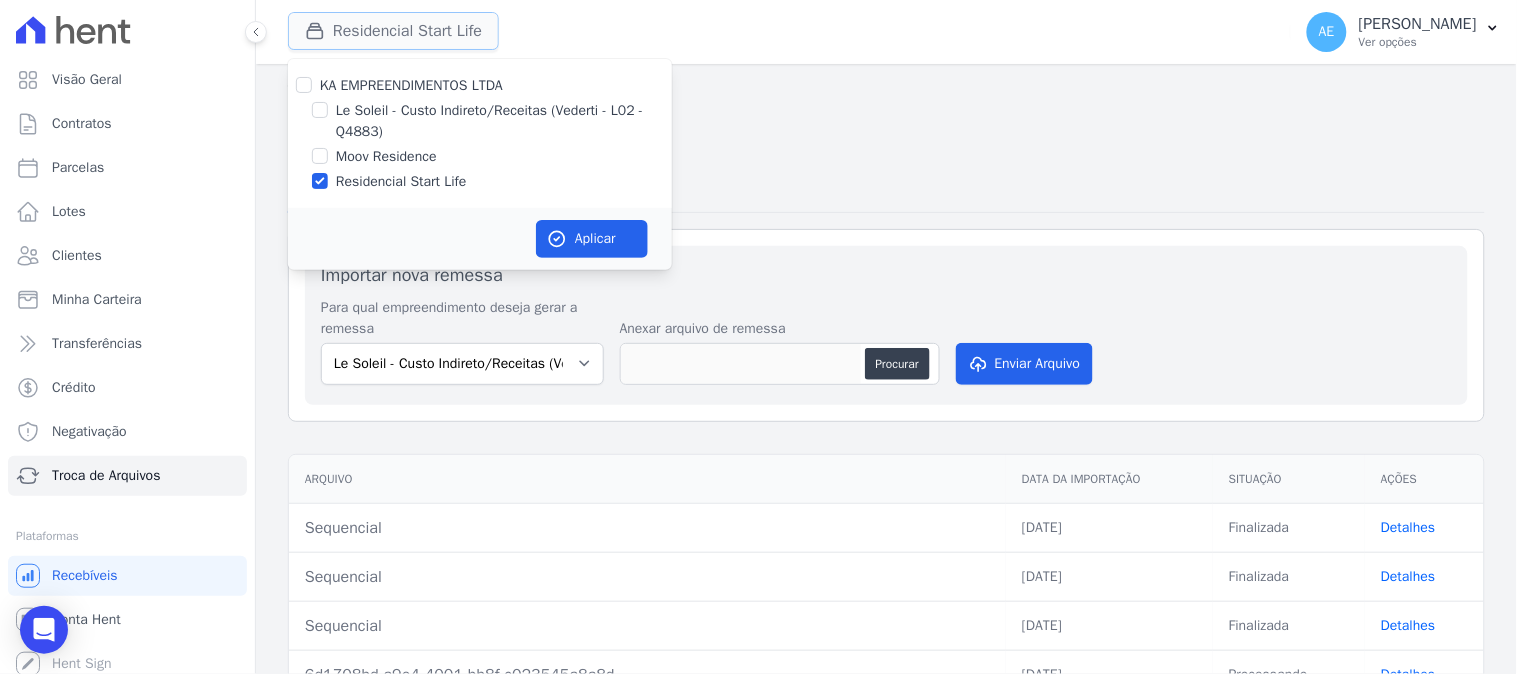click on "Residencial Start Life" at bounding box center (393, 31) 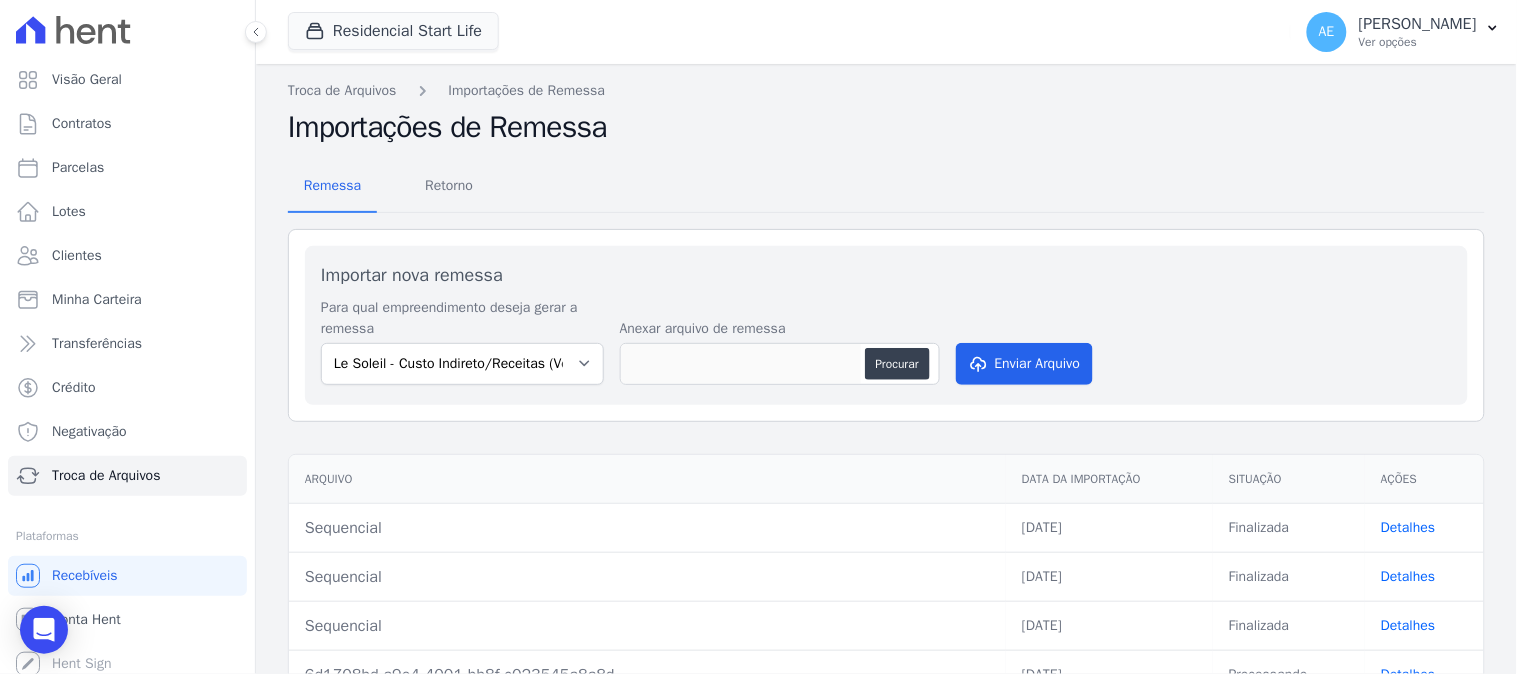 click on "Para qual empreendimento deseja gerar a remessa
Le Soleil - Custo Indireto/Receitas (Vederti - L02 - Q4883)
Moov Residence
Residencial Start Life
Anexar arquivo de remessa
Procurar
Enviar [GEOGRAPHIC_DATA]" at bounding box center [886, 343] 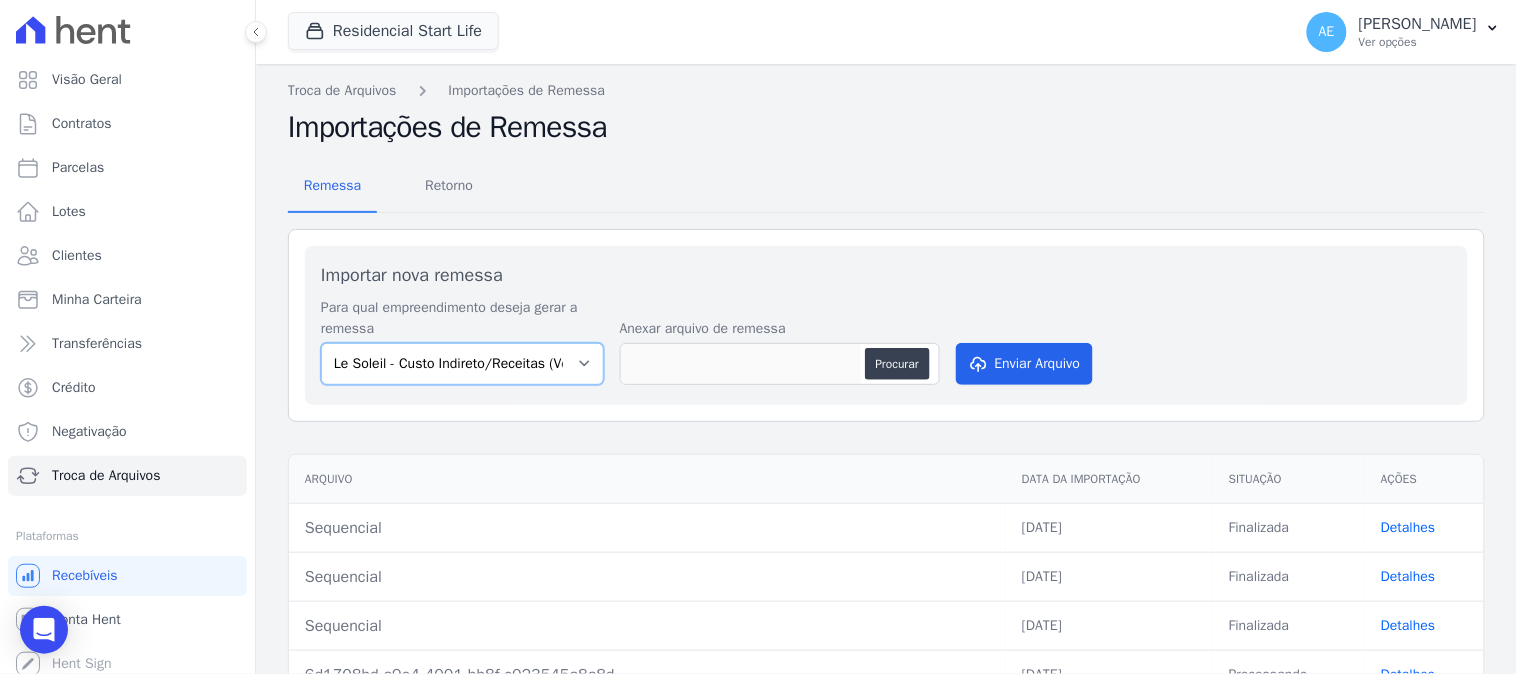 click on "Le Soleil - Custo Indireto/Receitas (Vederti - L02 - Q4883)
Moov Residence
Residencial Start Life" at bounding box center [462, 364] 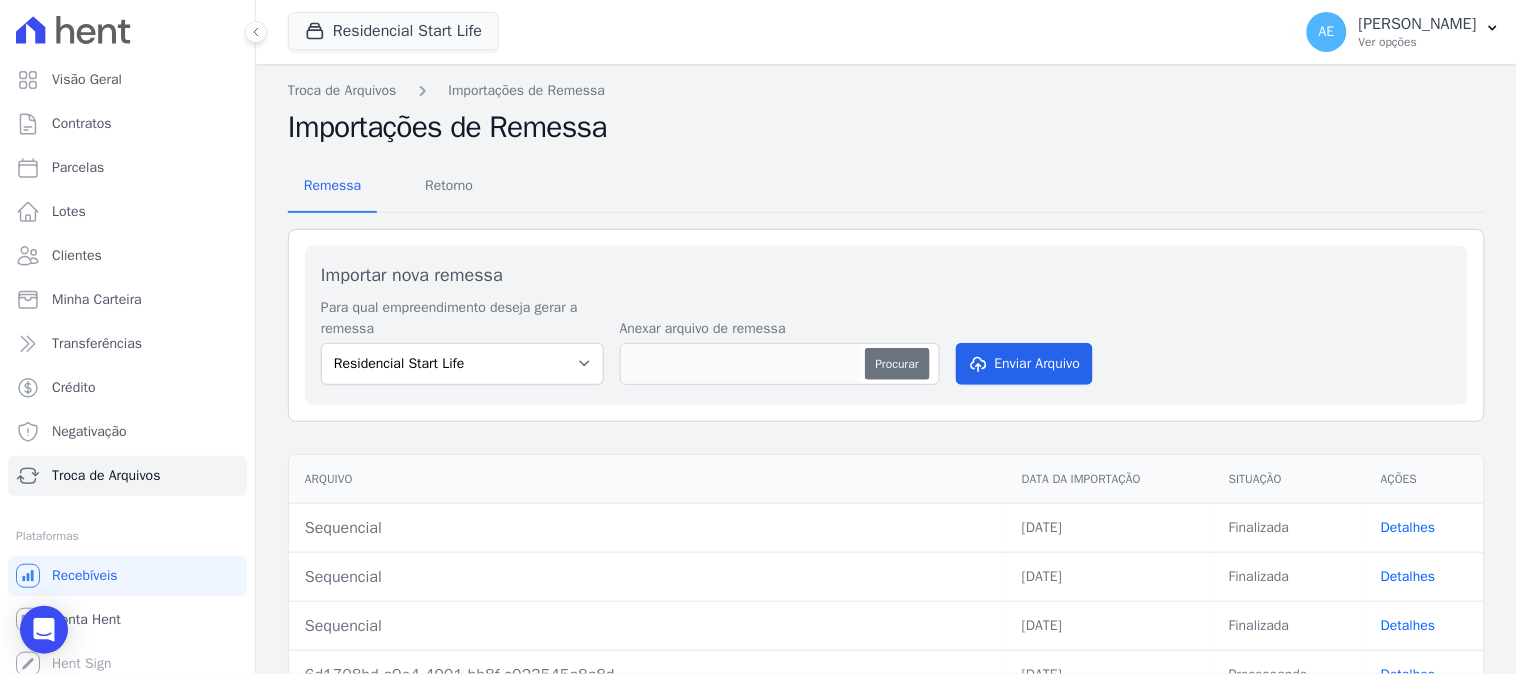 click on "Procurar" at bounding box center (897, 364) 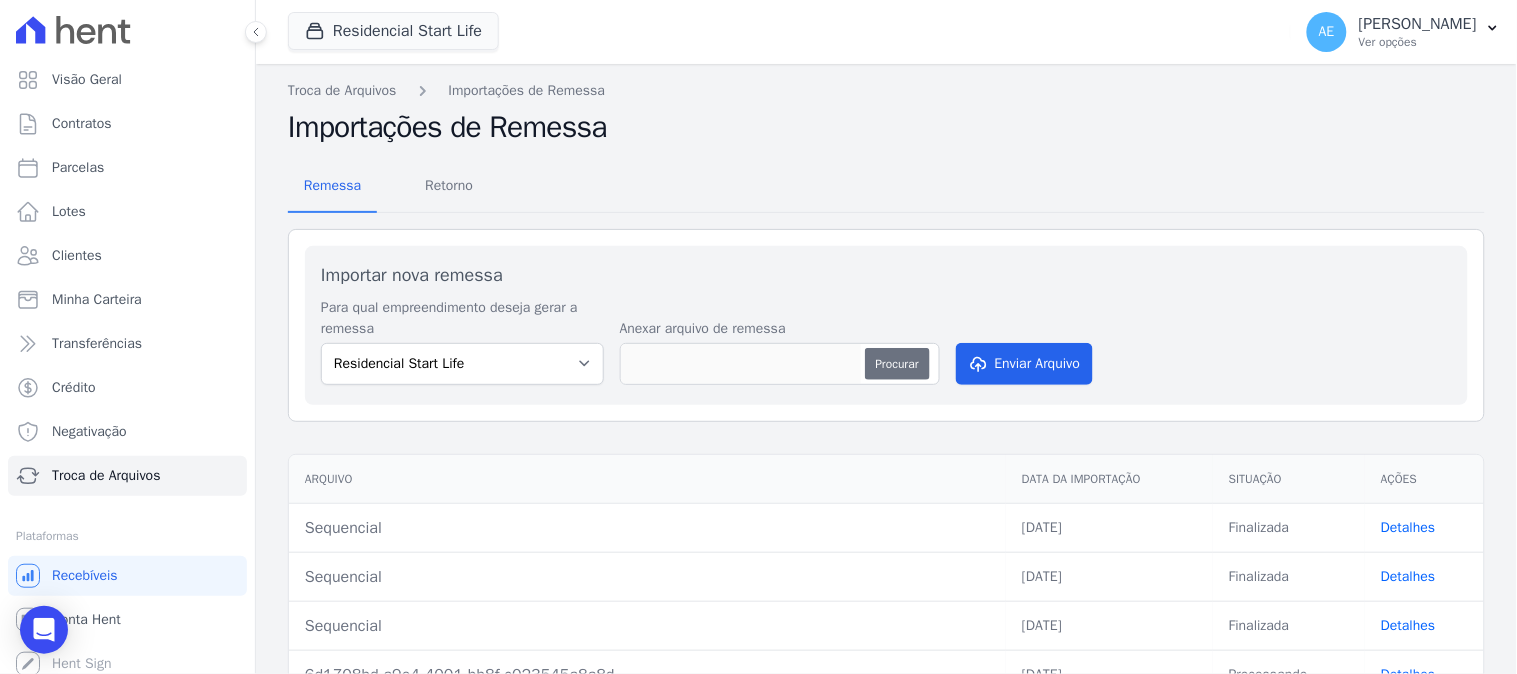 type on "Sequencial" 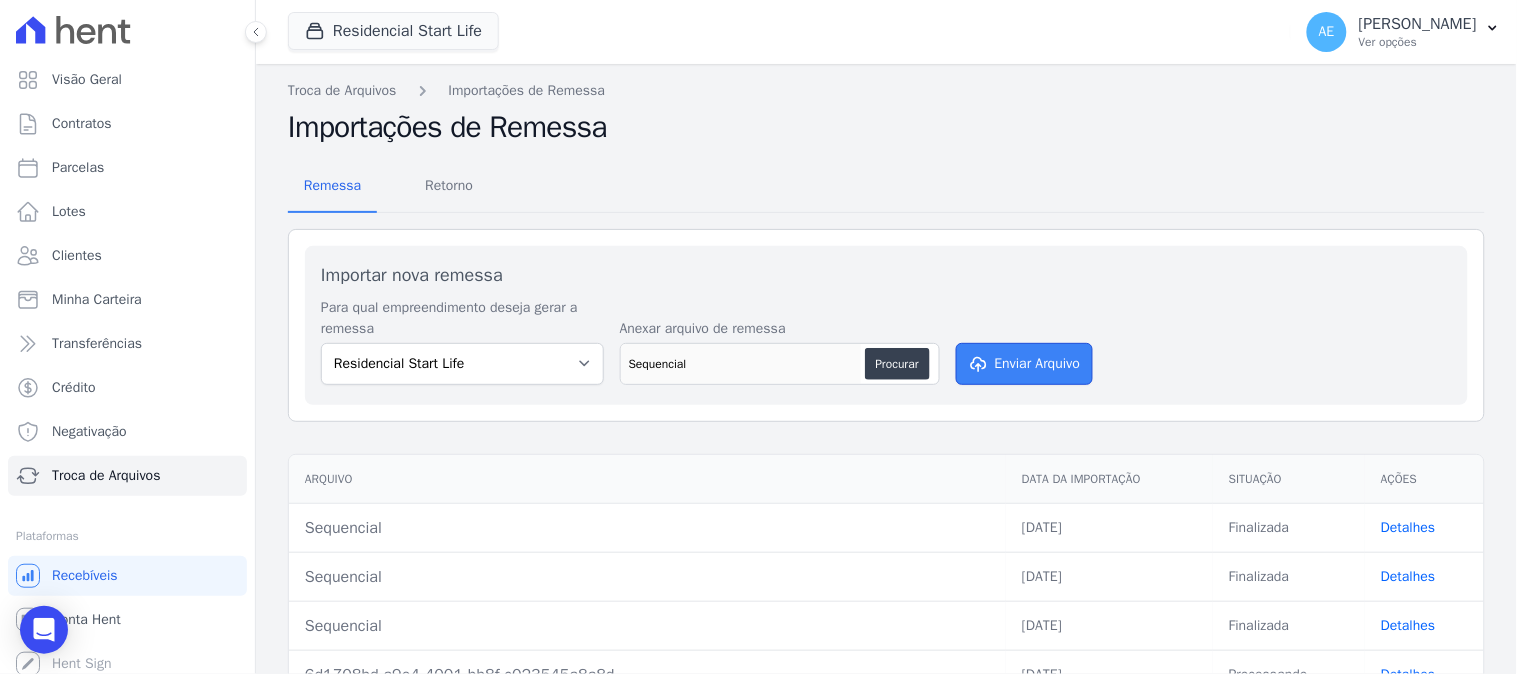 click on "Enviar Arquivo" at bounding box center (1025, 364) 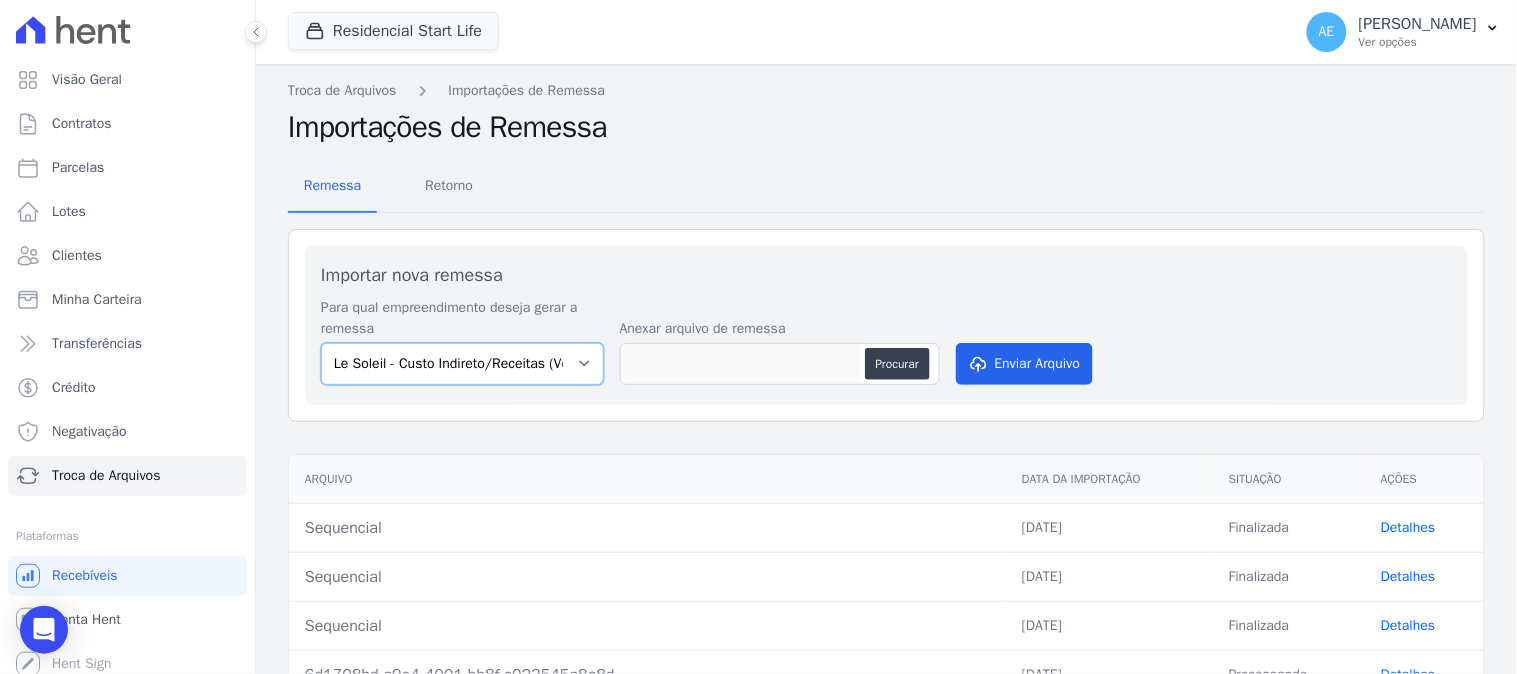 click on "Le Soleil - Custo Indireto/Receitas (Vederti - L02 - Q4883)
Moov Residence
Residencial Start Life" at bounding box center [462, 364] 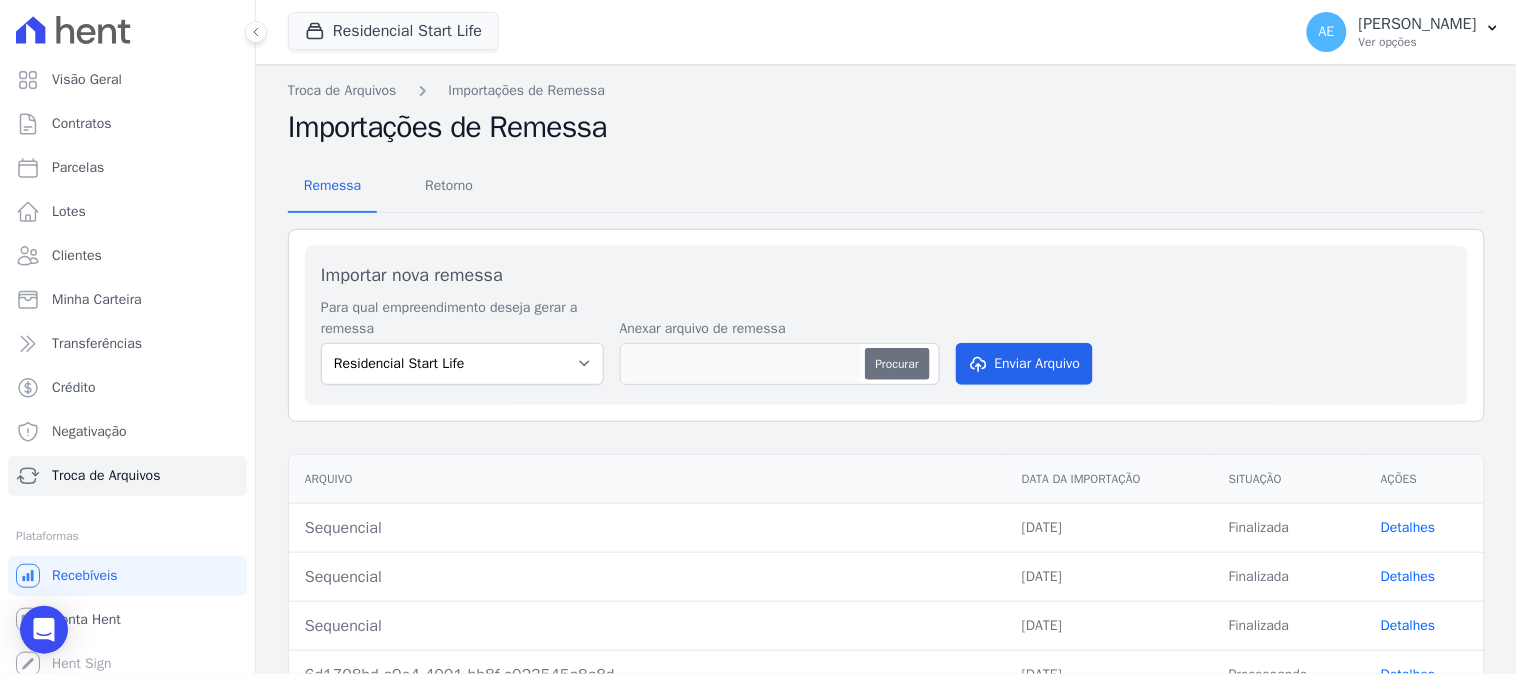 click on "Procurar" at bounding box center [897, 364] 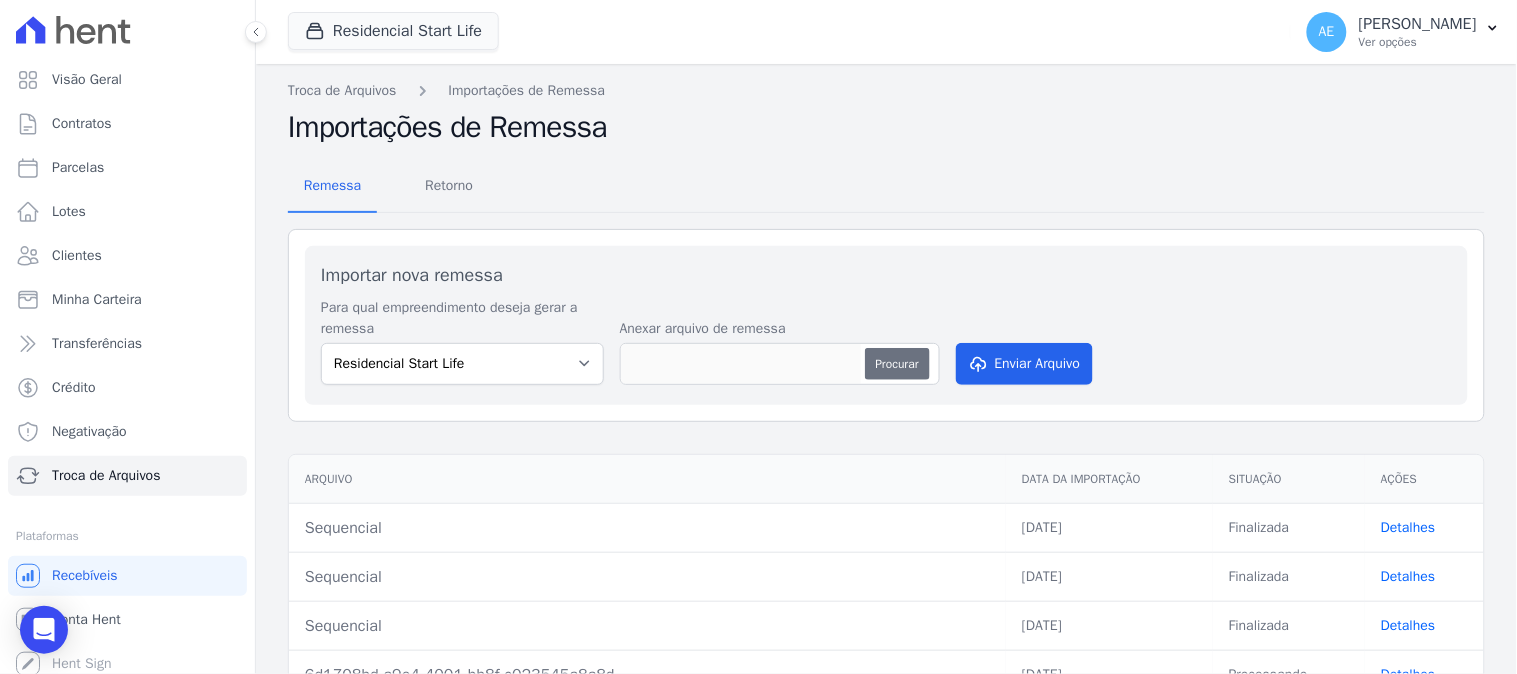 type on "Remessa 2" 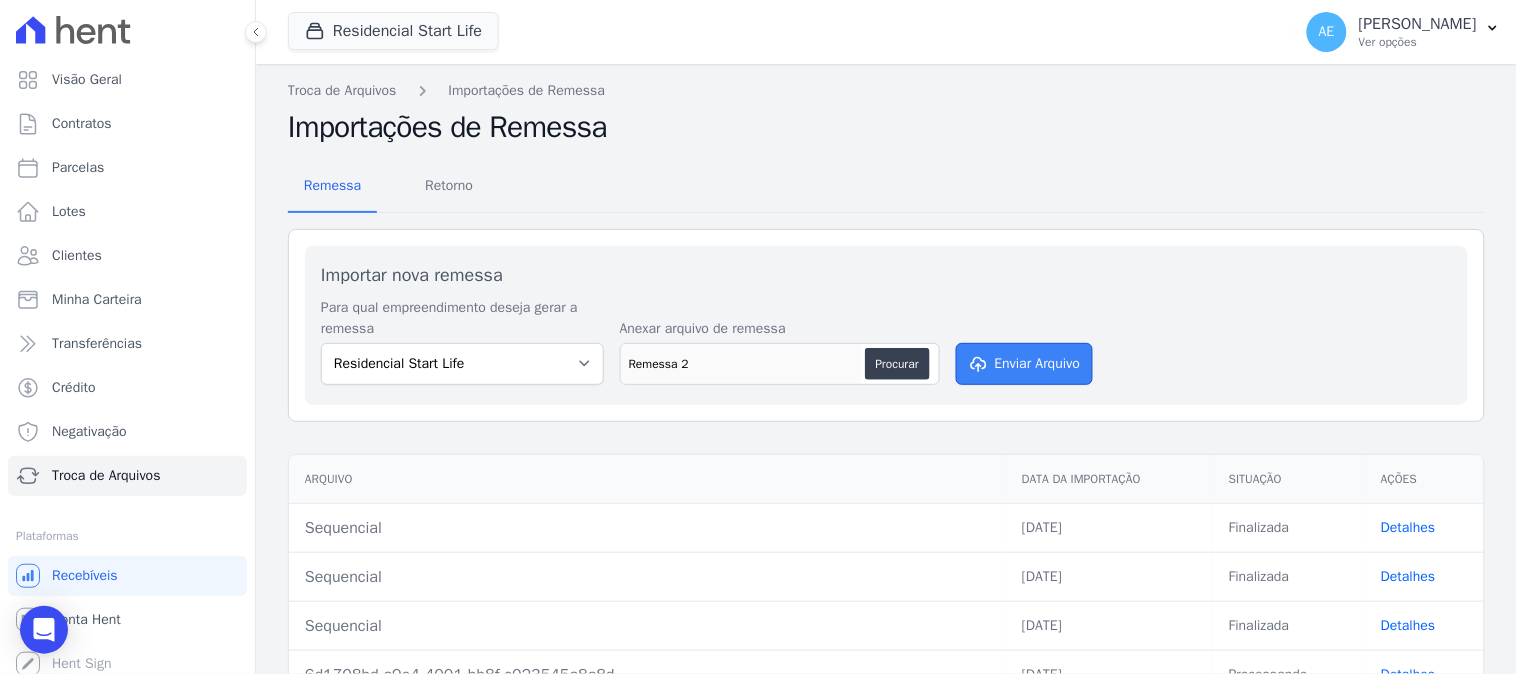 click on "Enviar Arquivo" at bounding box center (1025, 364) 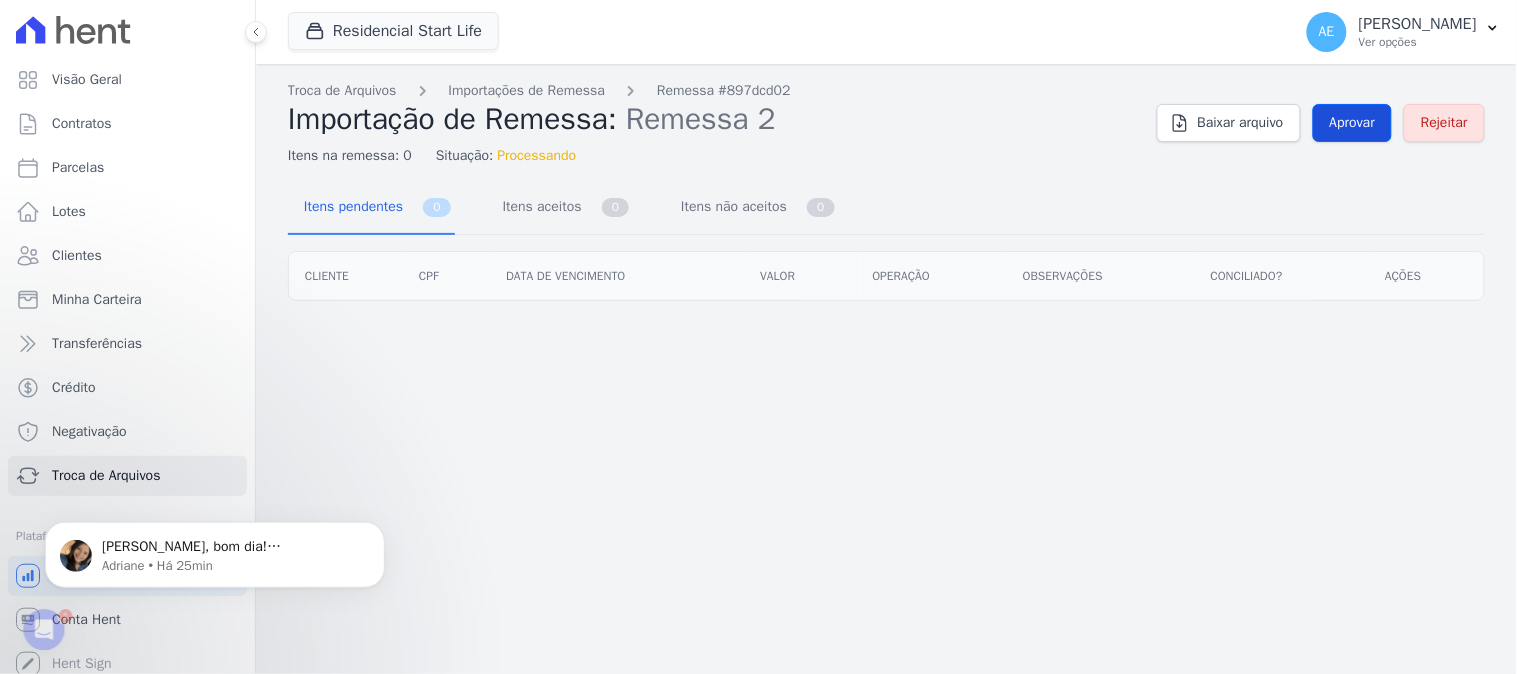 scroll, scrollTop: 0, scrollLeft: 0, axis: both 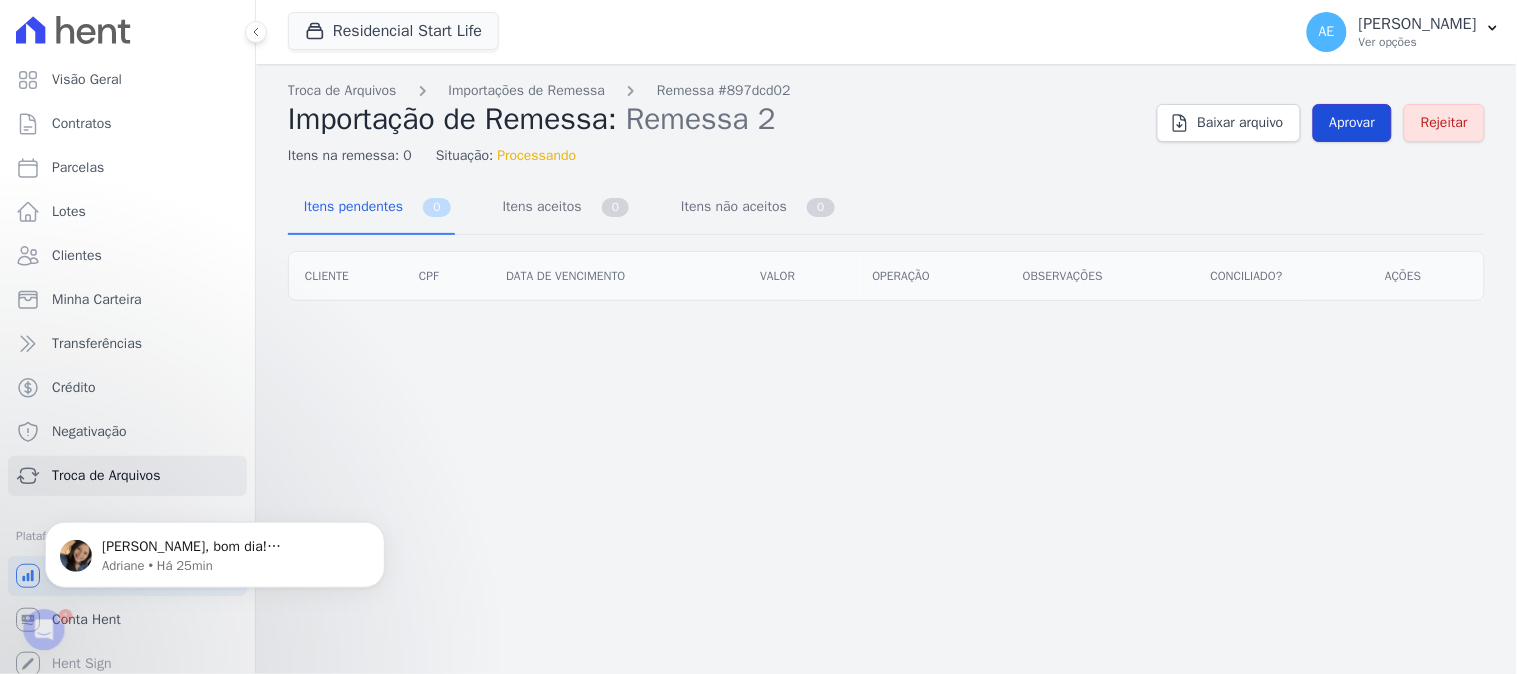 click on "Aprovar" at bounding box center [1353, 123] 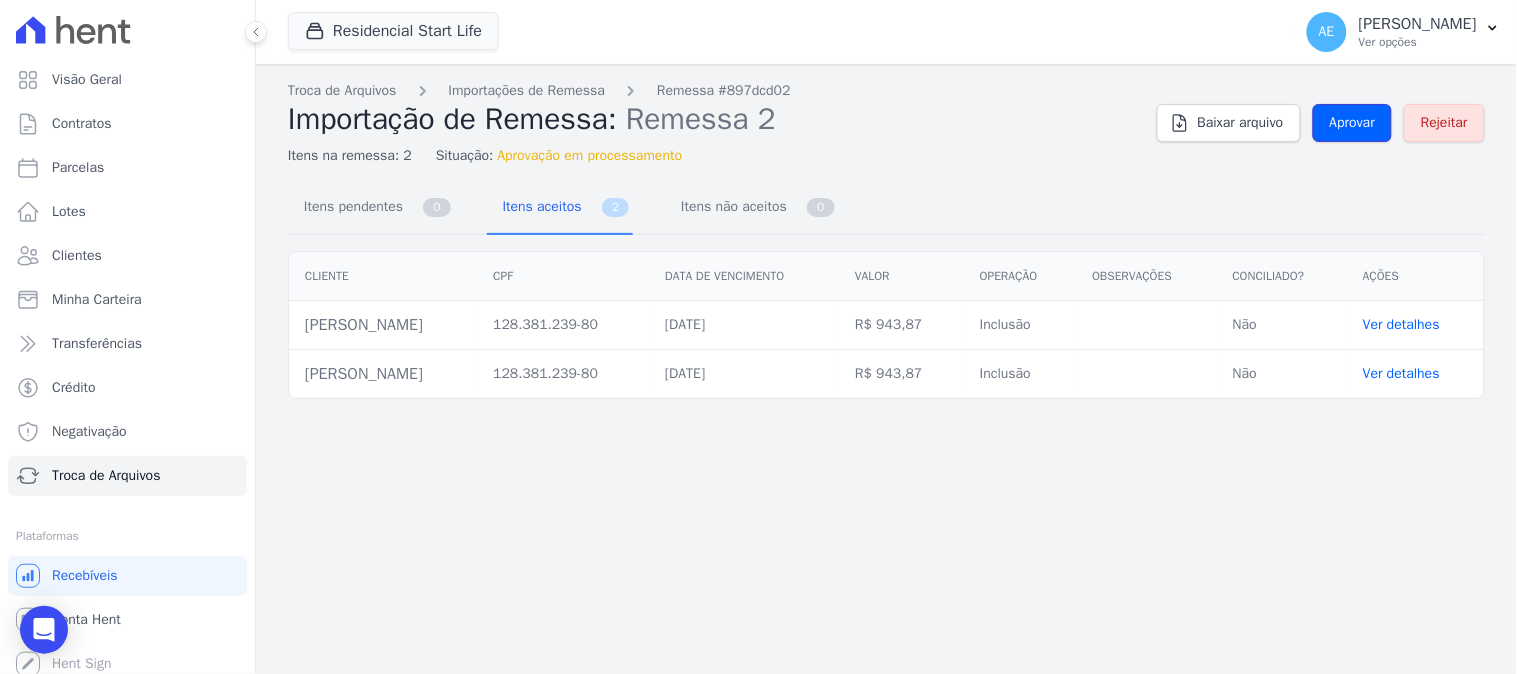click on "Aprovar" at bounding box center (1353, 123) 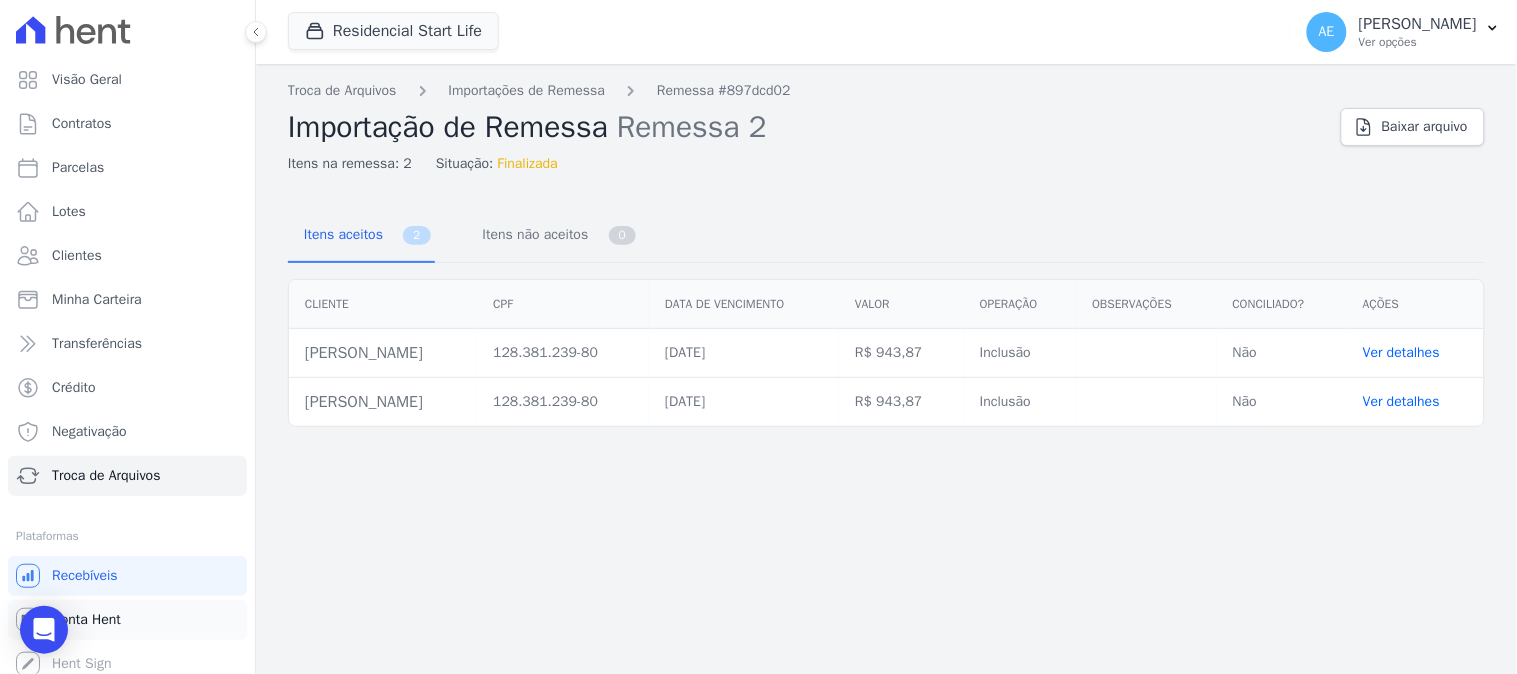 click on "Conta Hent" at bounding box center (86, 620) 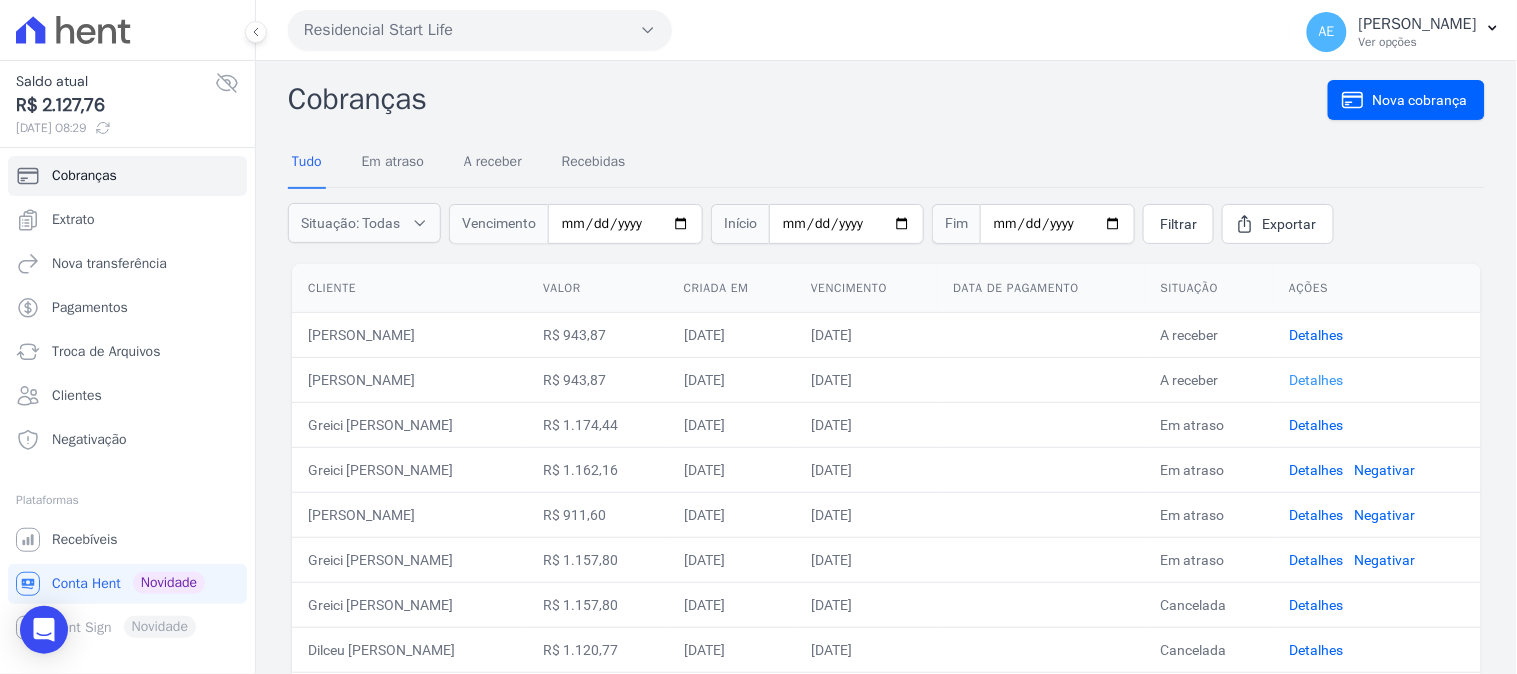 click on "Detalhes" at bounding box center [1316, 380] 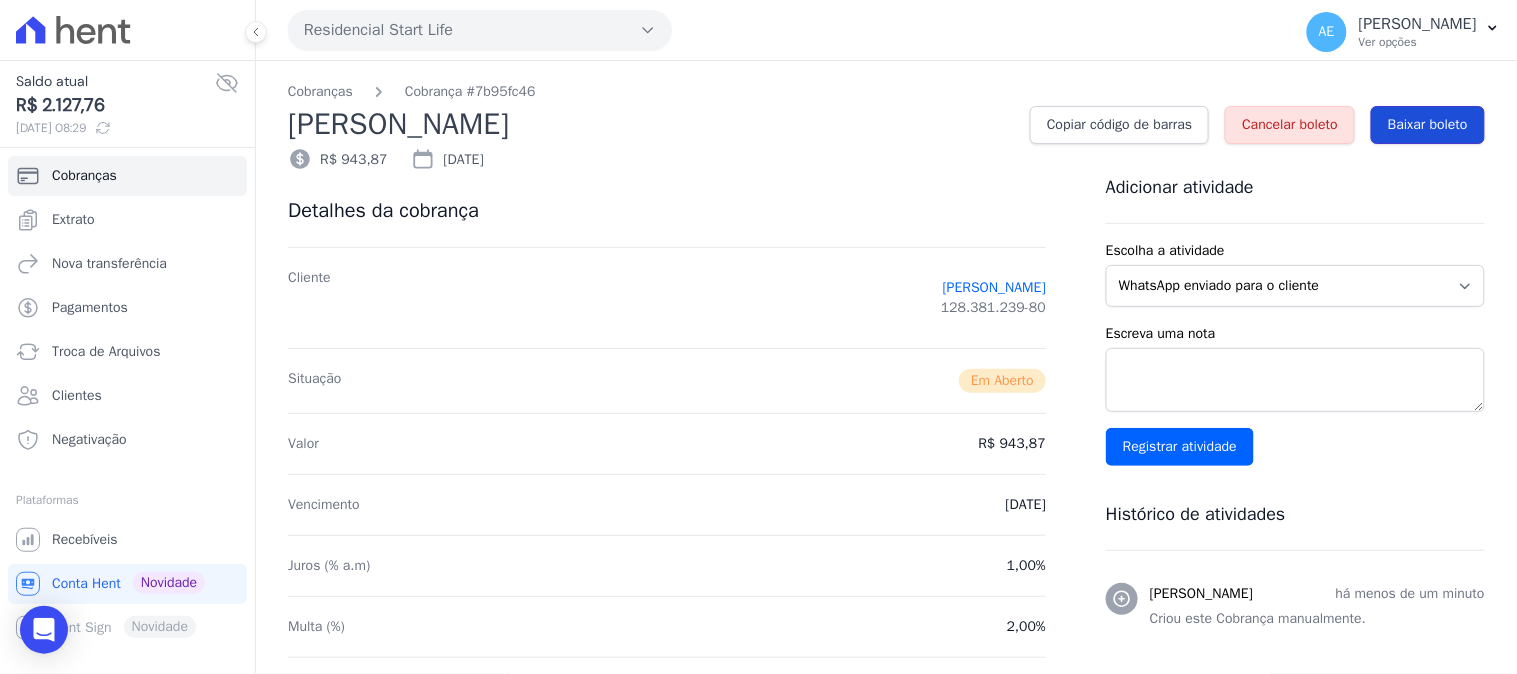 click on "Baixar boleto" at bounding box center (1428, 125) 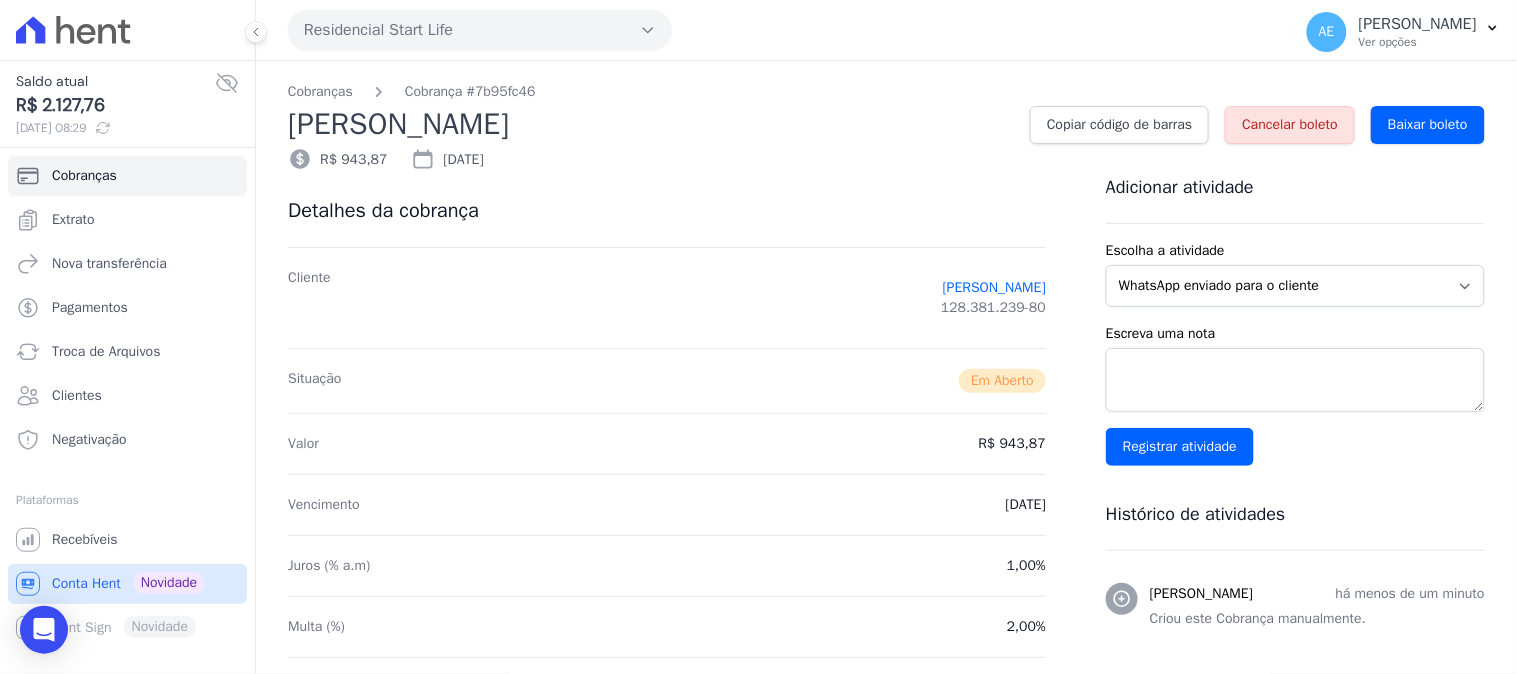 click on "Conta Hent" at bounding box center [86, 584] 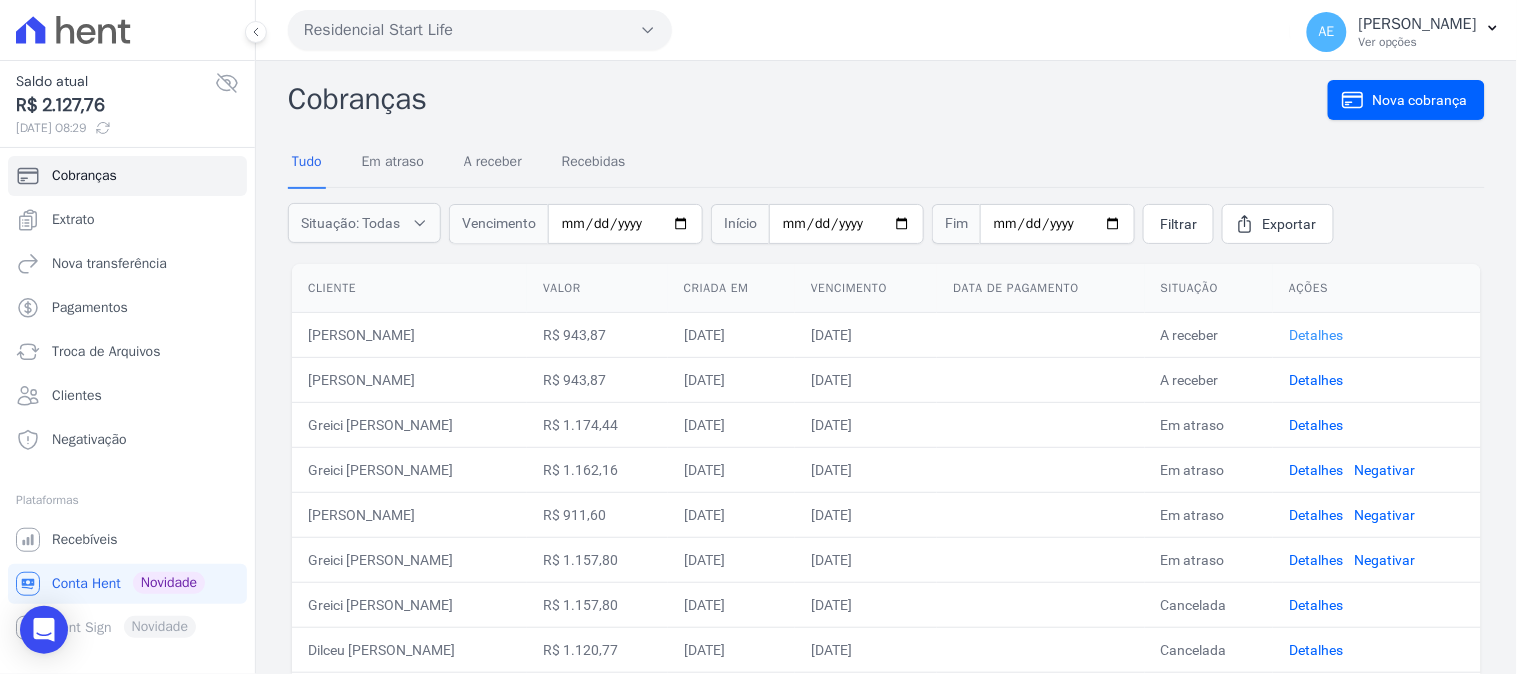 click on "Detalhes" at bounding box center (1316, 335) 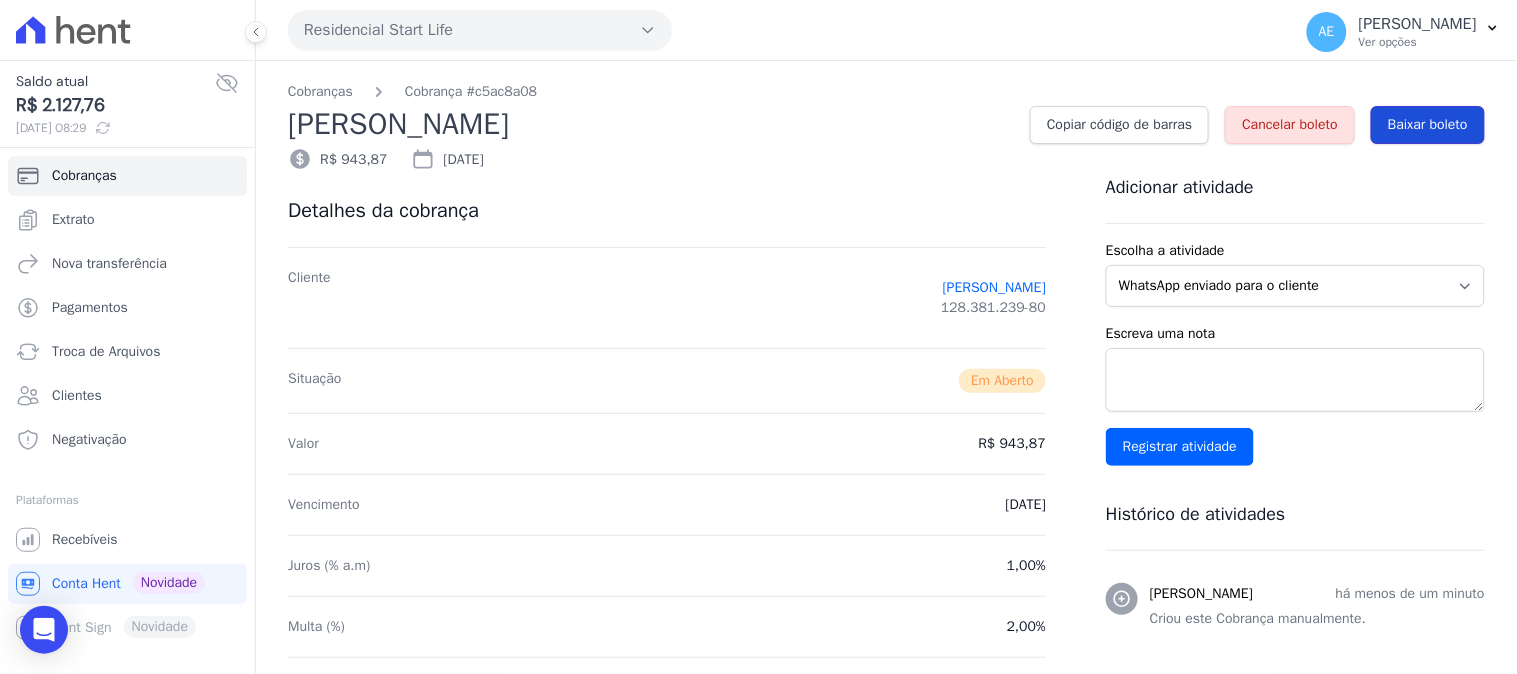 click on "Baixar boleto" at bounding box center (1428, 125) 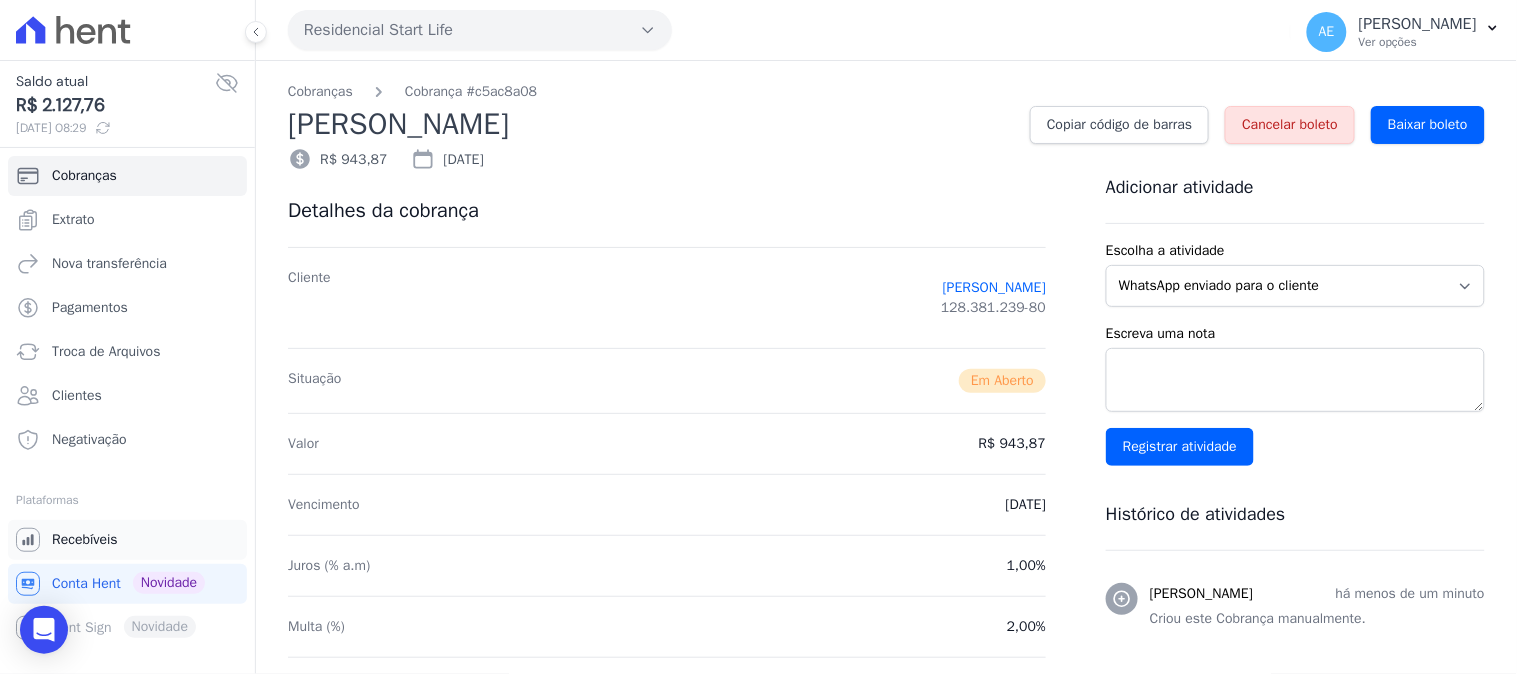 click on "Recebíveis" at bounding box center [85, 540] 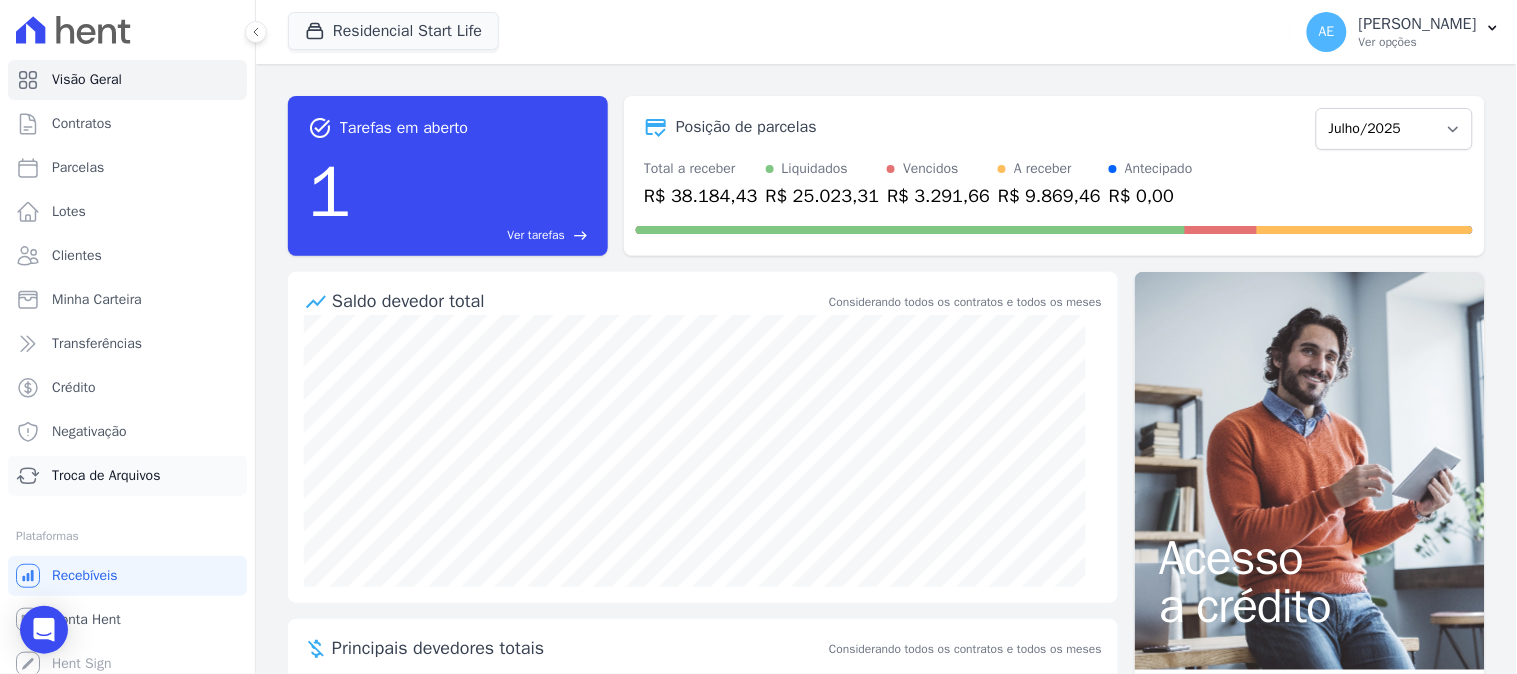 click on "Troca de Arquivos" at bounding box center (106, 476) 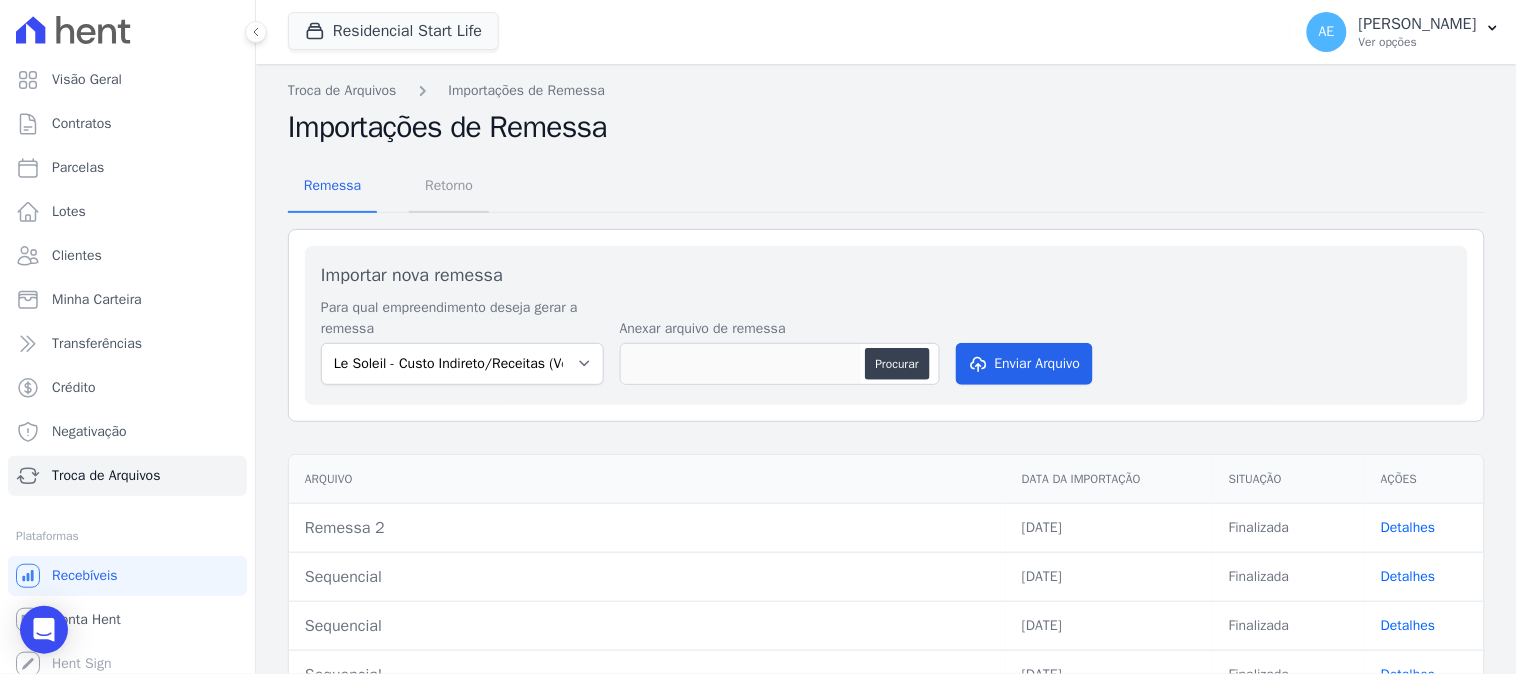 click on "Retorno" at bounding box center [449, 185] 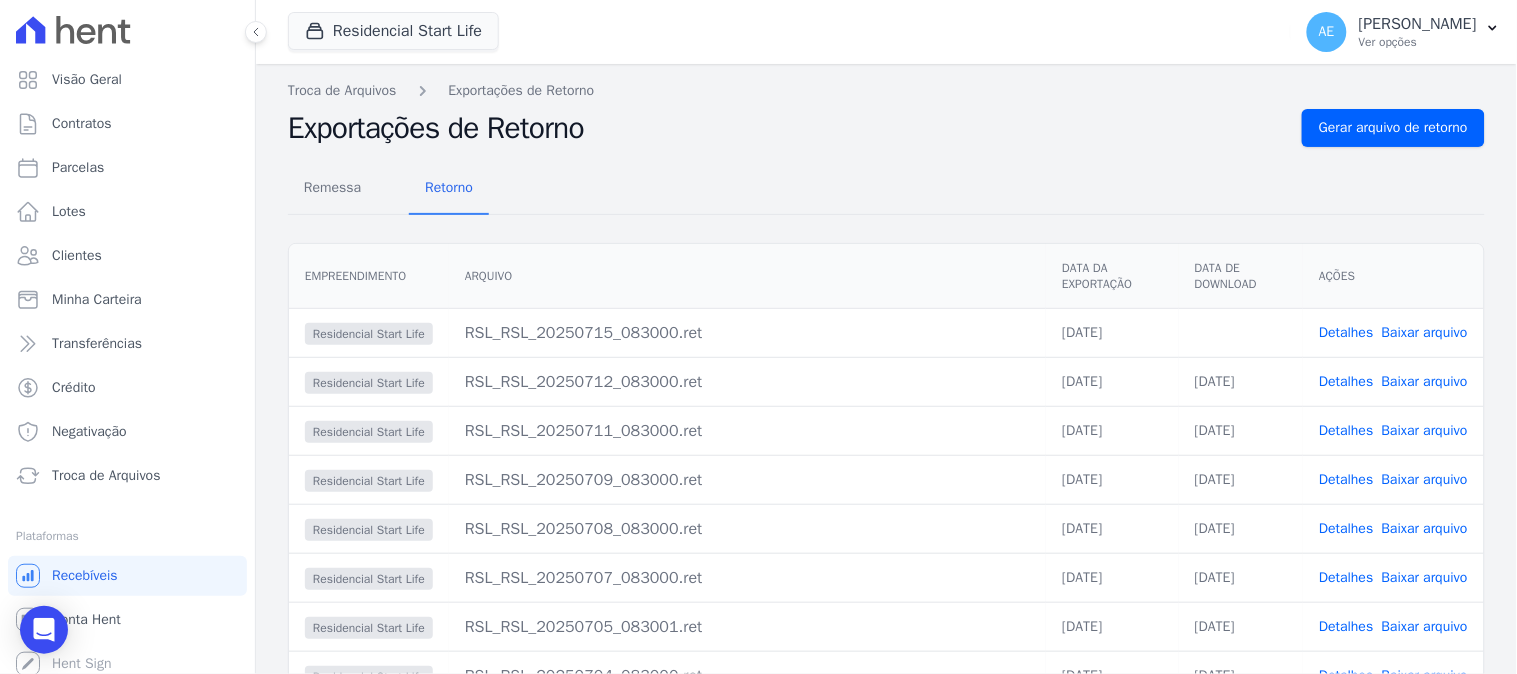 click on "Baixar arquivo" at bounding box center (1425, 332) 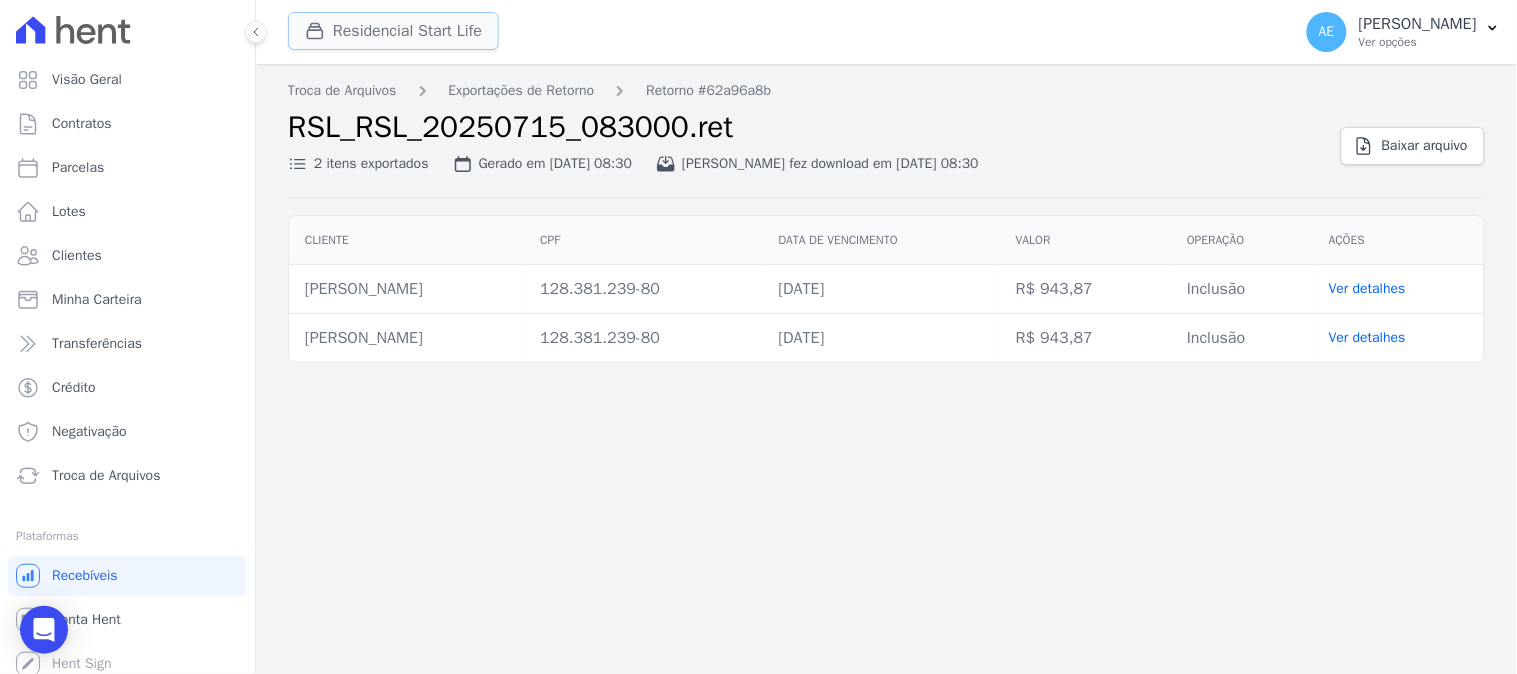 click on "Residencial Start Life" at bounding box center (393, 31) 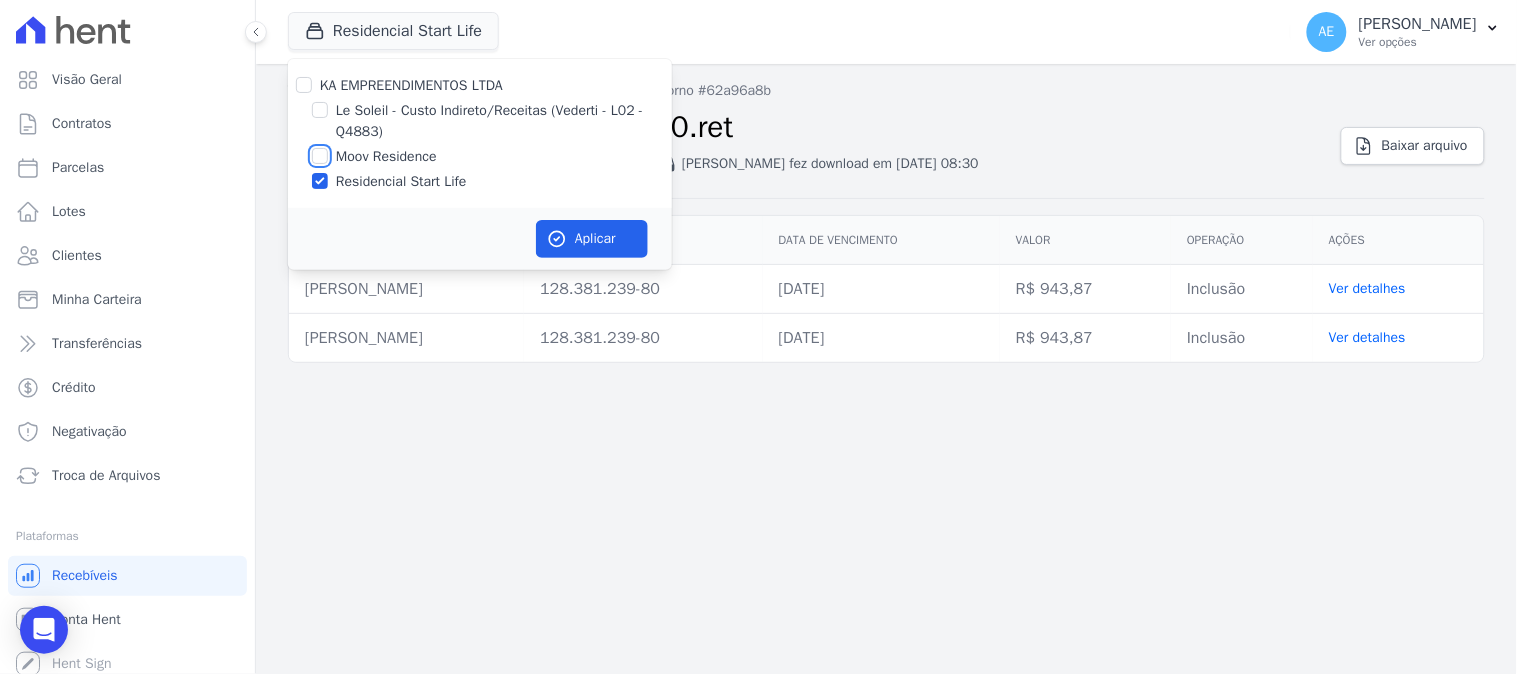 click on "Moov Residence" at bounding box center [320, 156] 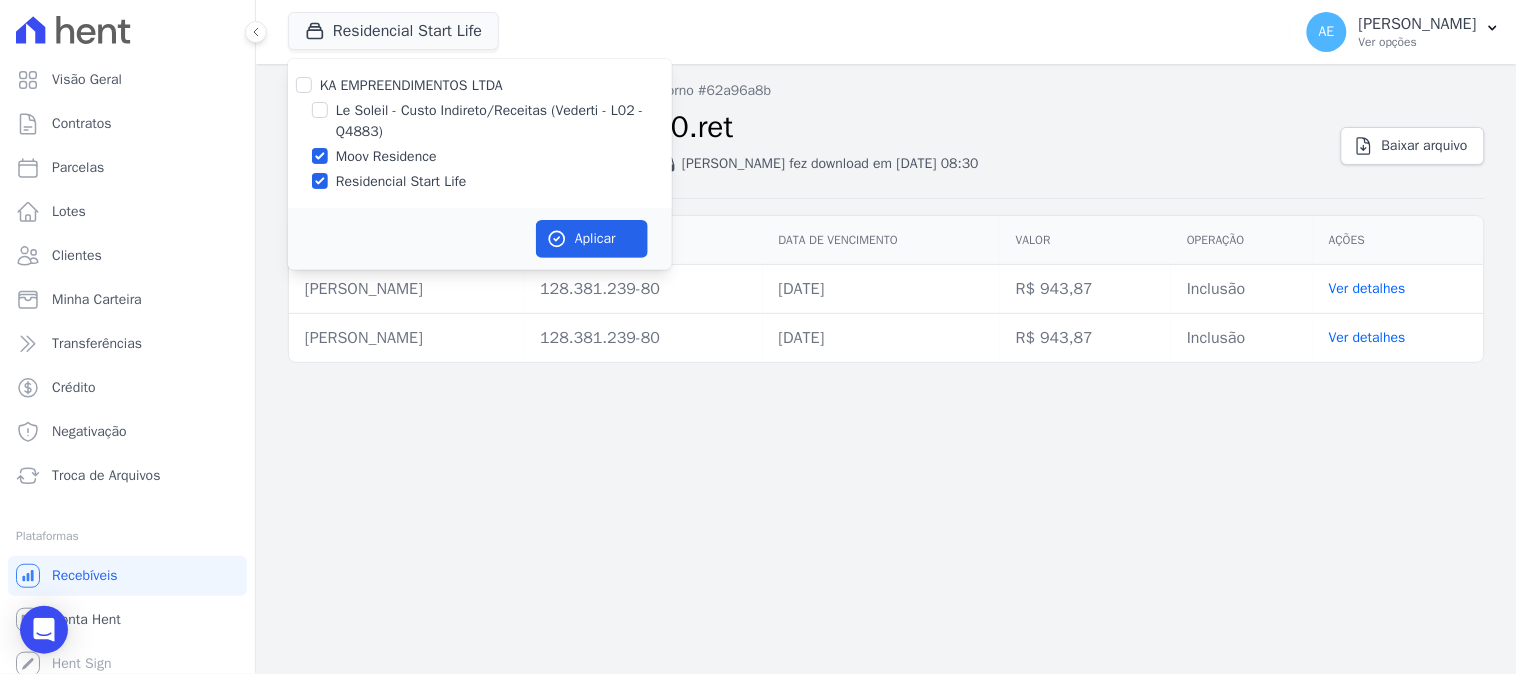 click at bounding box center [320, 181] 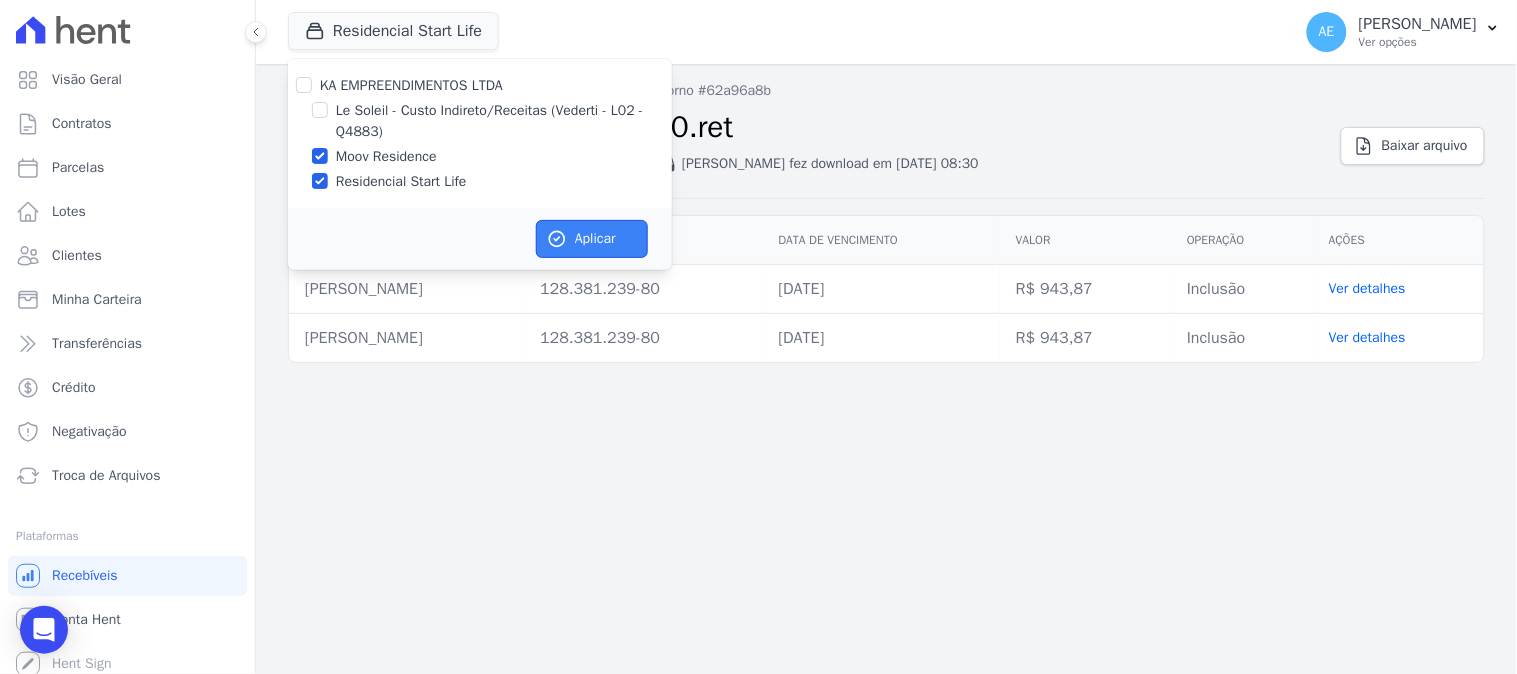 click on "Aplicar" at bounding box center (592, 239) 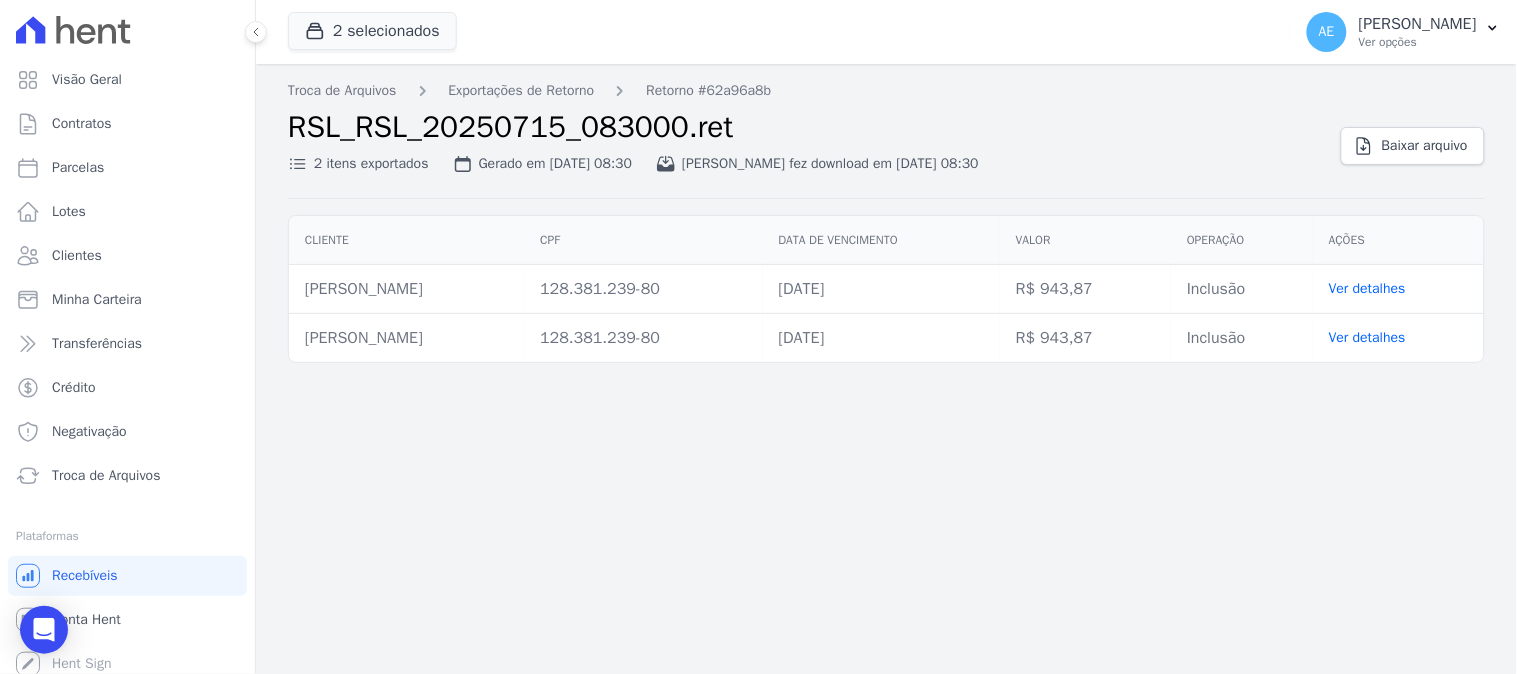 click on "RSL_RSL_20250715_083000.ret
2 itens exportados
Gerado em [DATE] 08:30
[PERSON_NAME] fez download em [DATE] 08:30
Baixar arquivo" at bounding box center (886, 154) 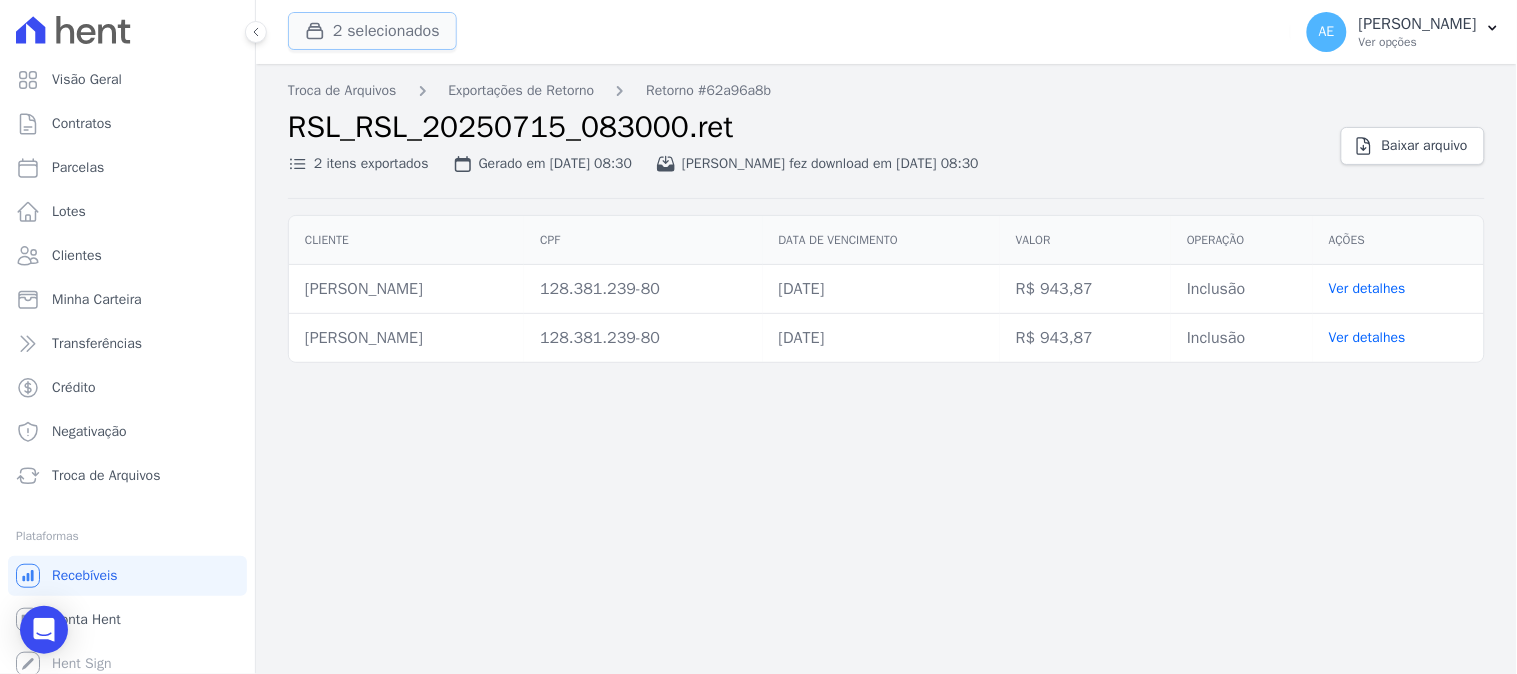 click on "2 selecionados" at bounding box center (372, 31) 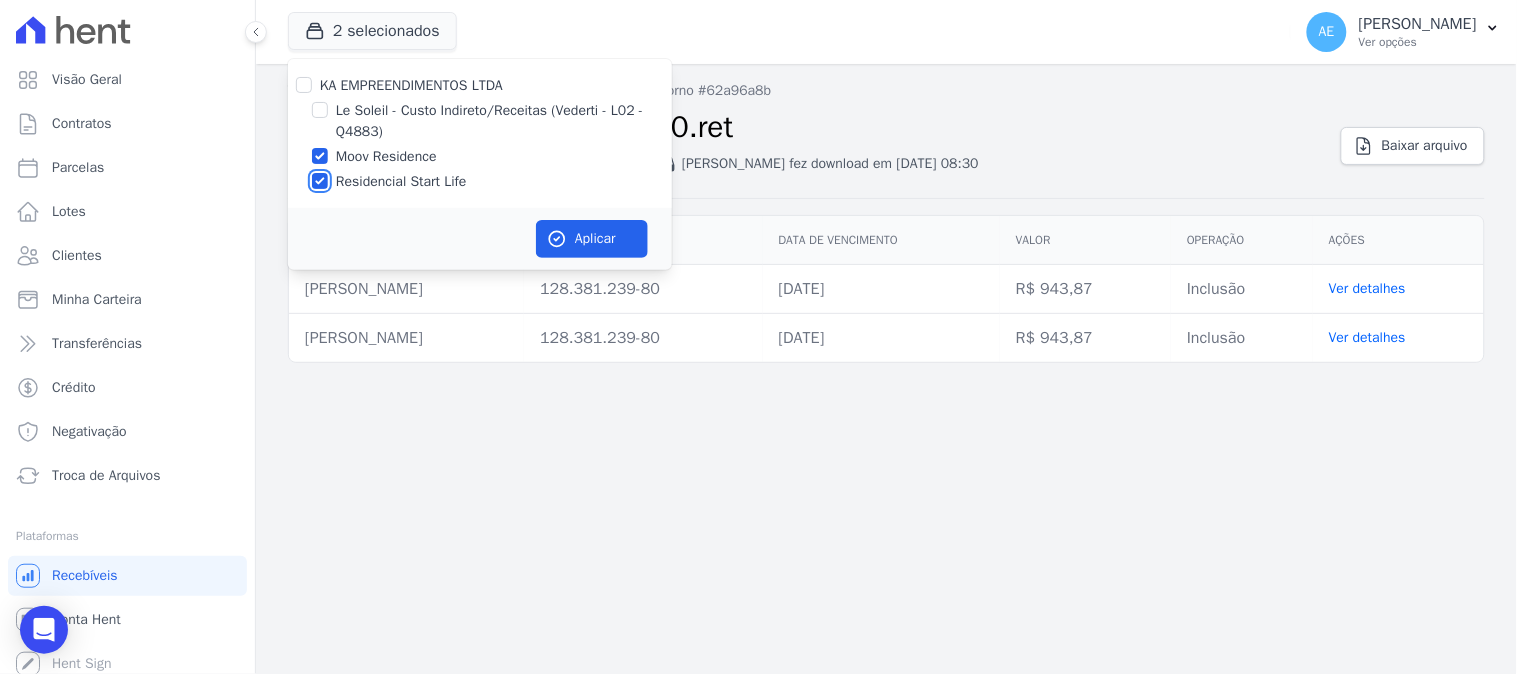 click on "Residencial Start Life" at bounding box center (320, 181) 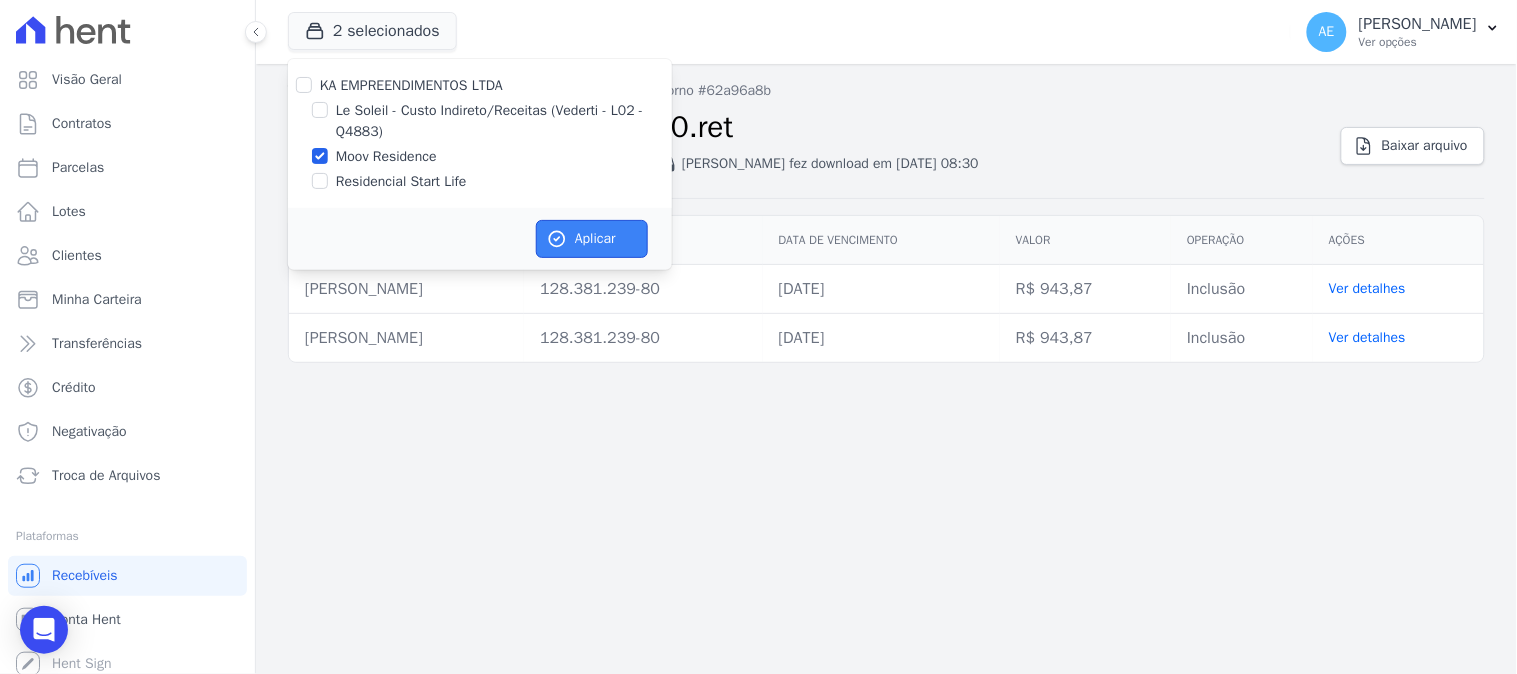 click on "Aplicar" at bounding box center (592, 239) 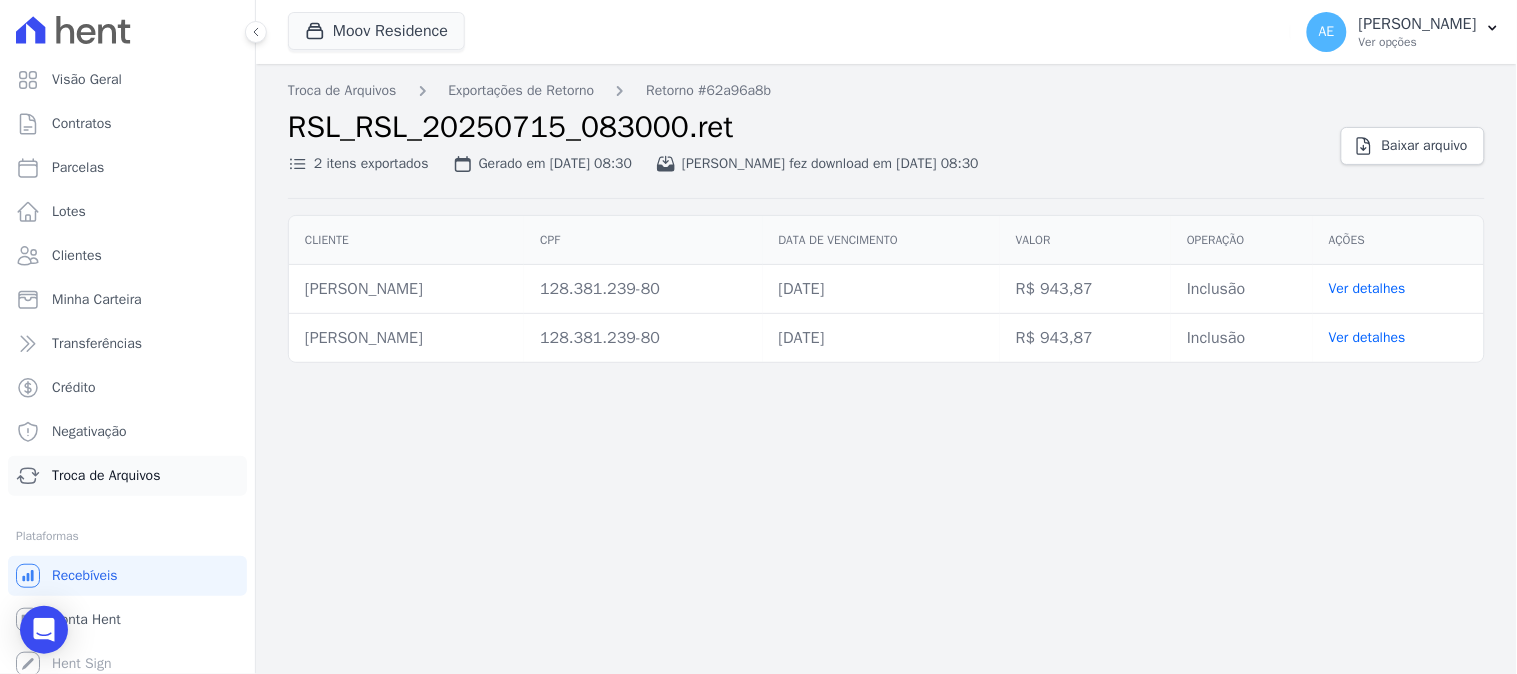 click on "Troca de Arquivos" at bounding box center (106, 476) 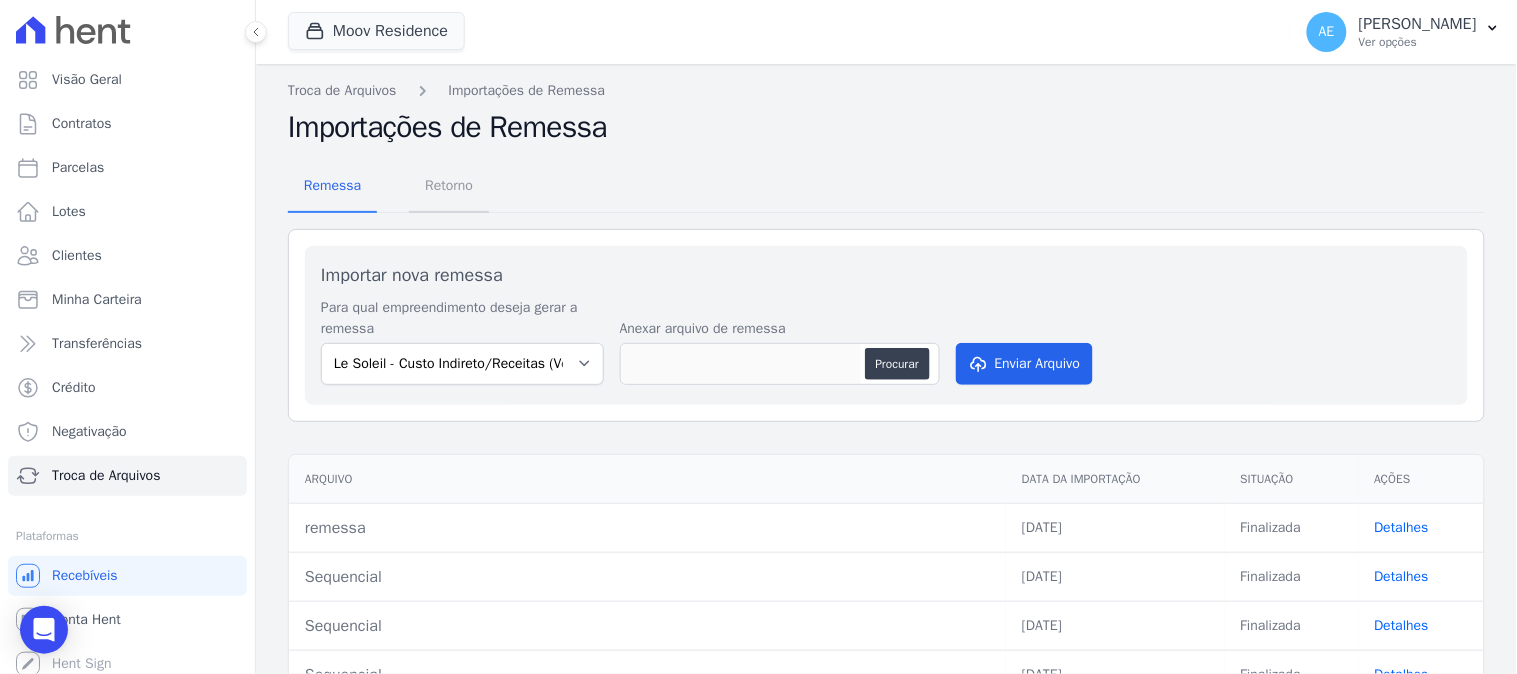 click on "Retorno" at bounding box center (449, 185) 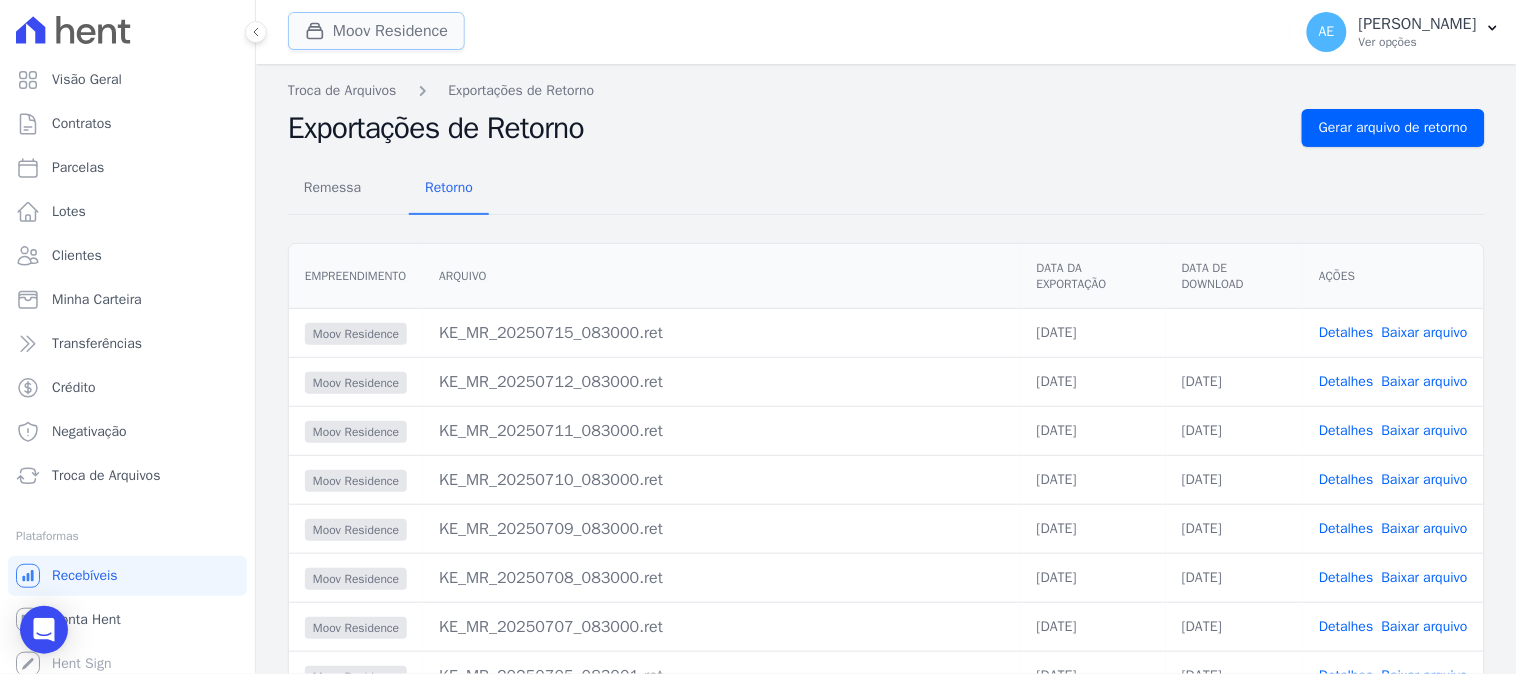 click on "Moov Residence" at bounding box center (376, 31) 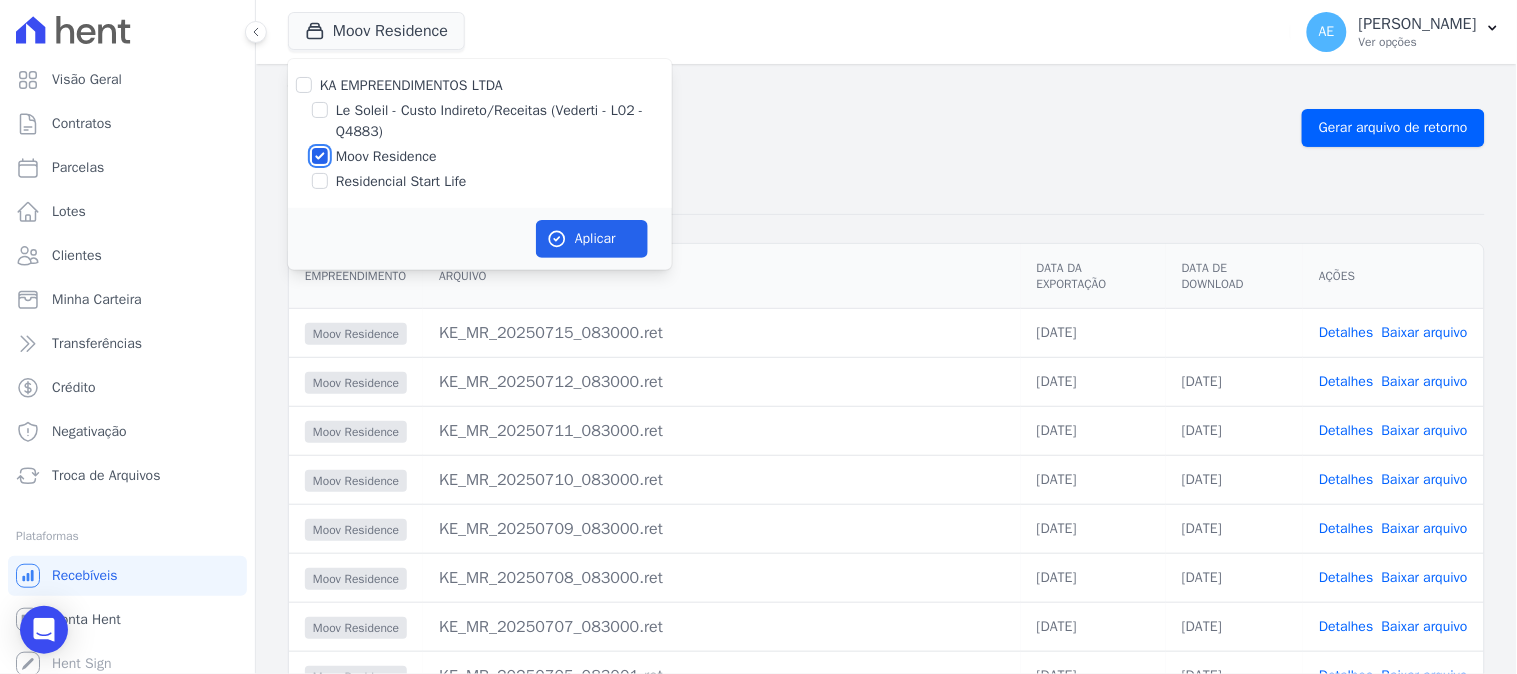 click on "Moov Residence" at bounding box center [320, 156] 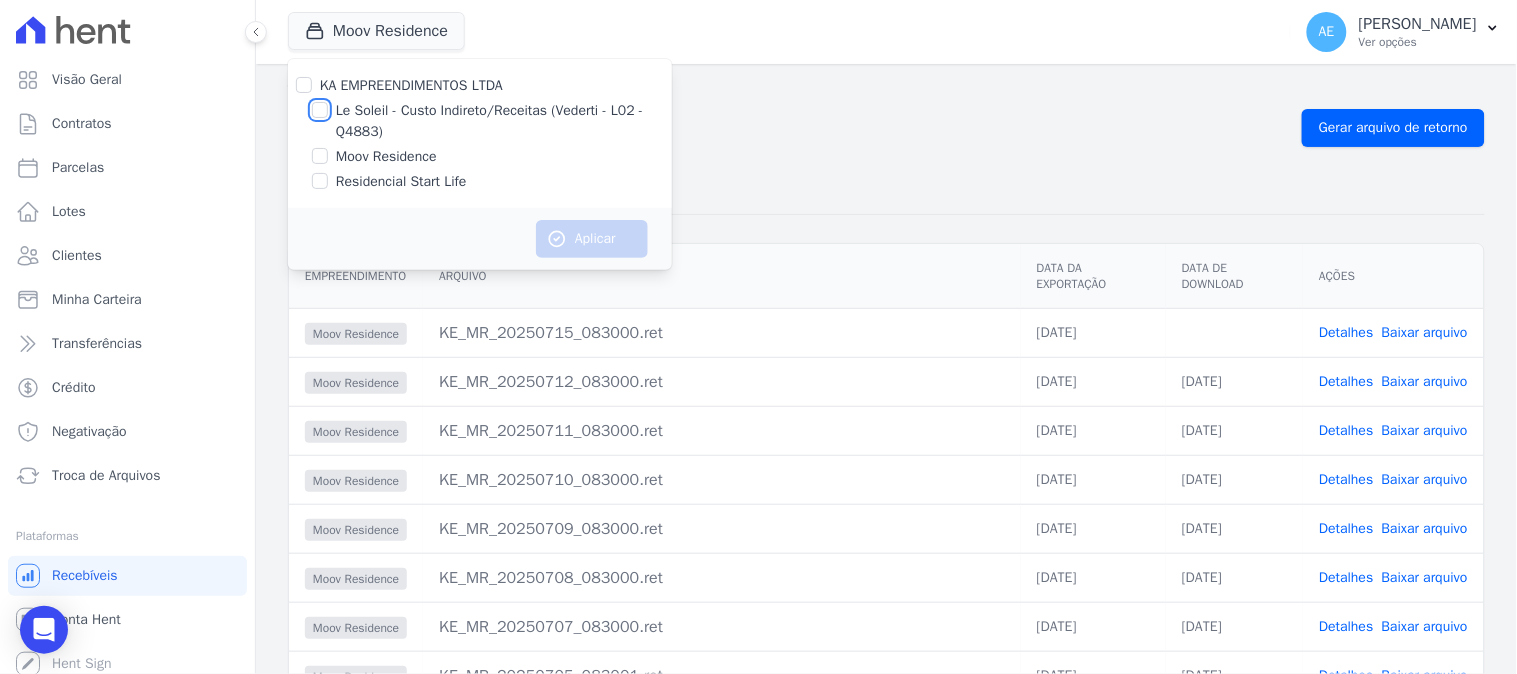 click on "Le Soleil - Custo Indireto/Receitas (Vederti - L02 - Q4883)" at bounding box center [320, 110] 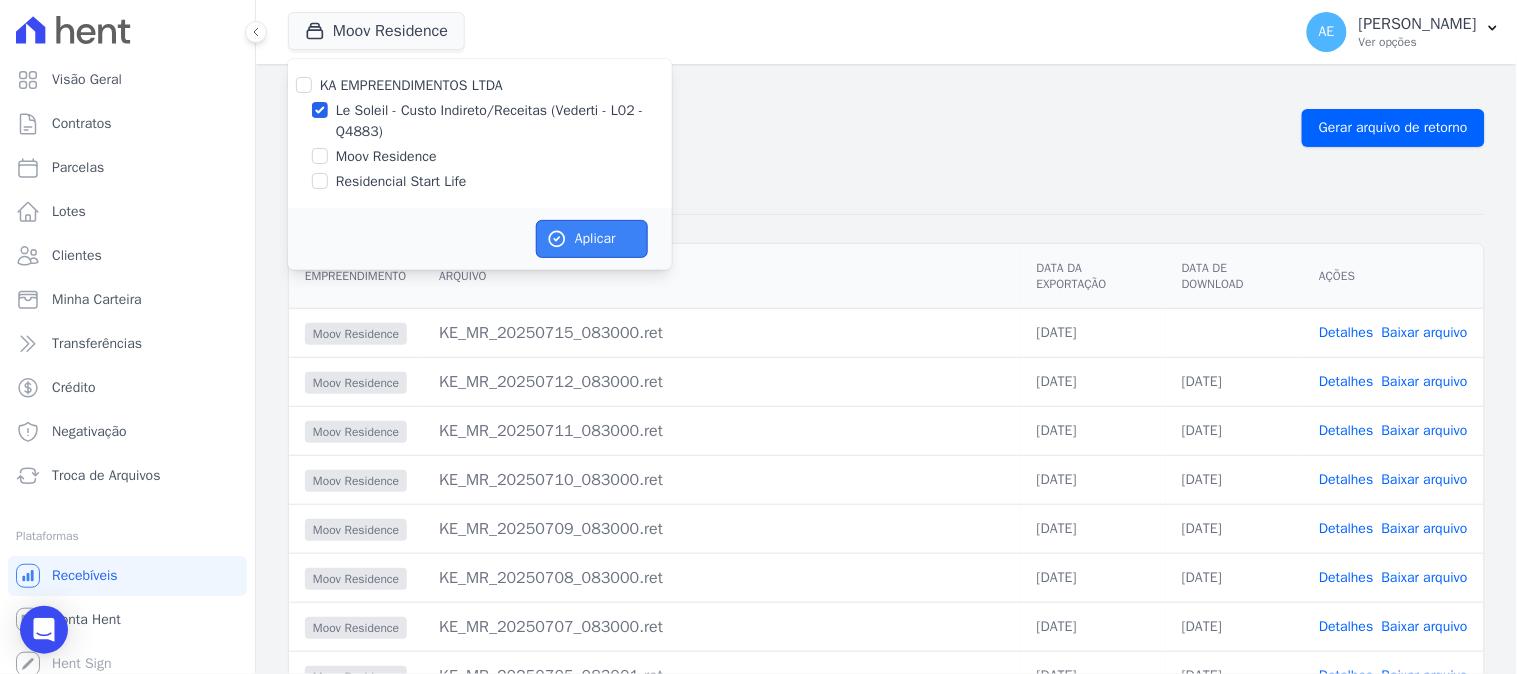 click 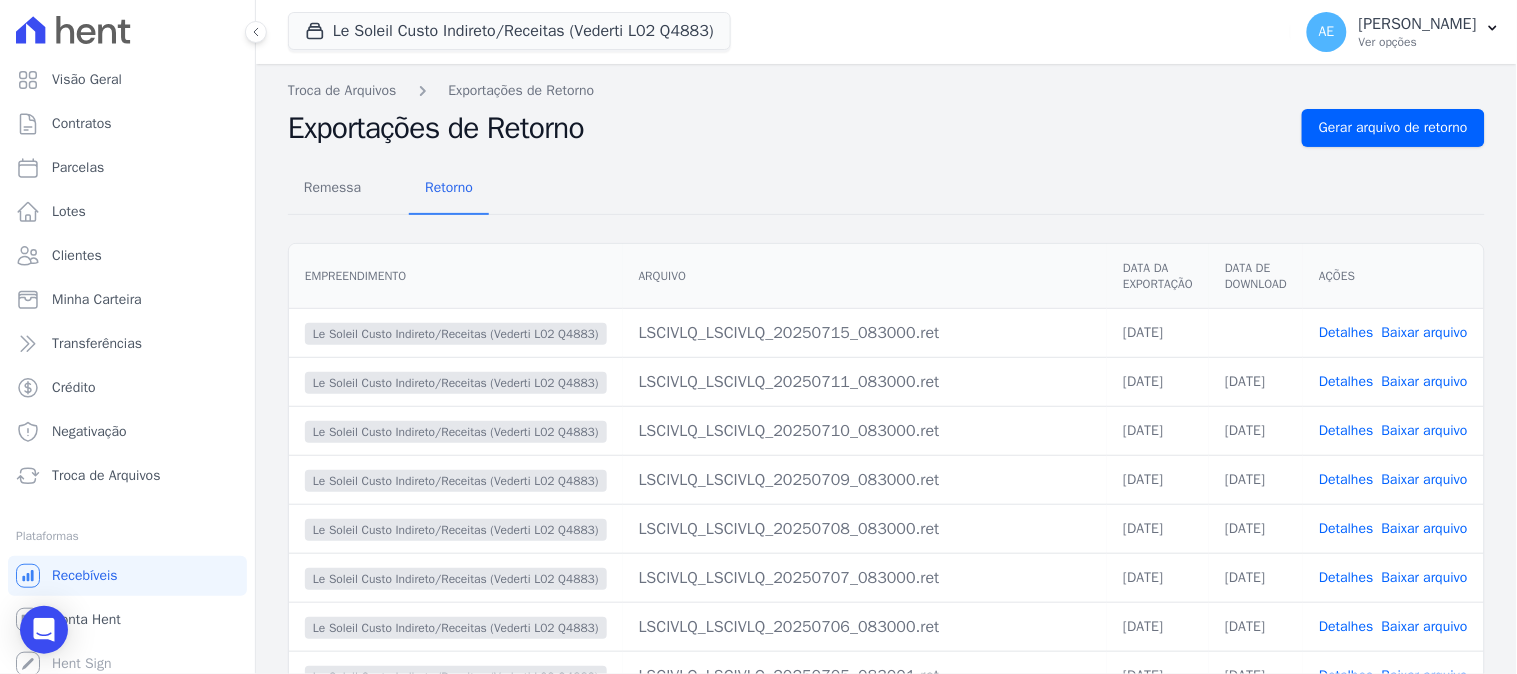 click on "Baixar arquivo" at bounding box center (1425, 332) 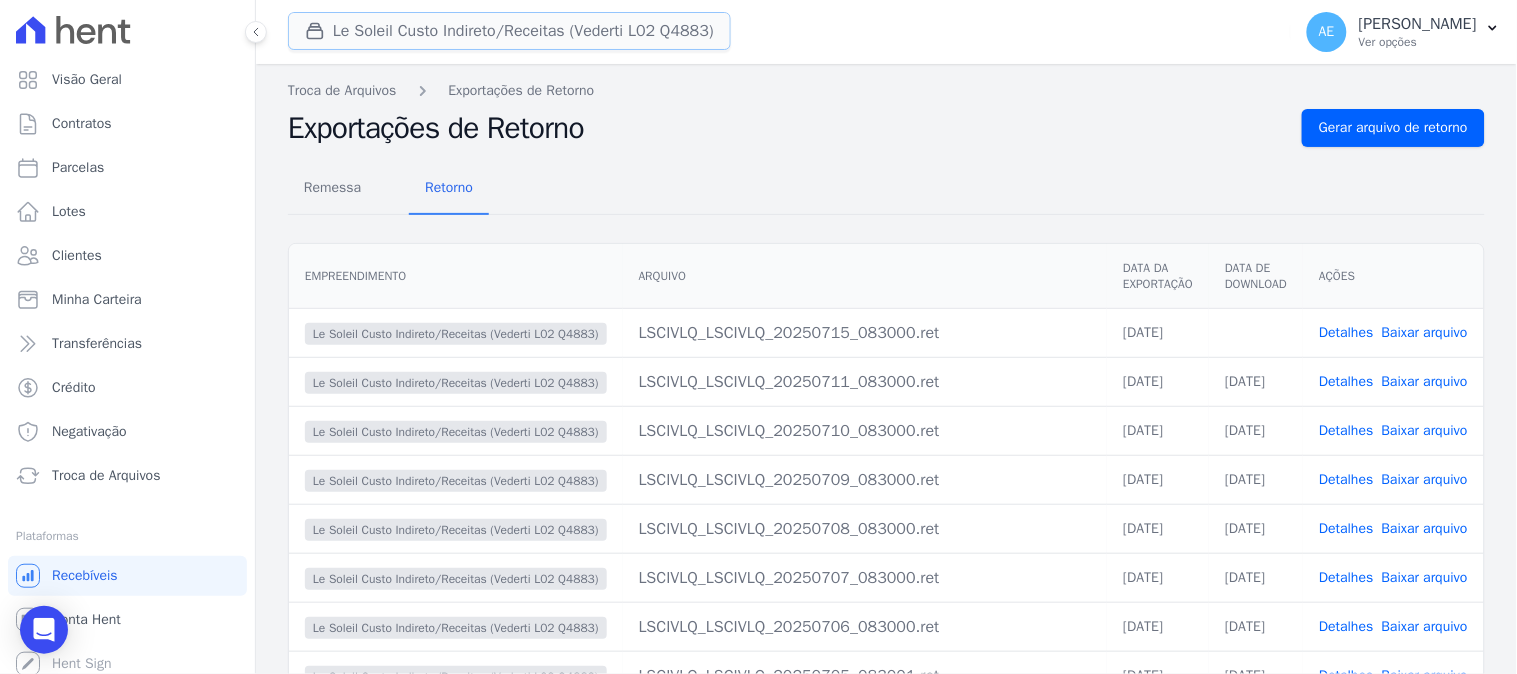click on "Le Soleil   Custo Indireto/Receitas (Vederti   L02   Q4883)" at bounding box center [509, 31] 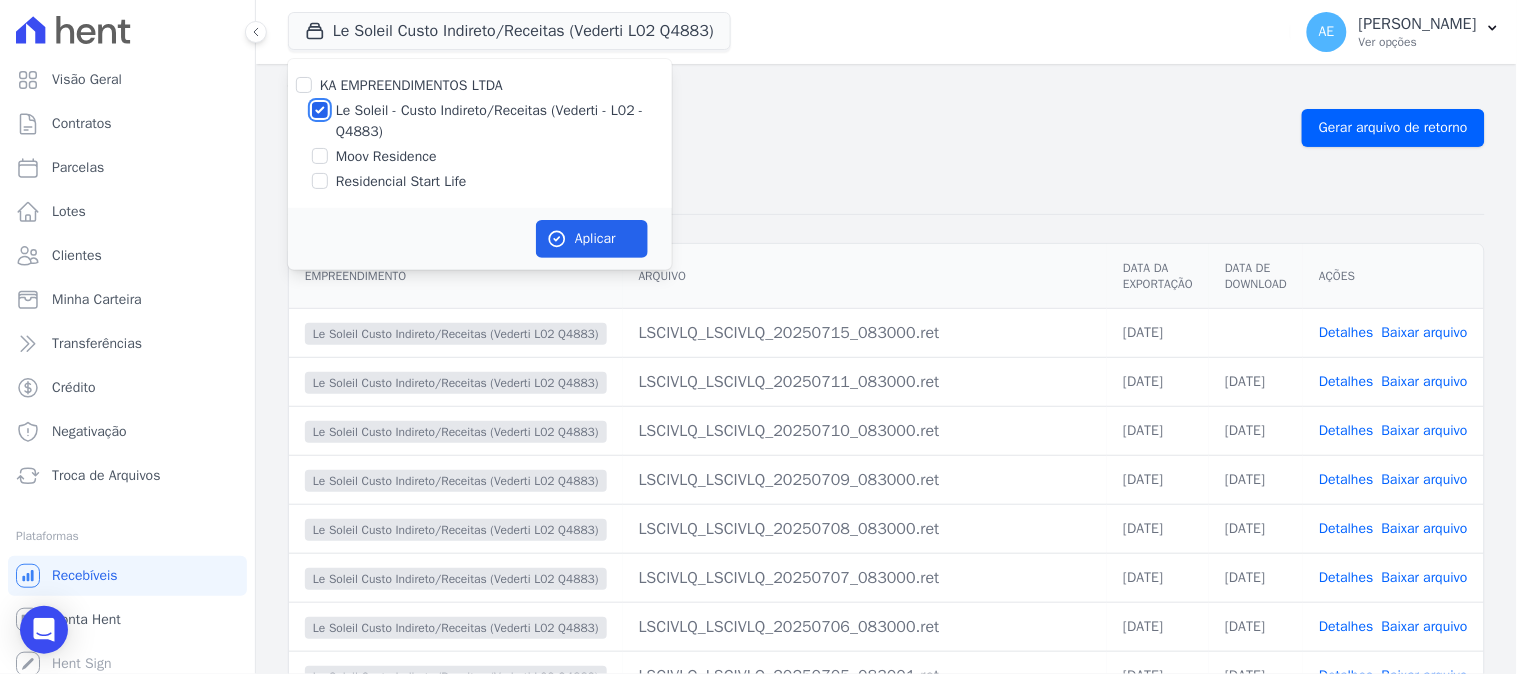 click on "Le Soleil - Custo Indireto/Receitas (Vederti - L02 - Q4883)" at bounding box center [320, 110] 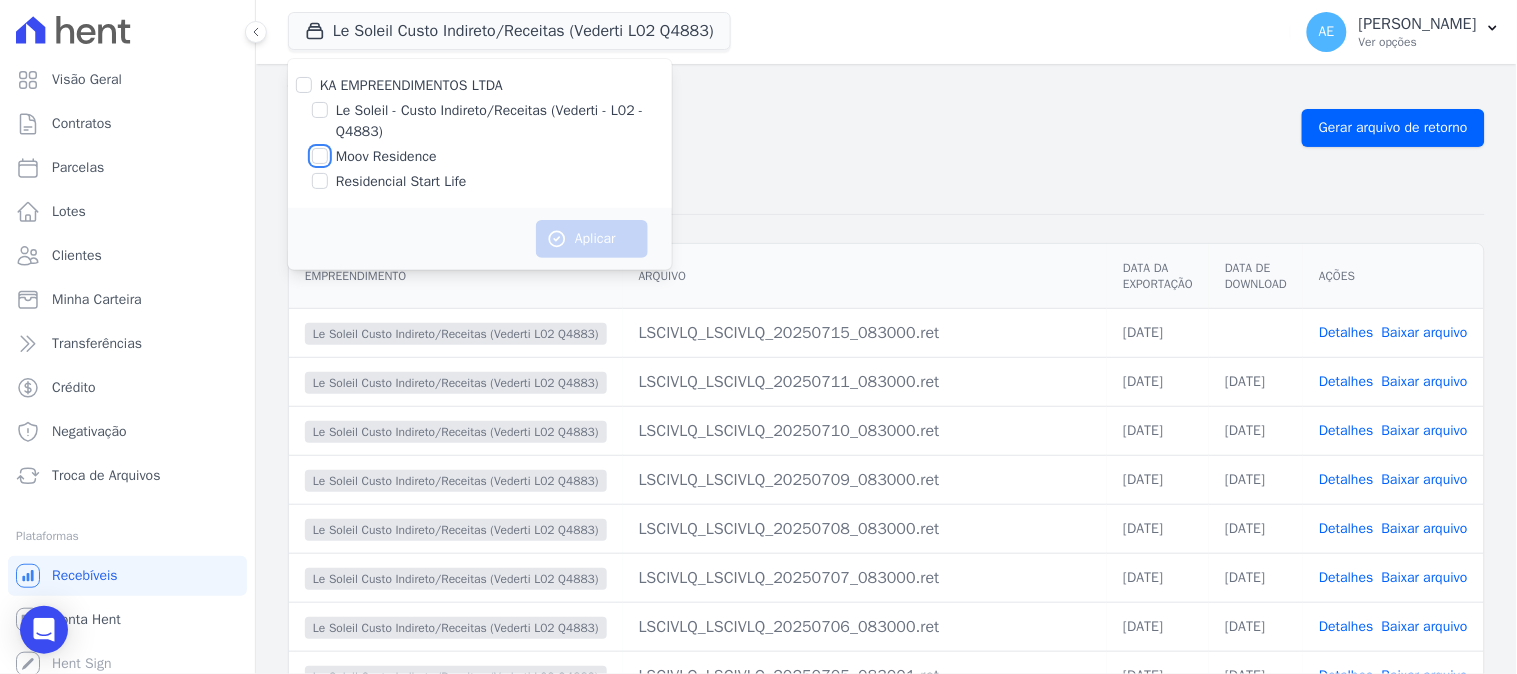 click on "Moov Residence" at bounding box center [320, 156] 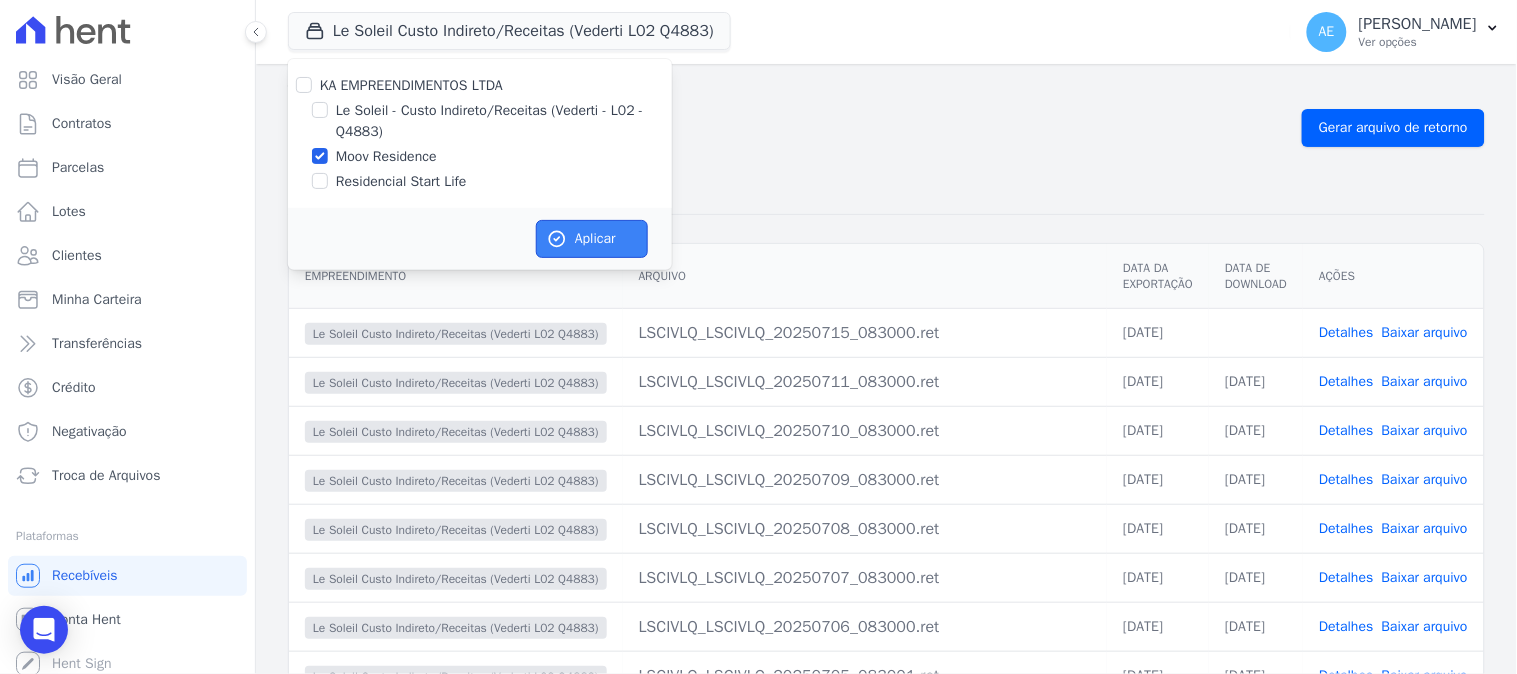 click on "Aplicar" at bounding box center (592, 239) 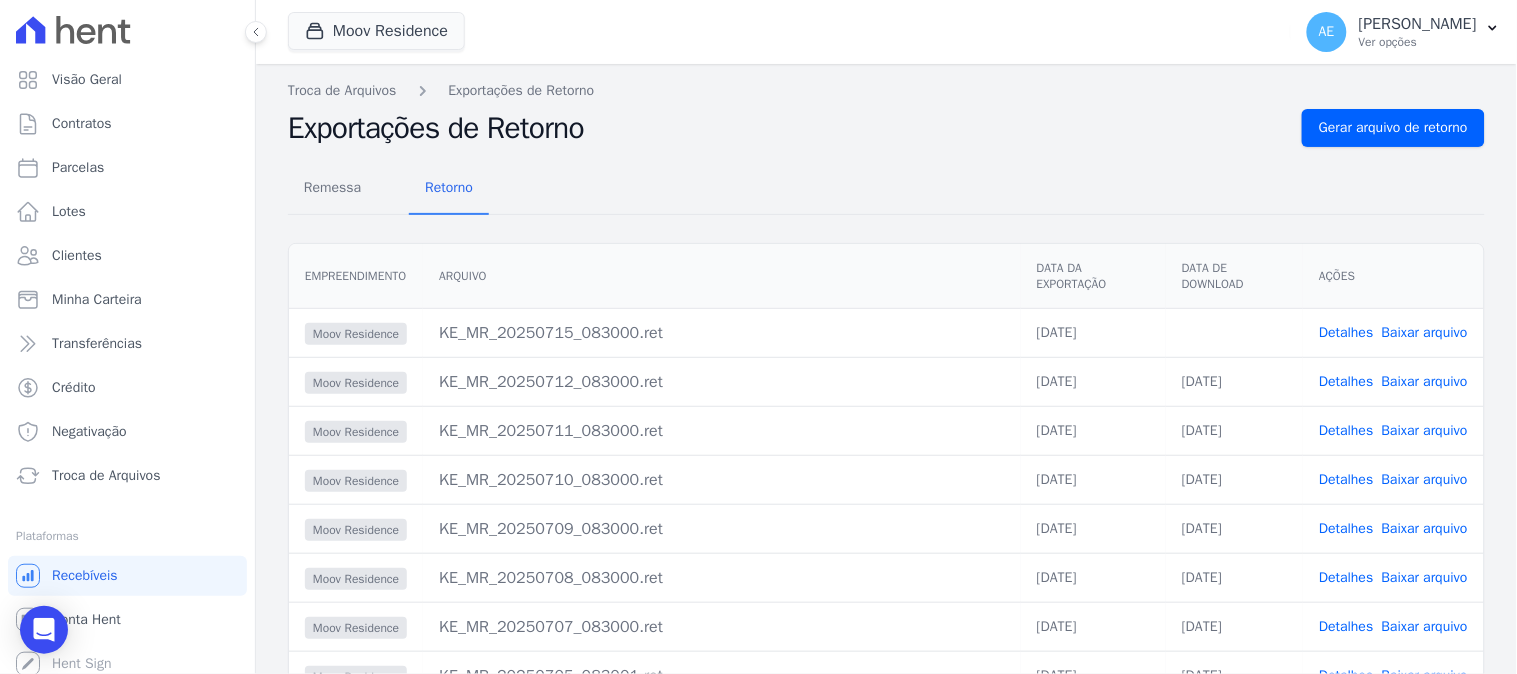 click on "Detalhes" at bounding box center [1346, 332] 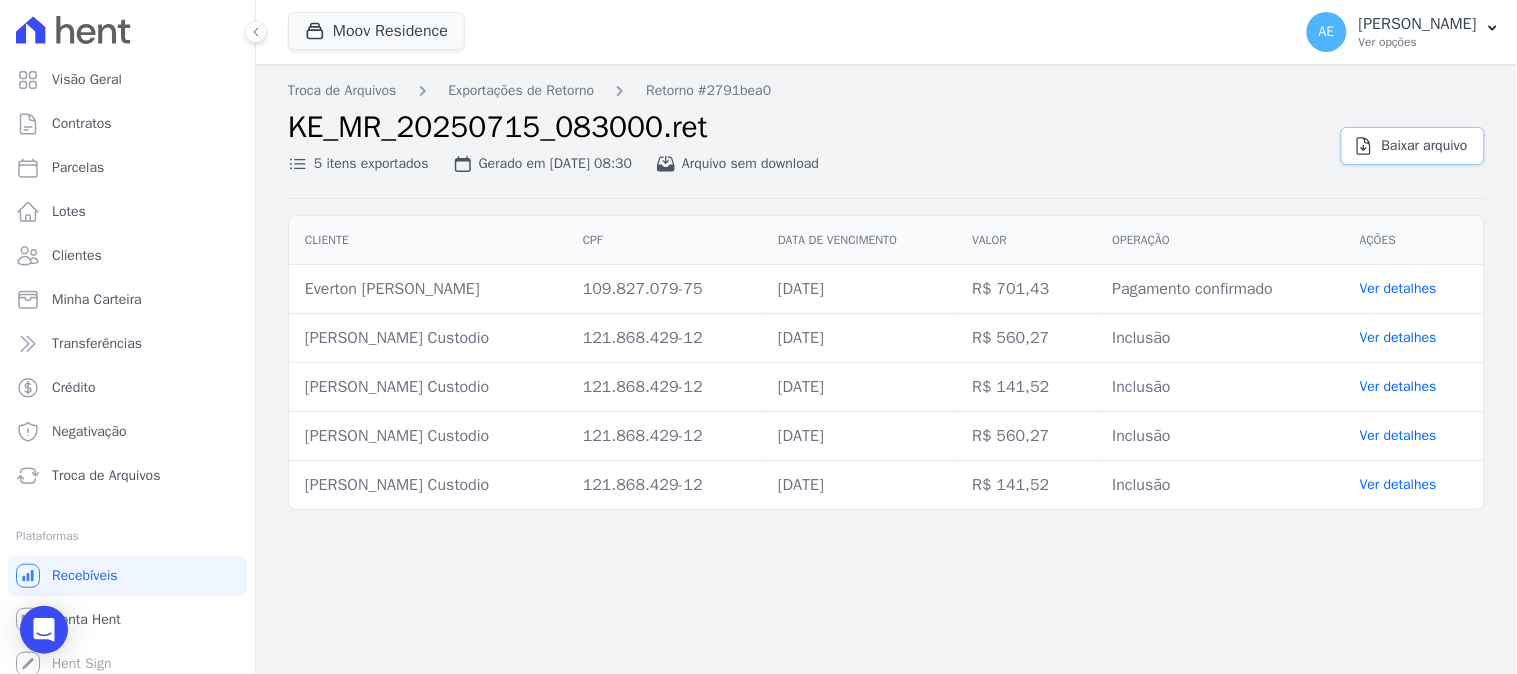 click on "Baixar arquivo" at bounding box center [1425, 146] 